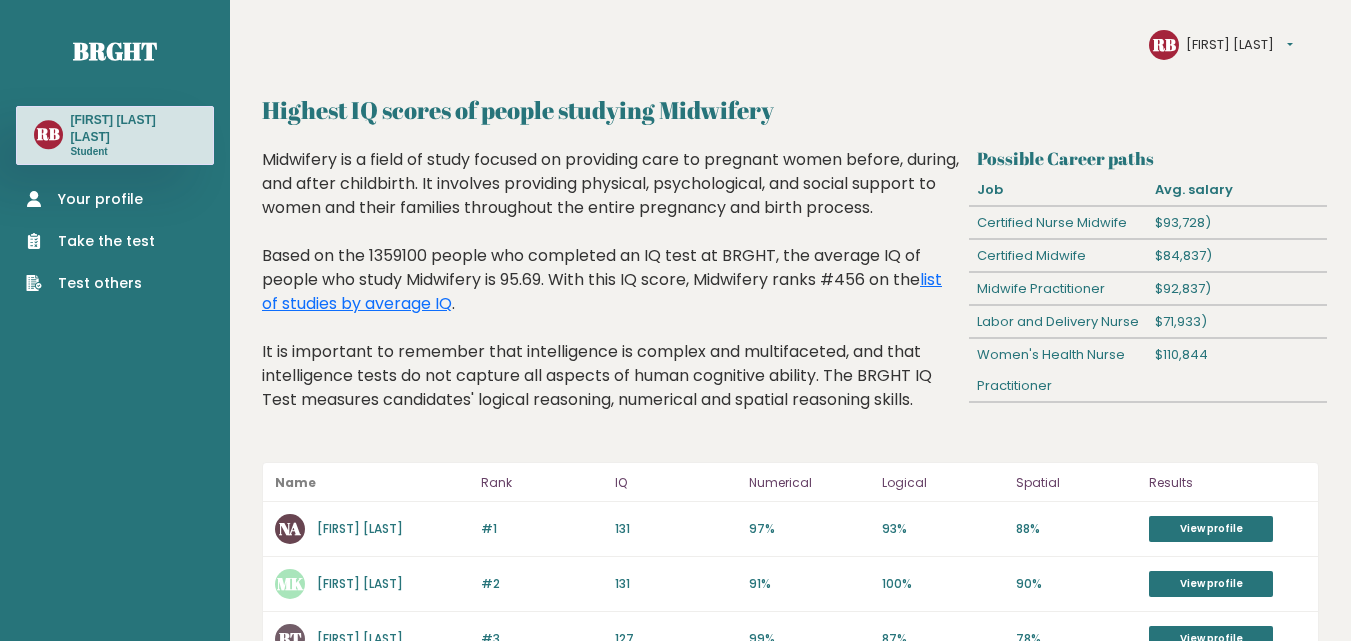 scroll, scrollTop: 0, scrollLeft: 0, axis: both 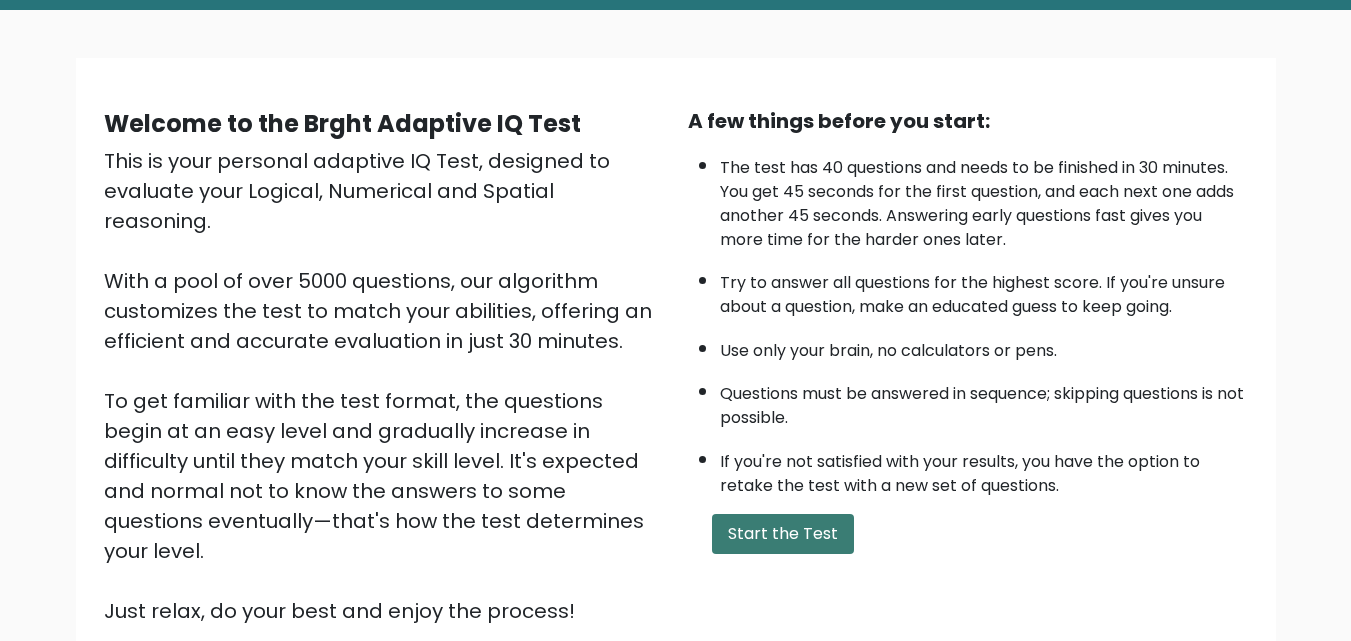 click on "Start the Test" at bounding box center (783, 534) 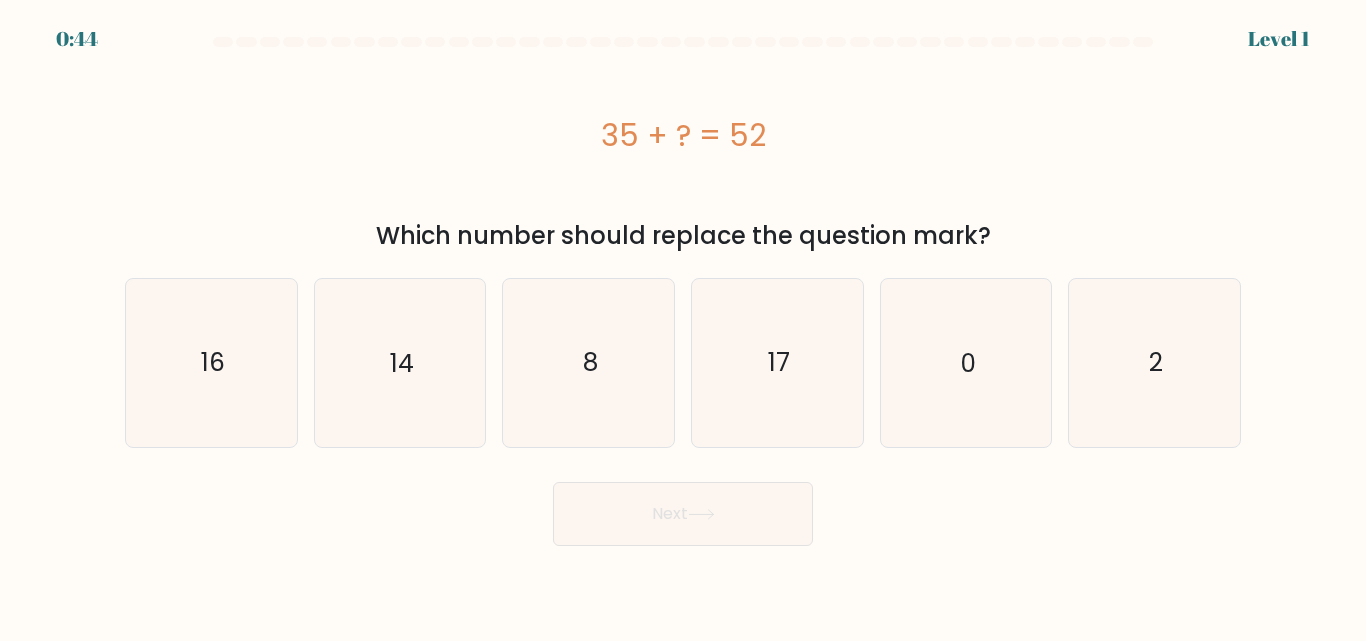 scroll, scrollTop: 0, scrollLeft: 0, axis: both 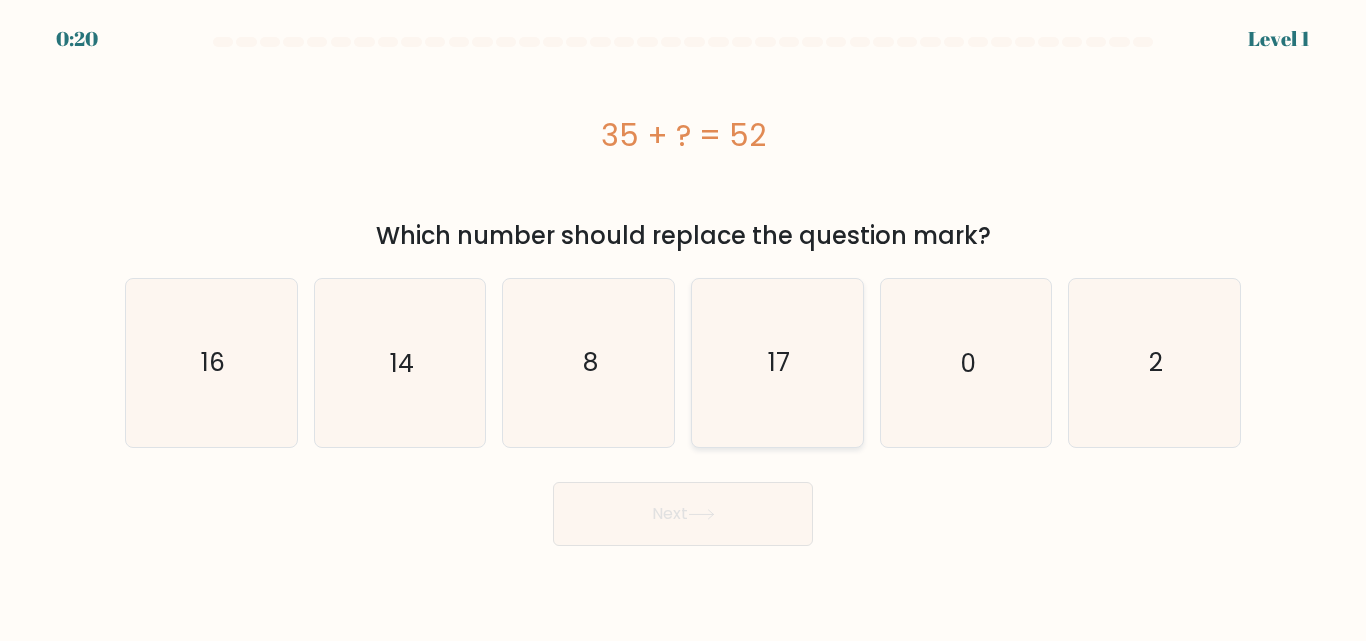 click on "17" 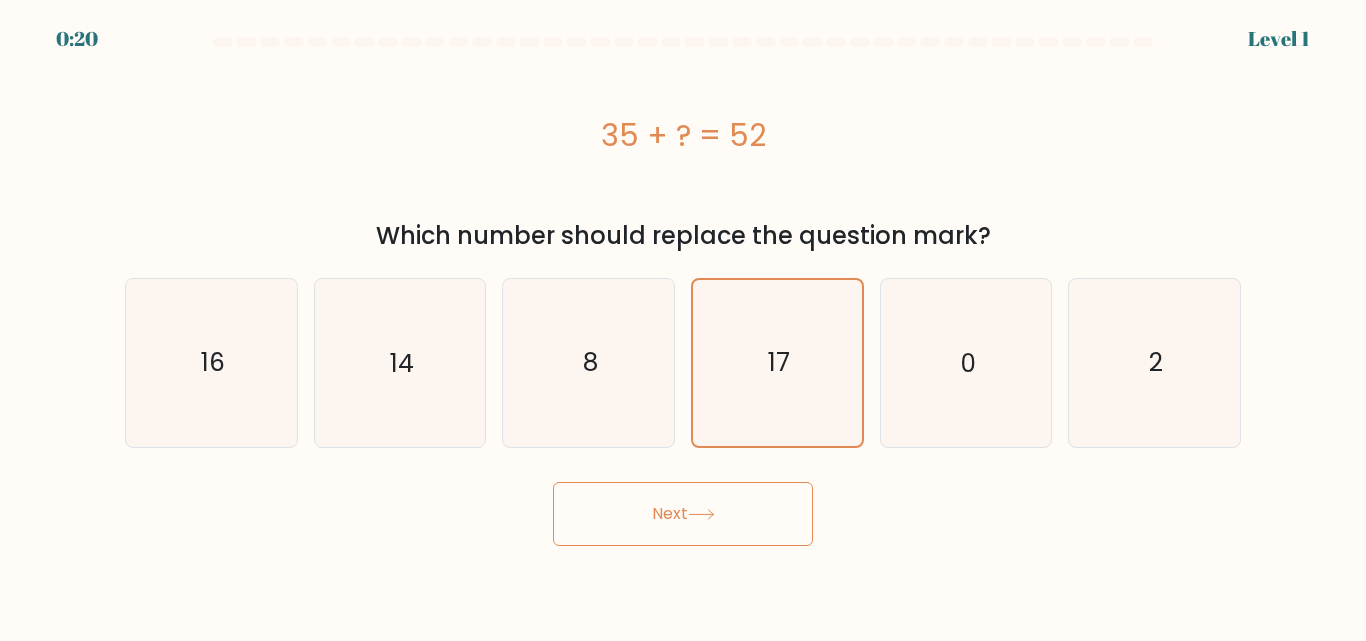 click 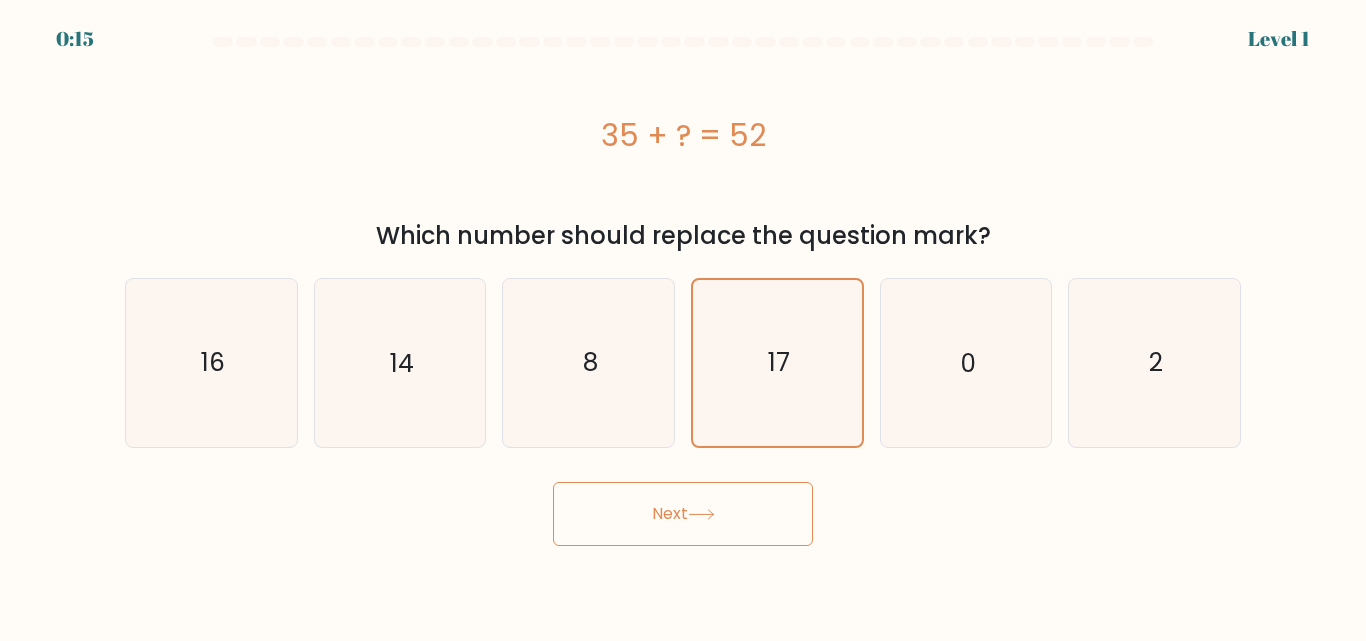 click 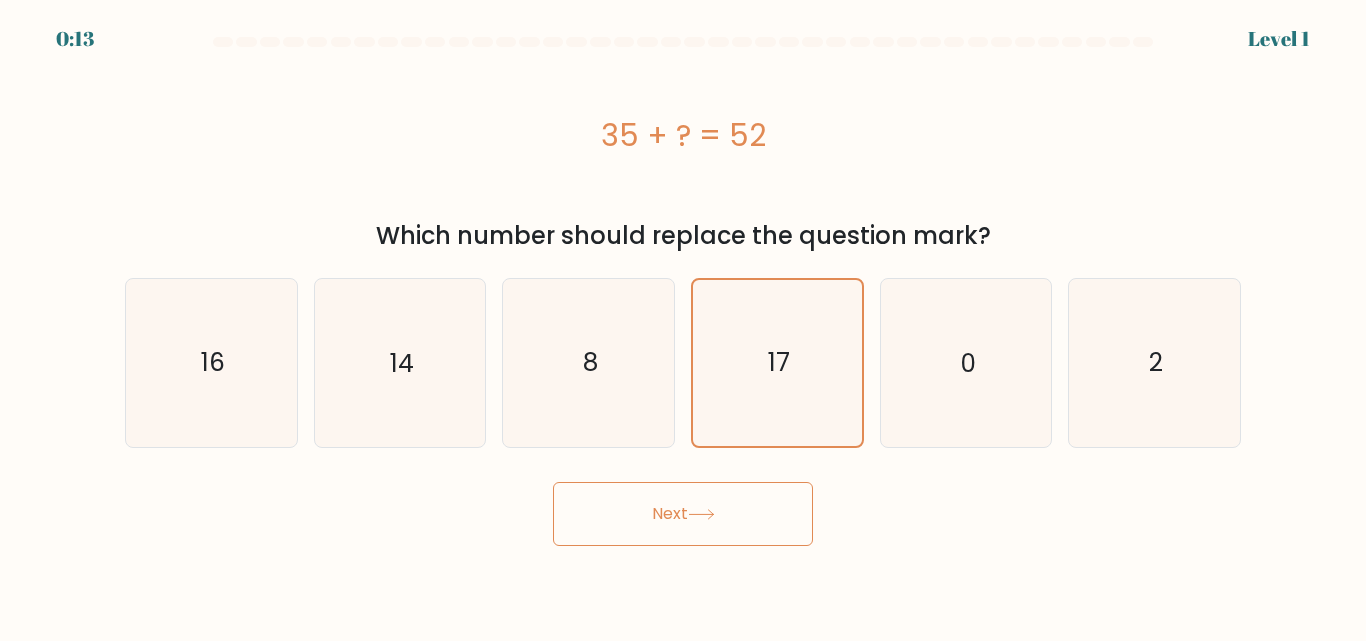 click 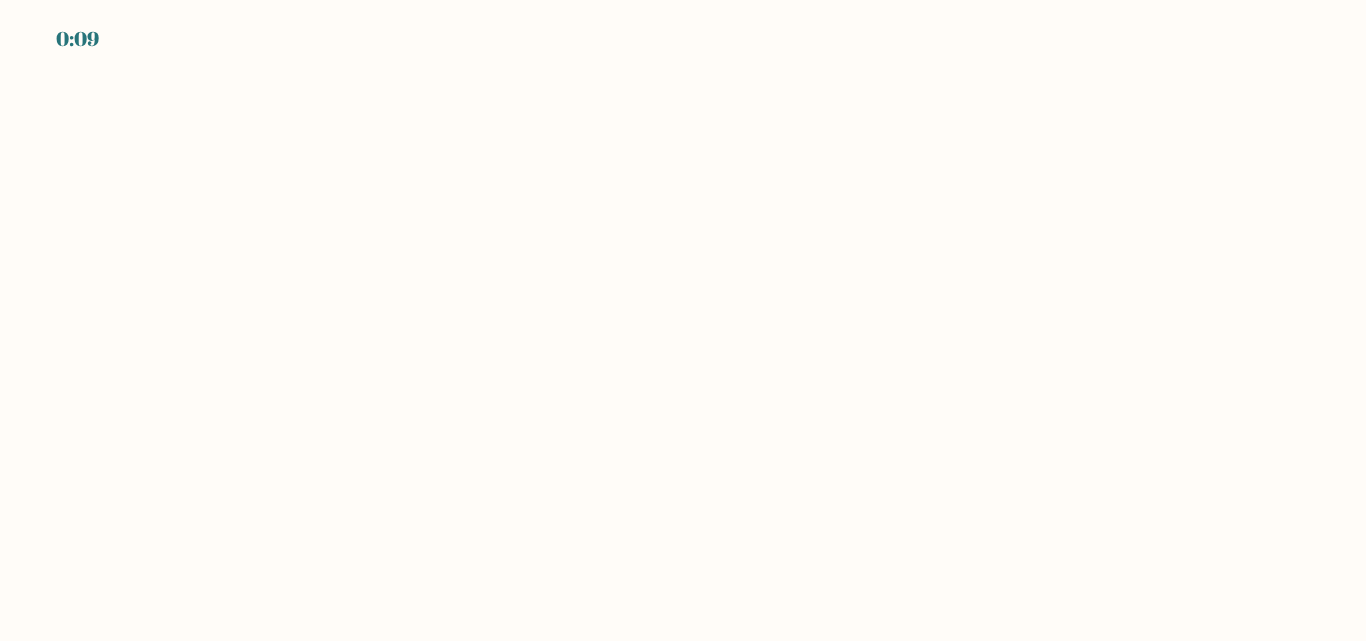 scroll, scrollTop: 0, scrollLeft: 0, axis: both 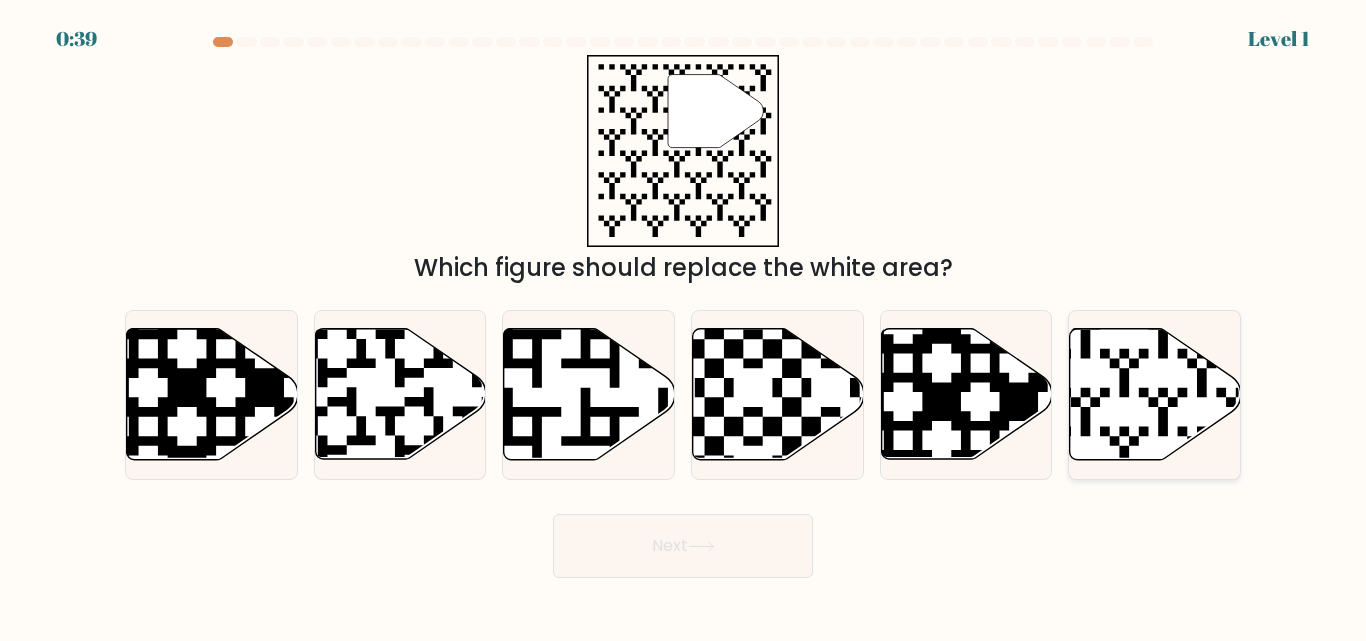 click 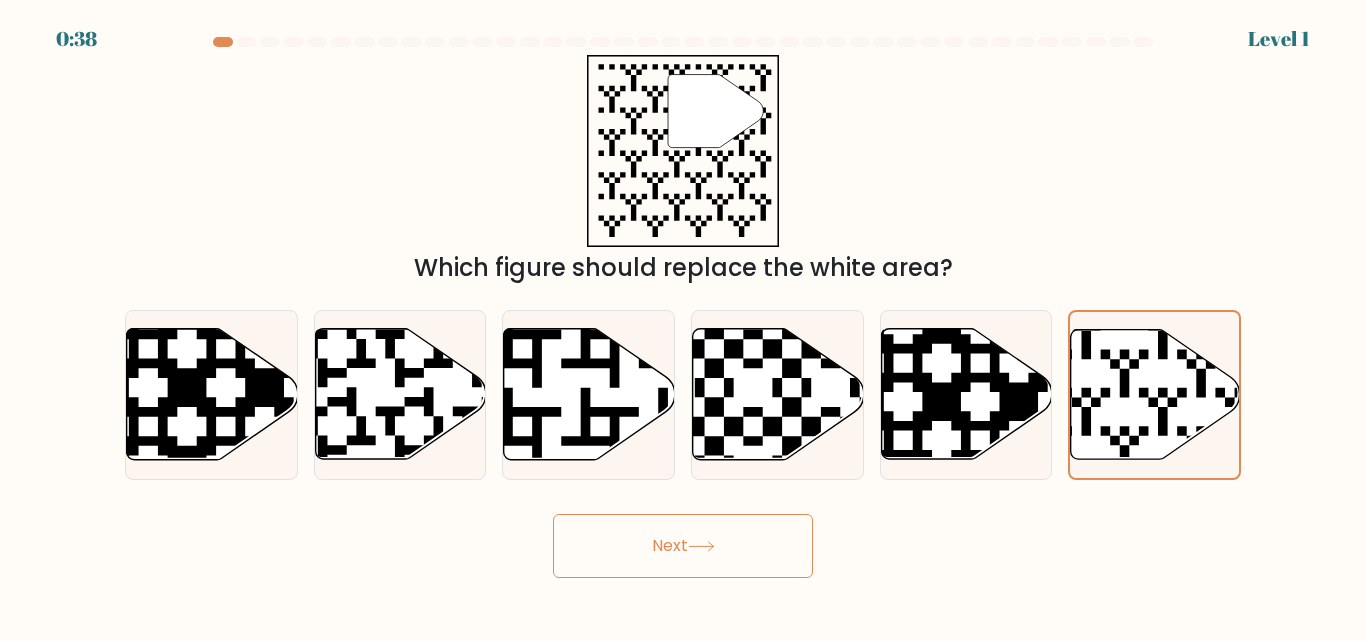 click on "Next" at bounding box center [683, 546] 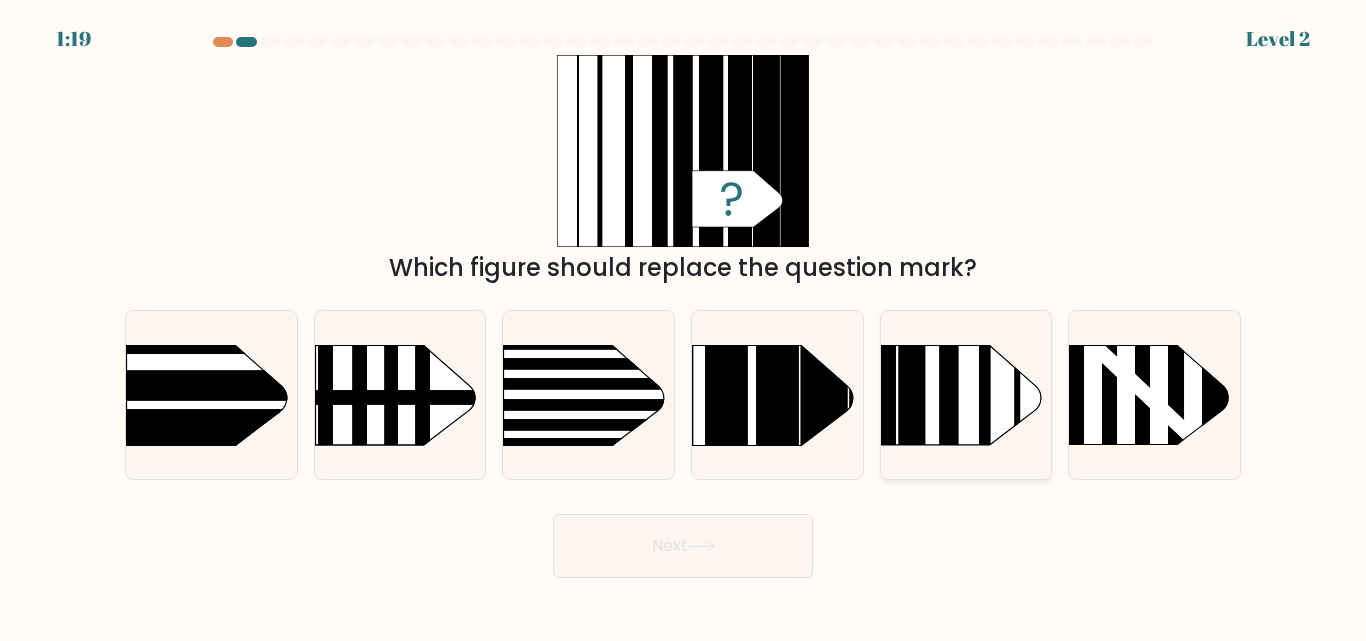 click 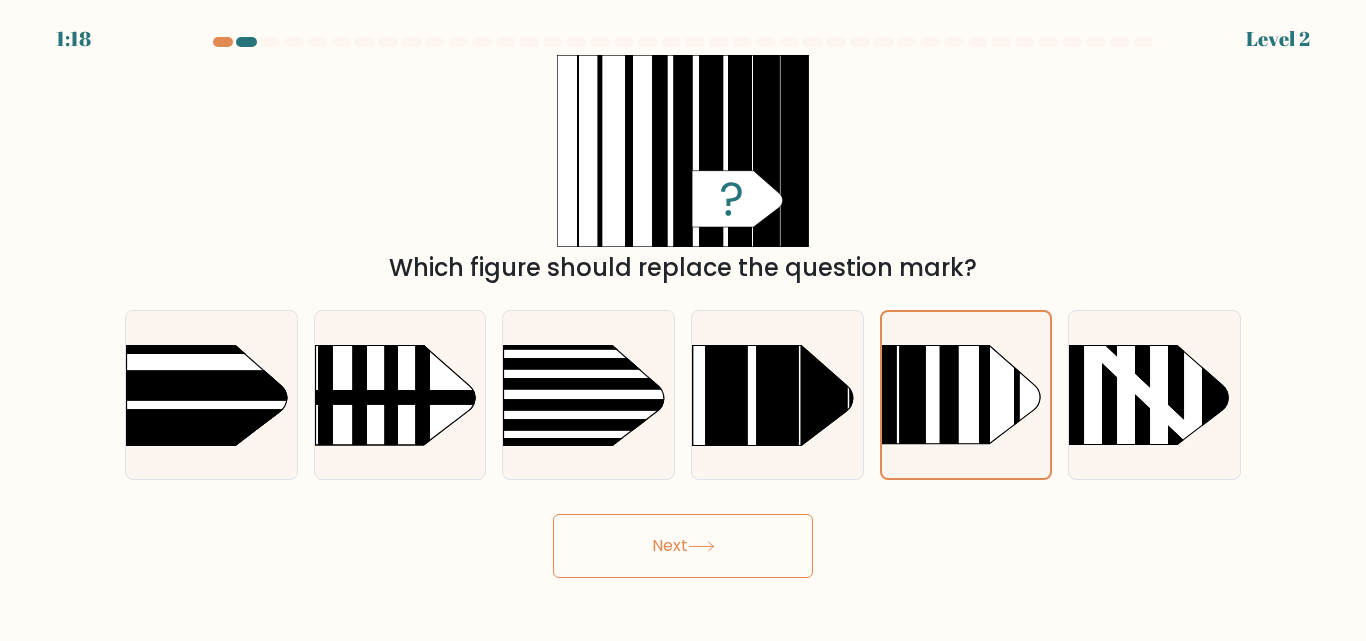click on "Next" at bounding box center [683, 546] 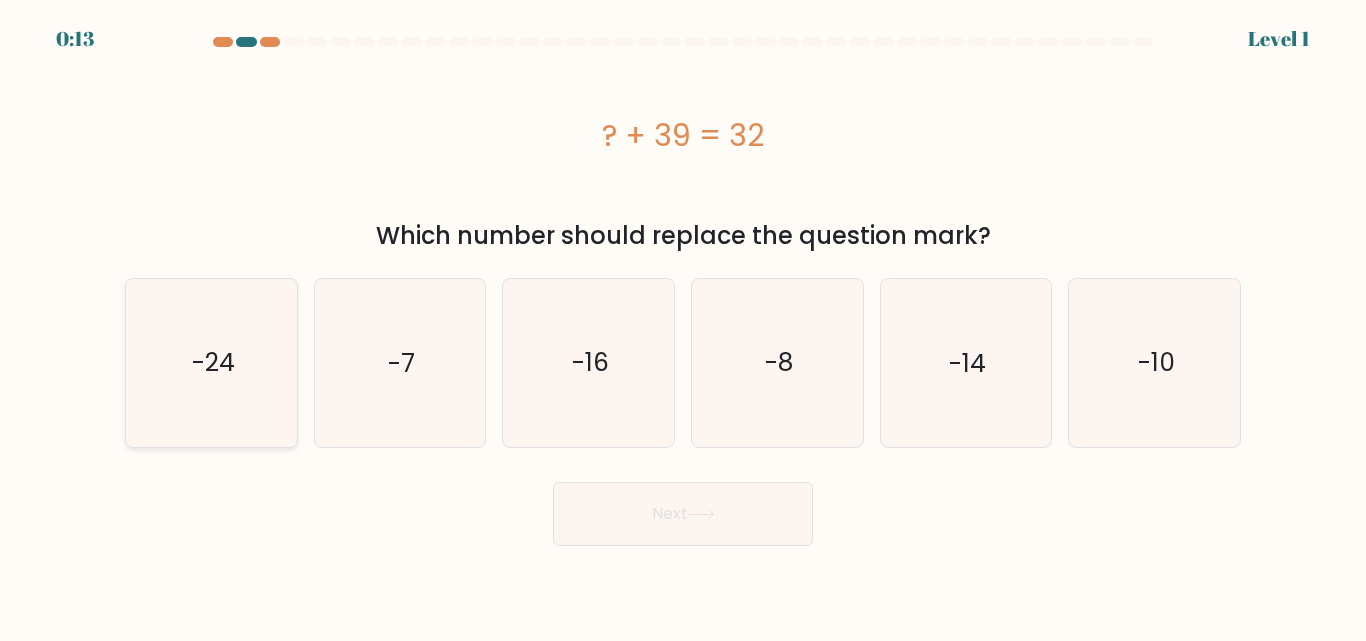 click on "-24" 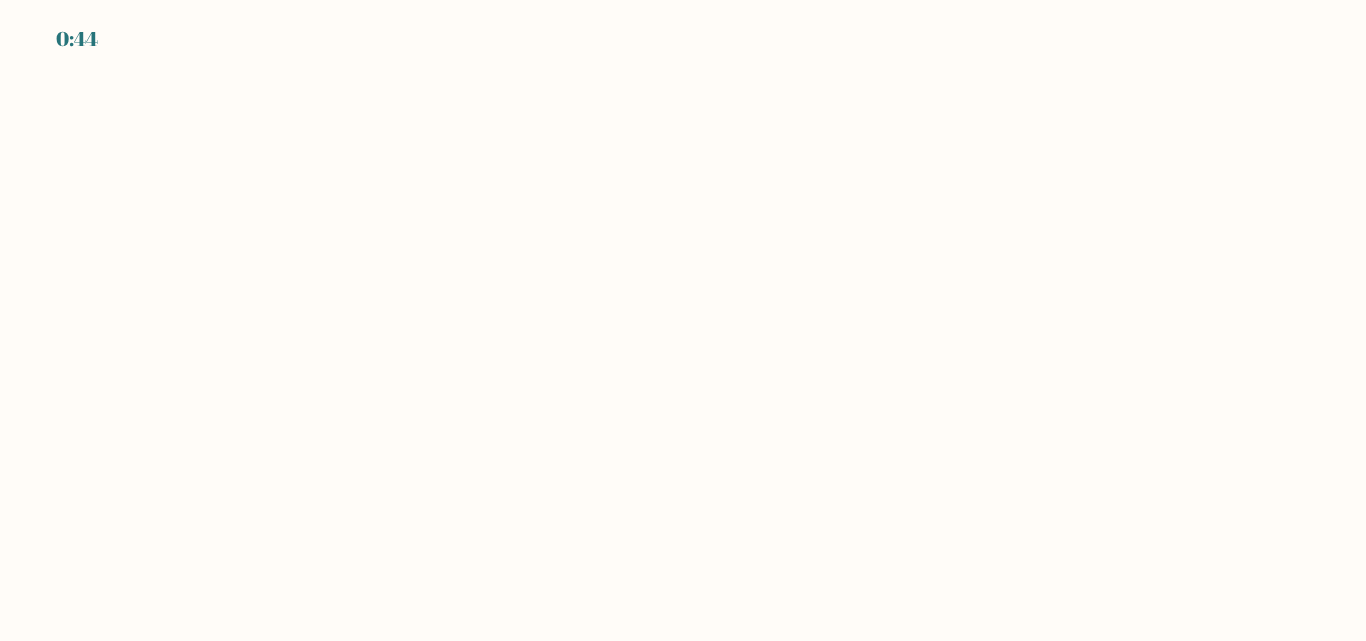 scroll, scrollTop: 0, scrollLeft: 0, axis: both 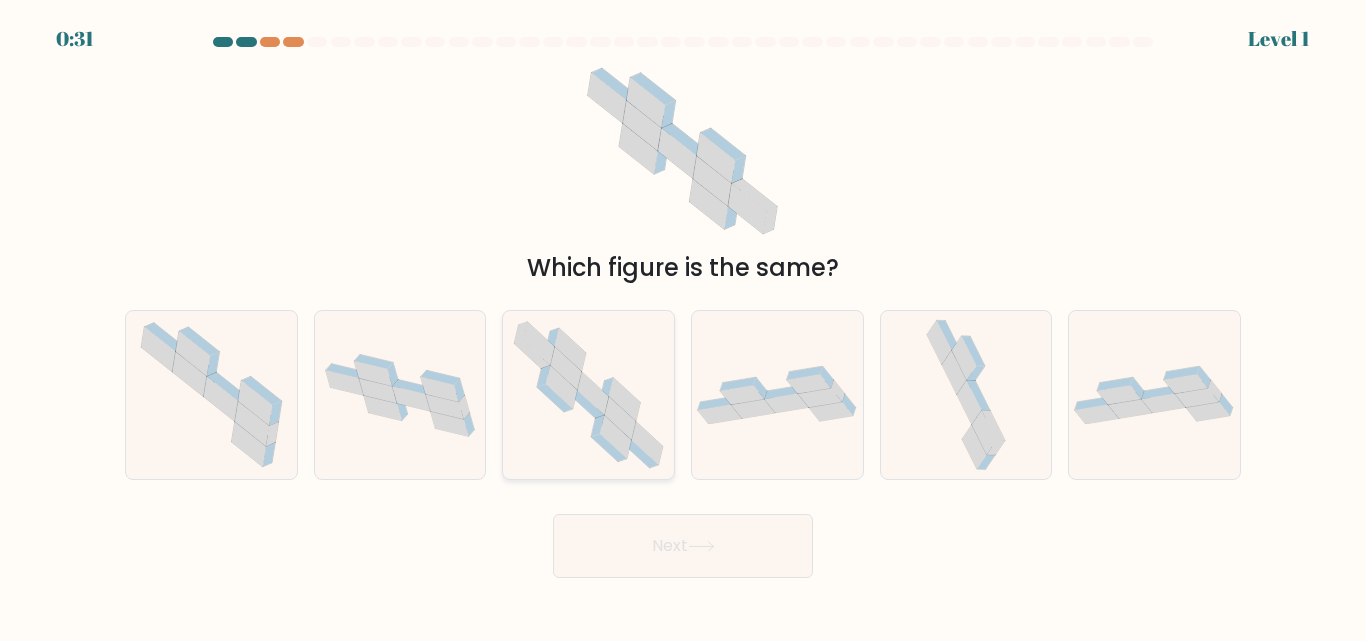 click 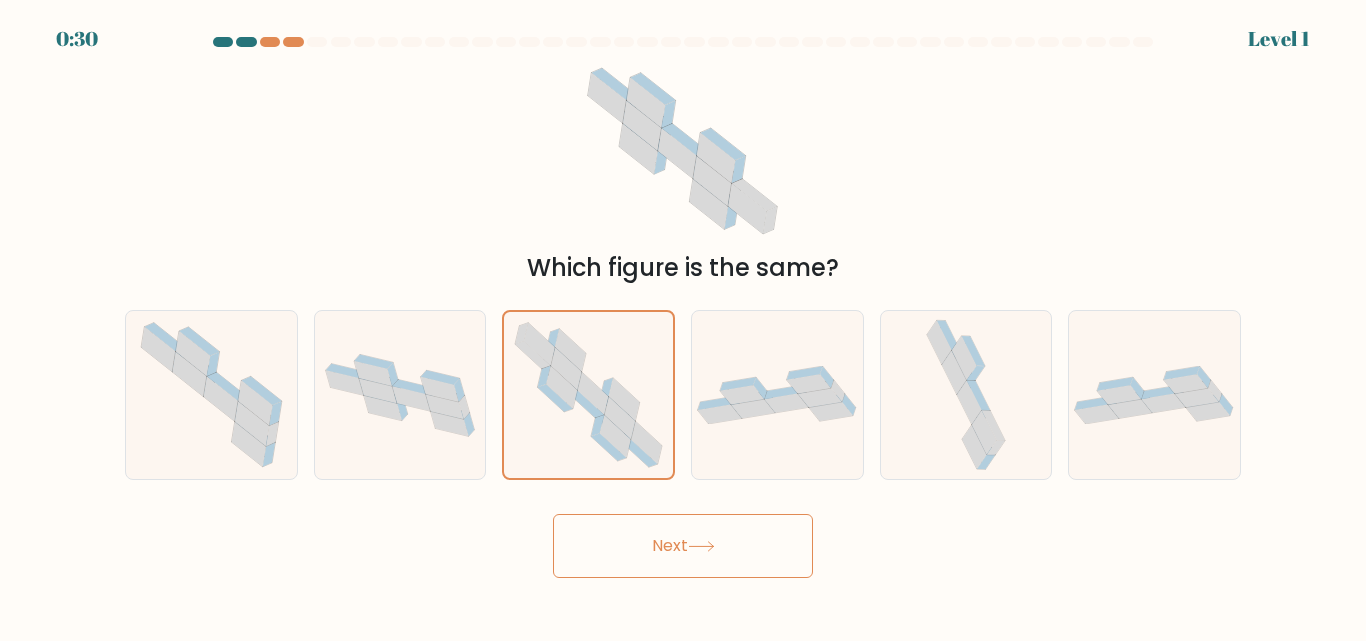 click on "Next" at bounding box center [683, 546] 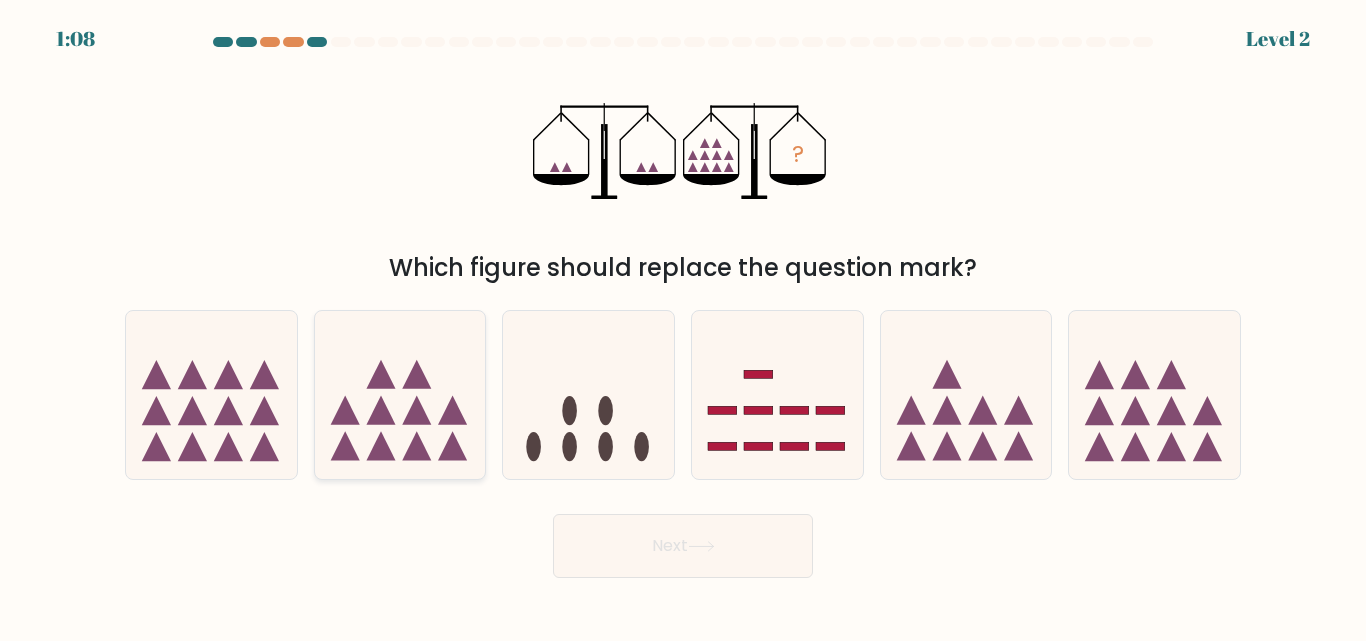 click 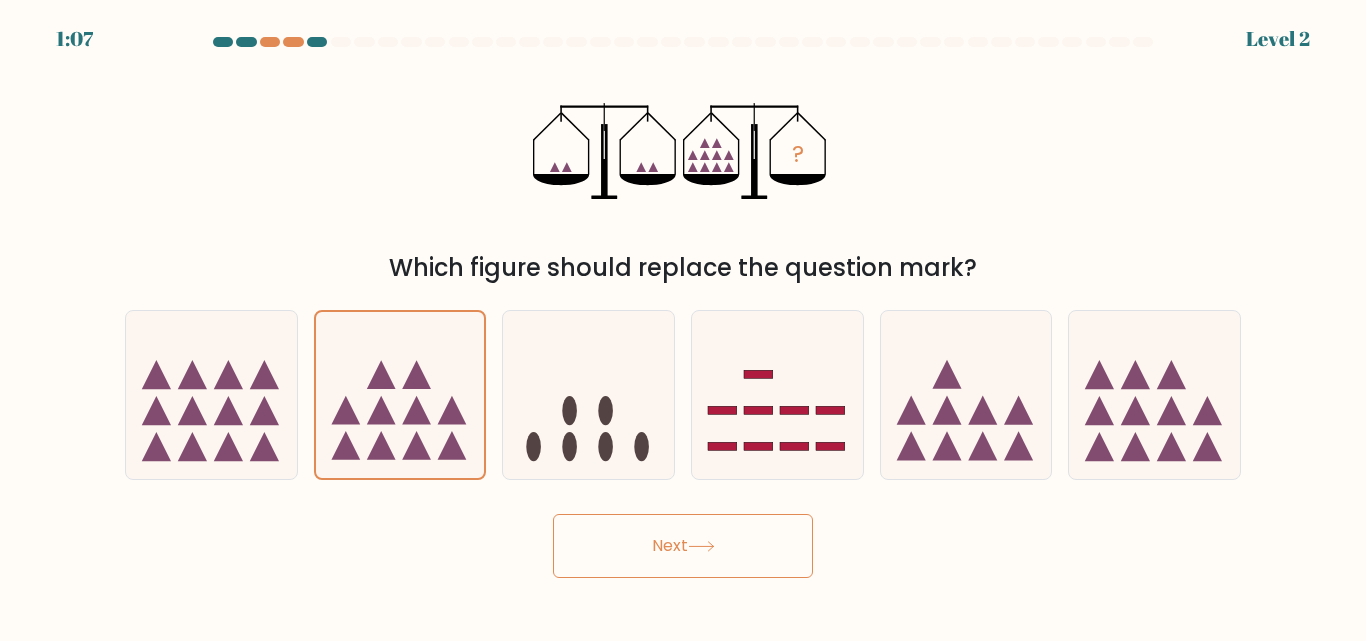 click on "Next" at bounding box center (683, 546) 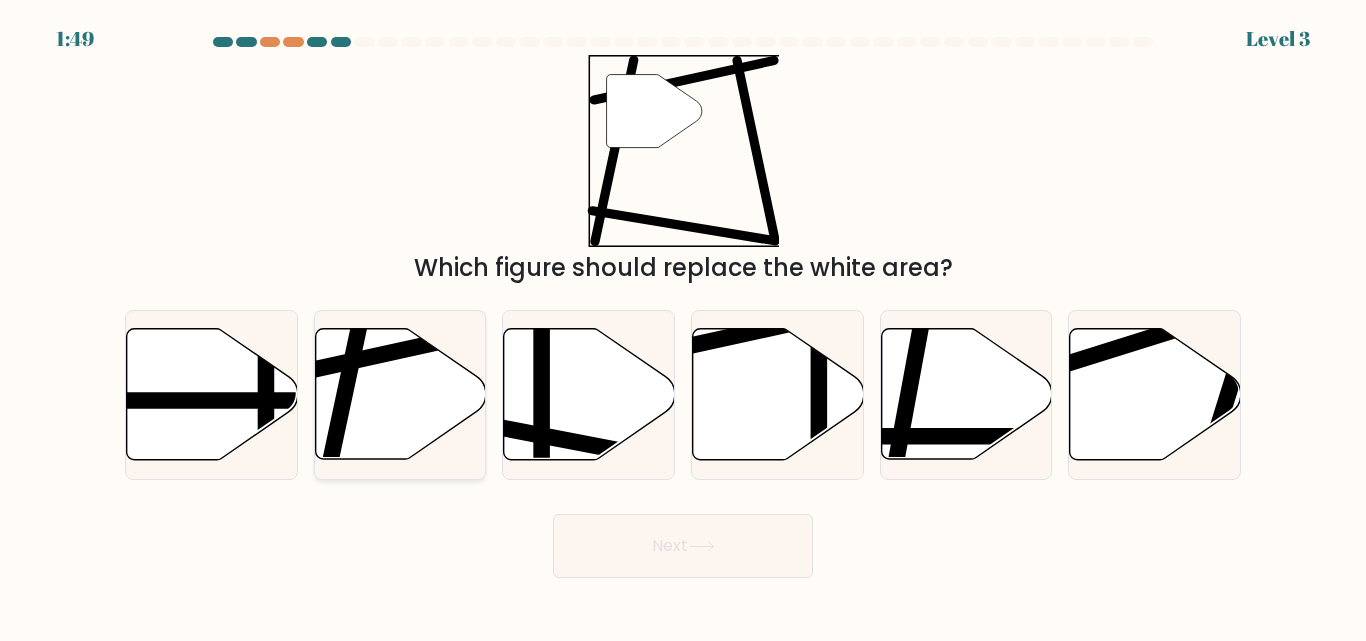 click 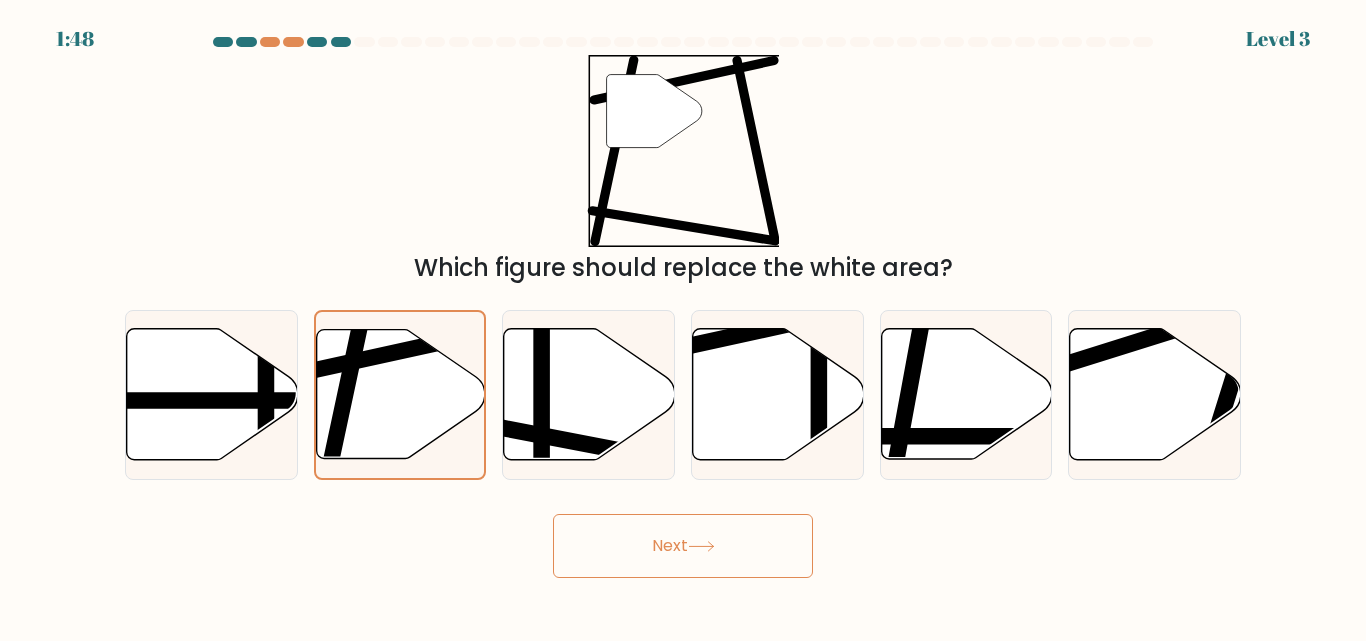 click on "Next" at bounding box center [683, 546] 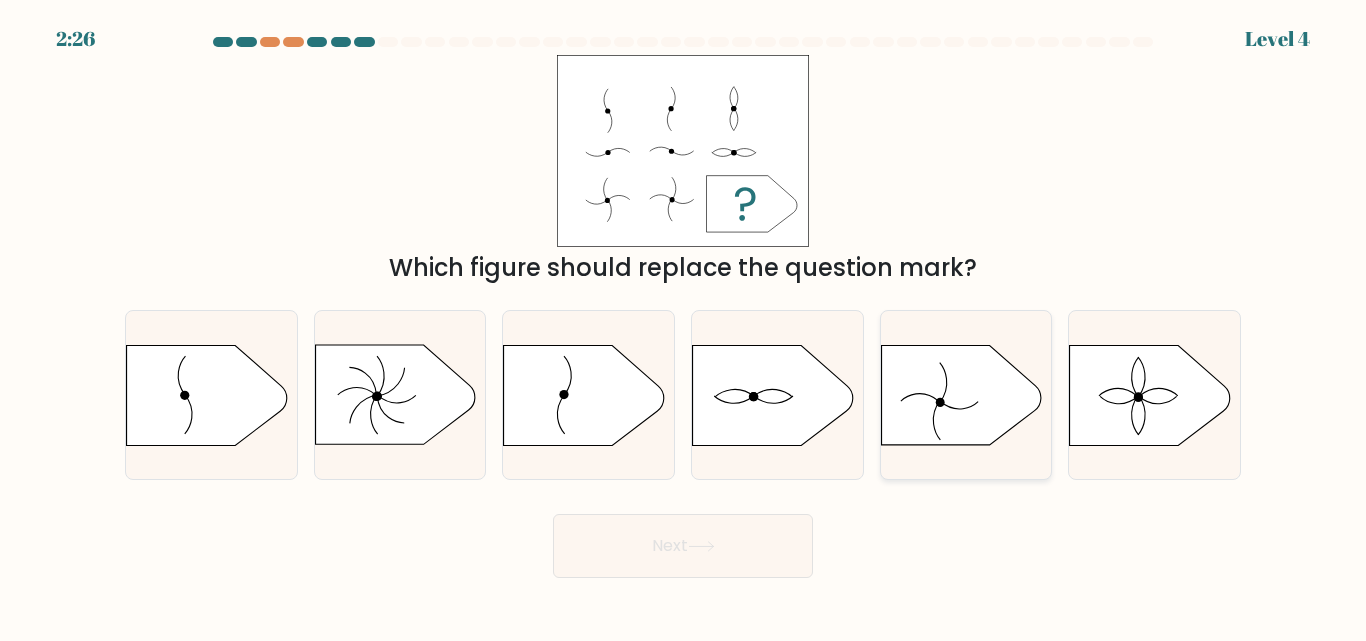 click 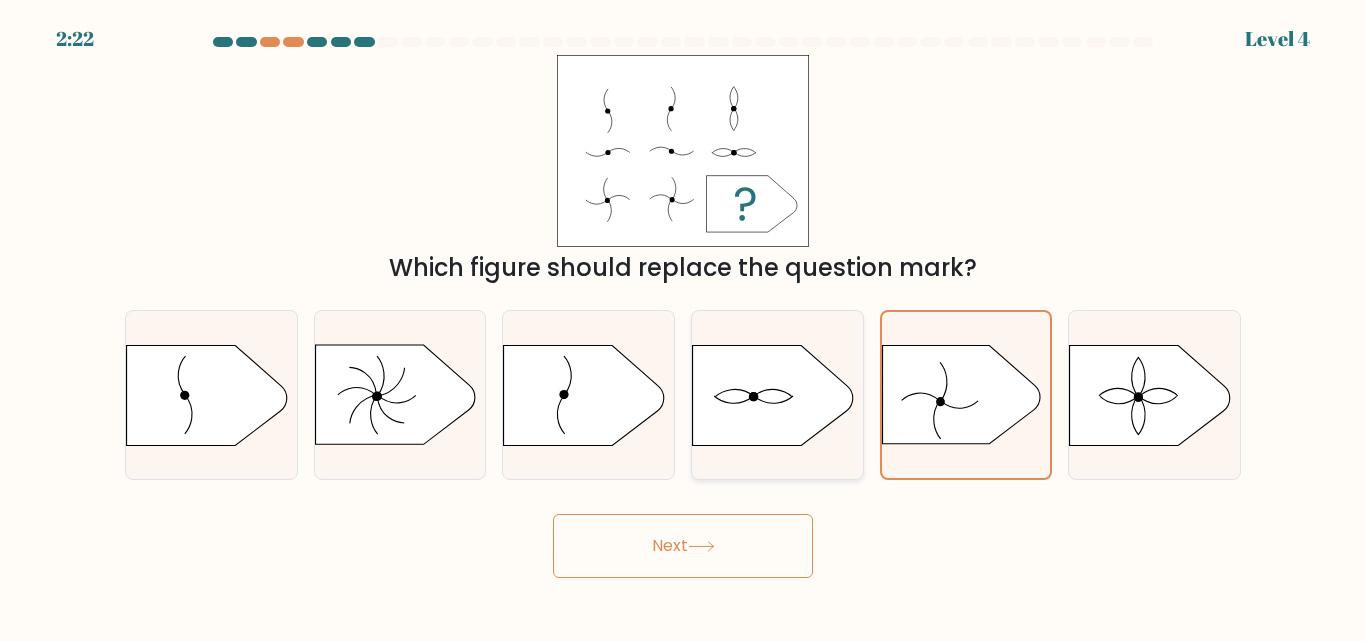 click 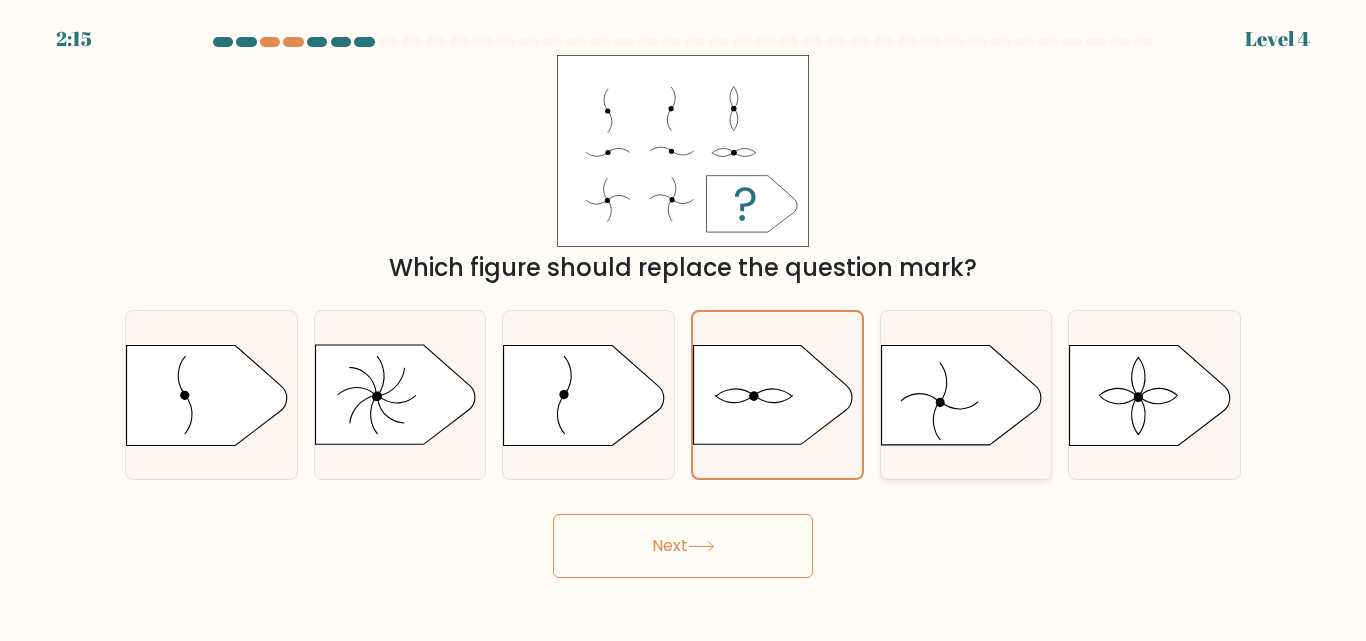 click 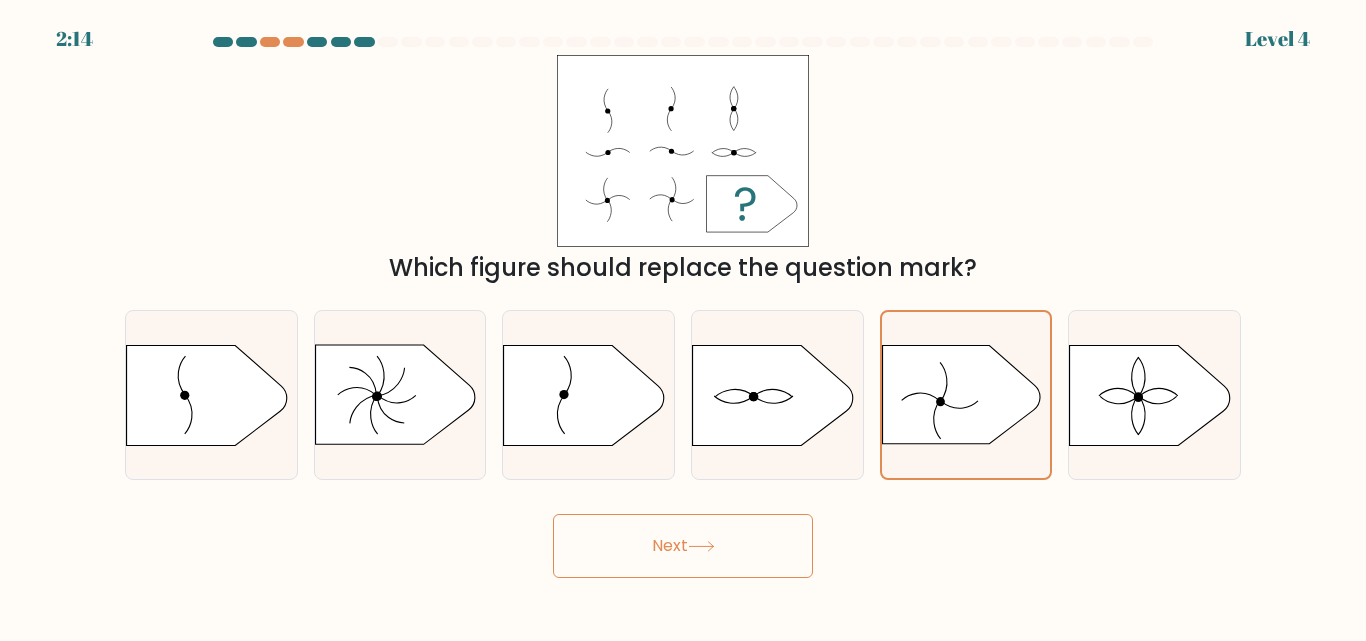 click on "Next" at bounding box center (683, 546) 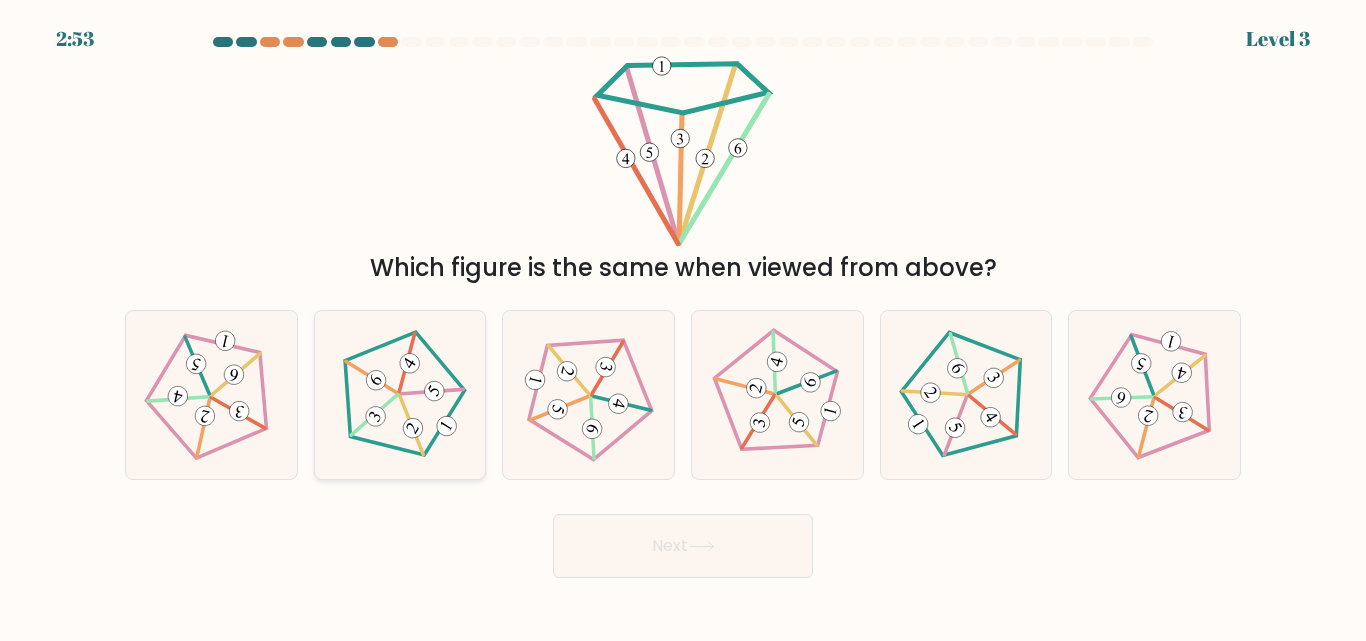 click 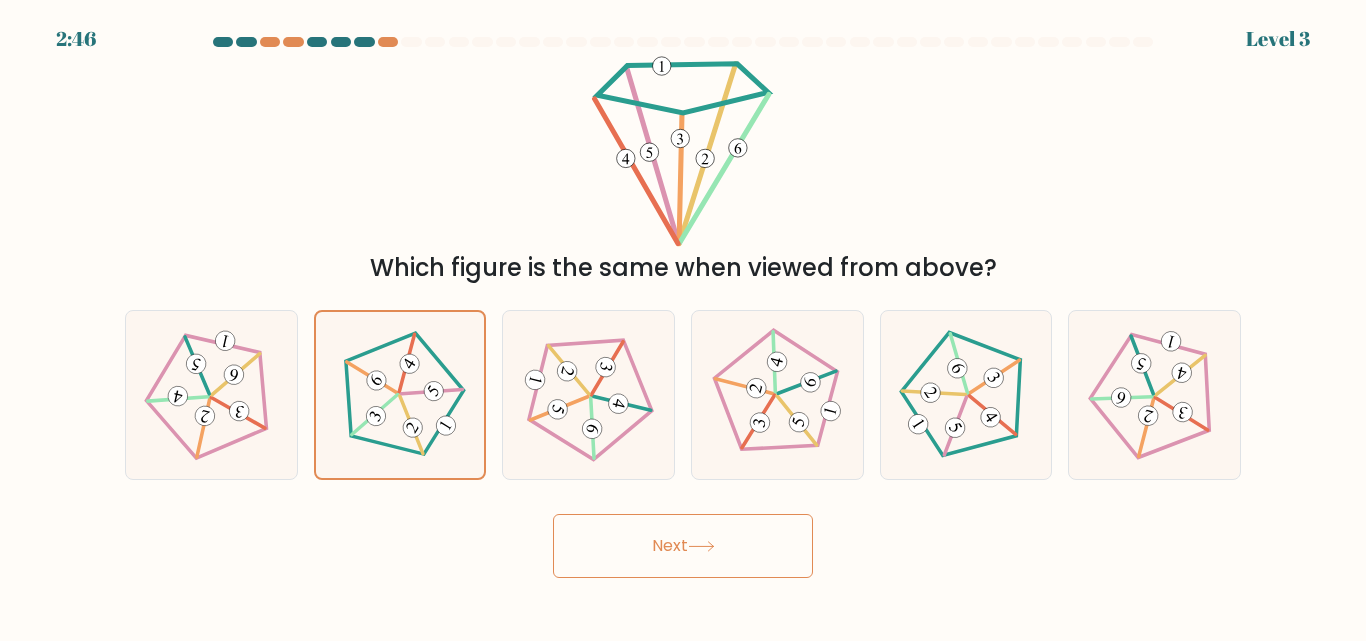 click on "Next" at bounding box center (683, 546) 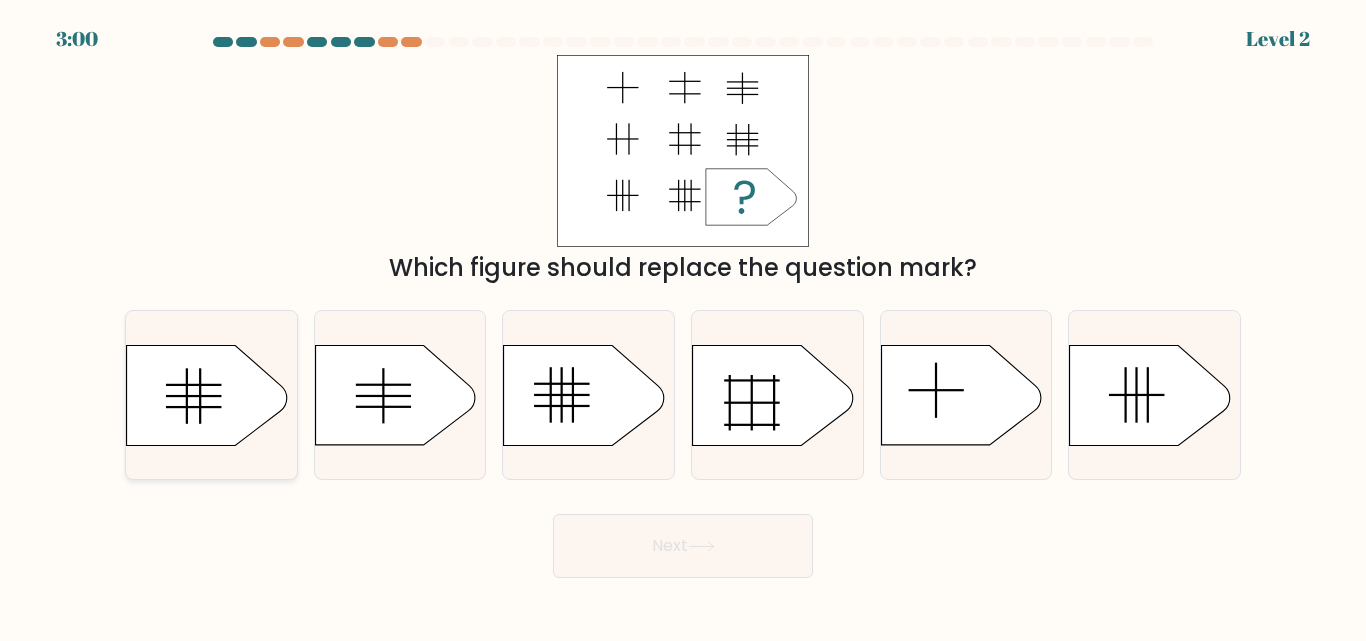 click 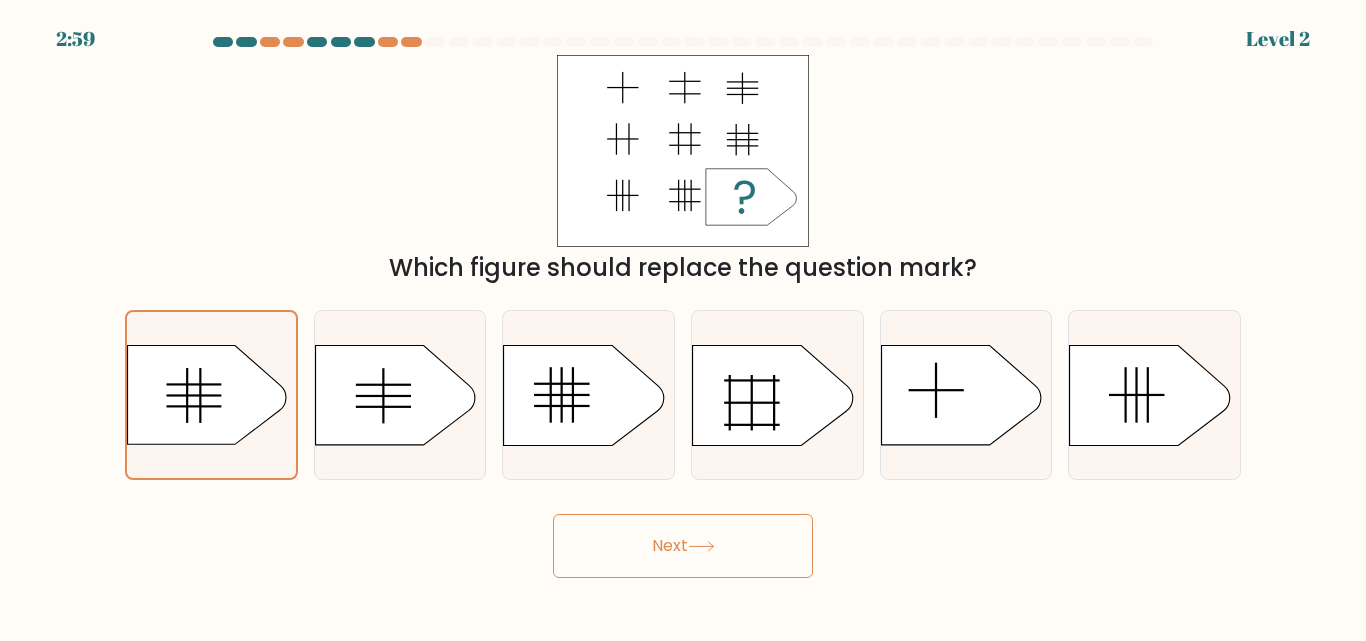 click on "Next" at bounding box center [683, 546] 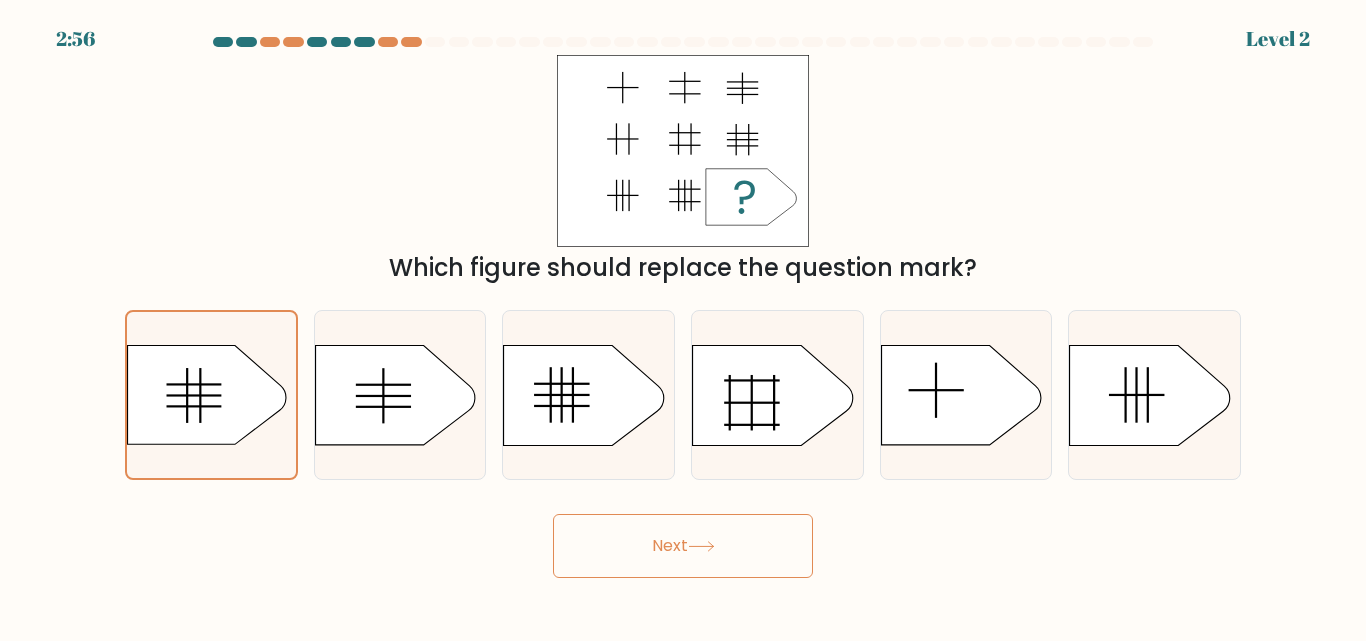 click on "Next" at bounding box center [683, 546] 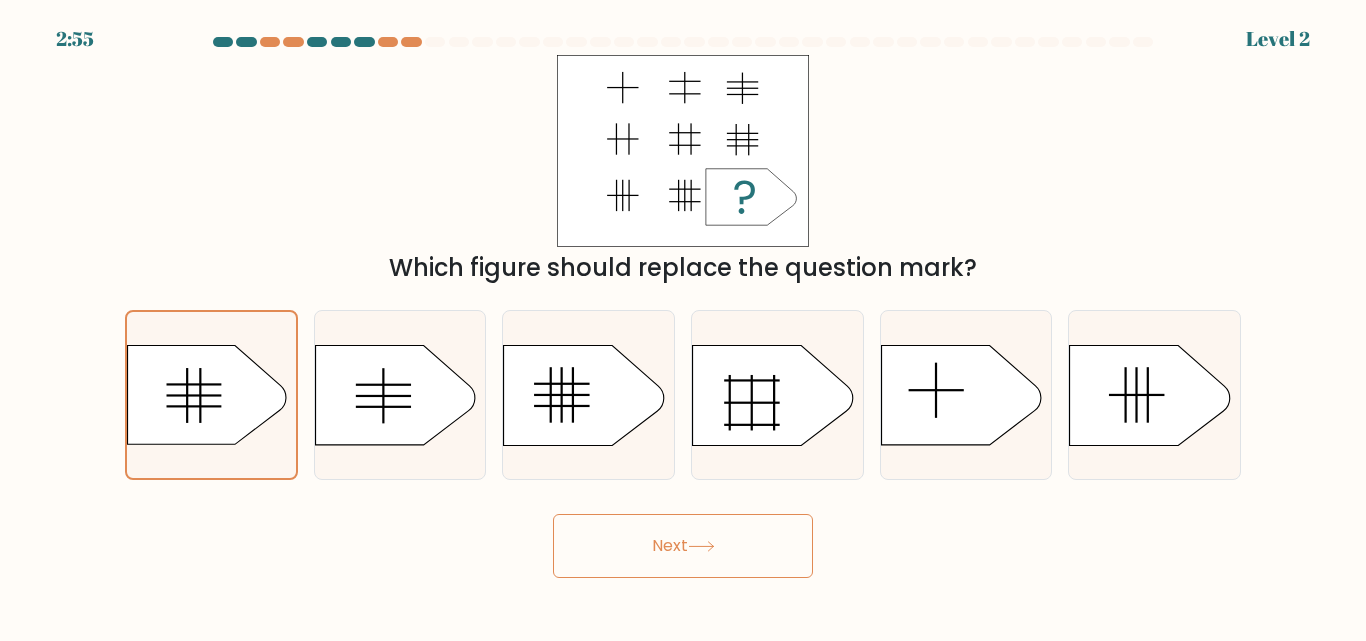 click on "Next" at bounding box center [683, 546] 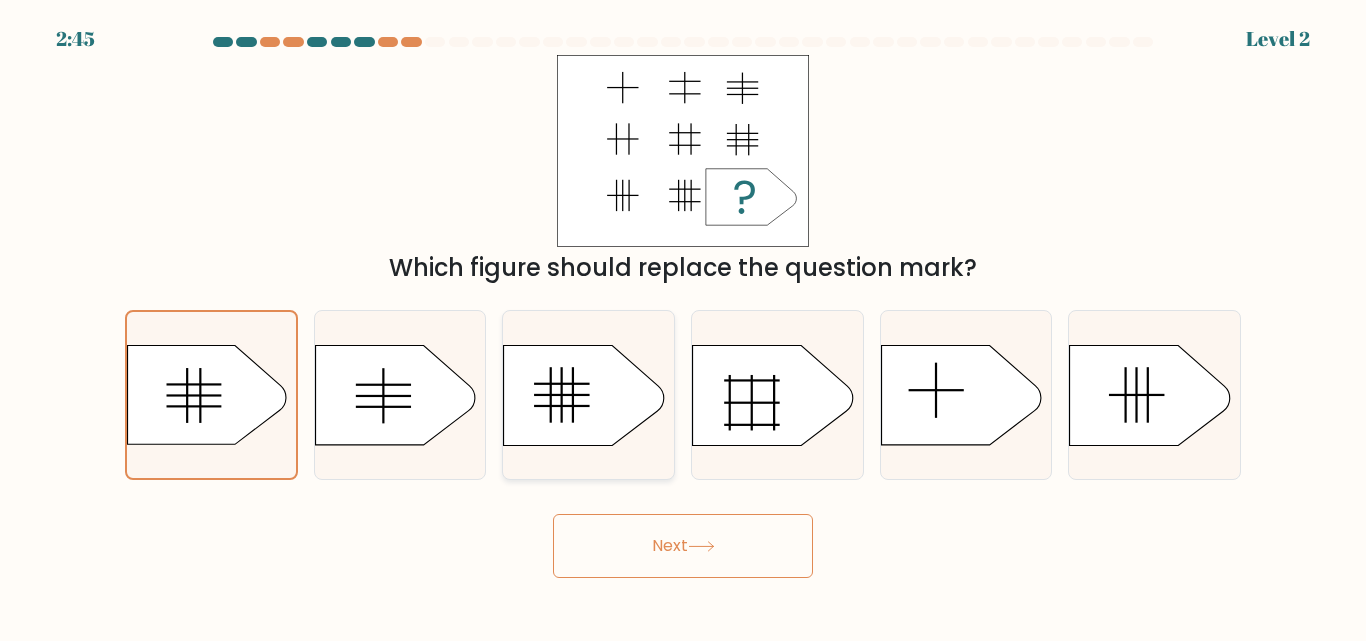 click 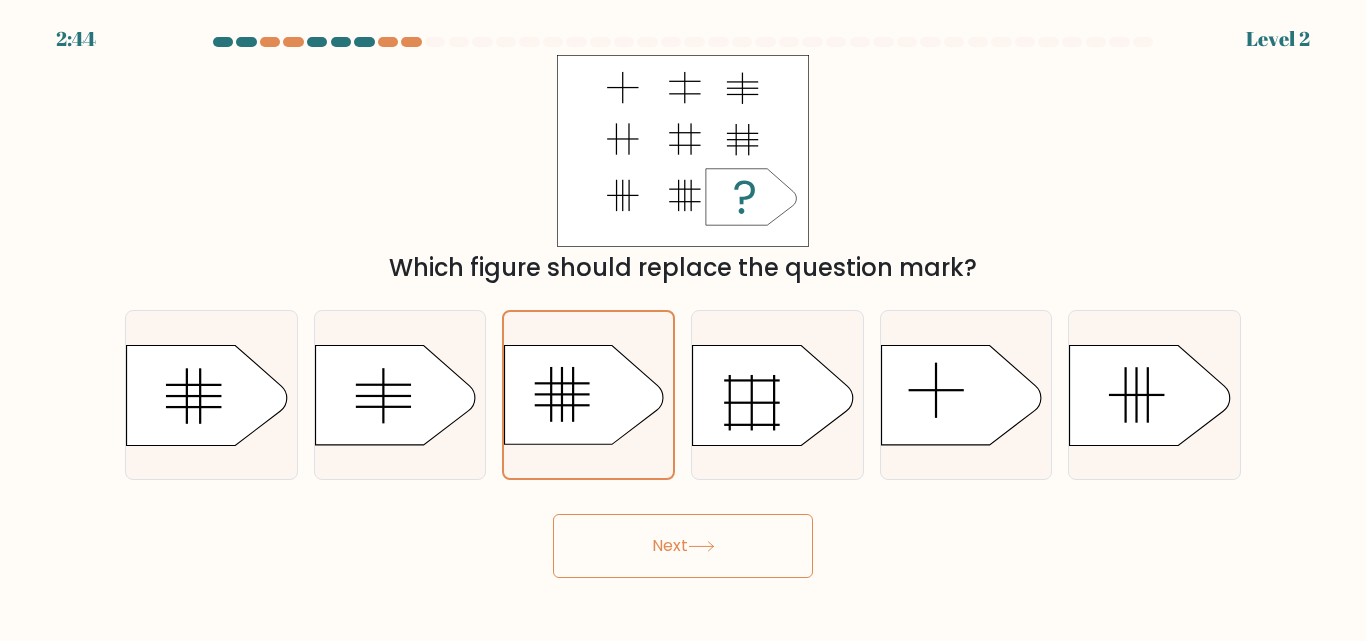 click on "Next" at bounding box center (683, 546) 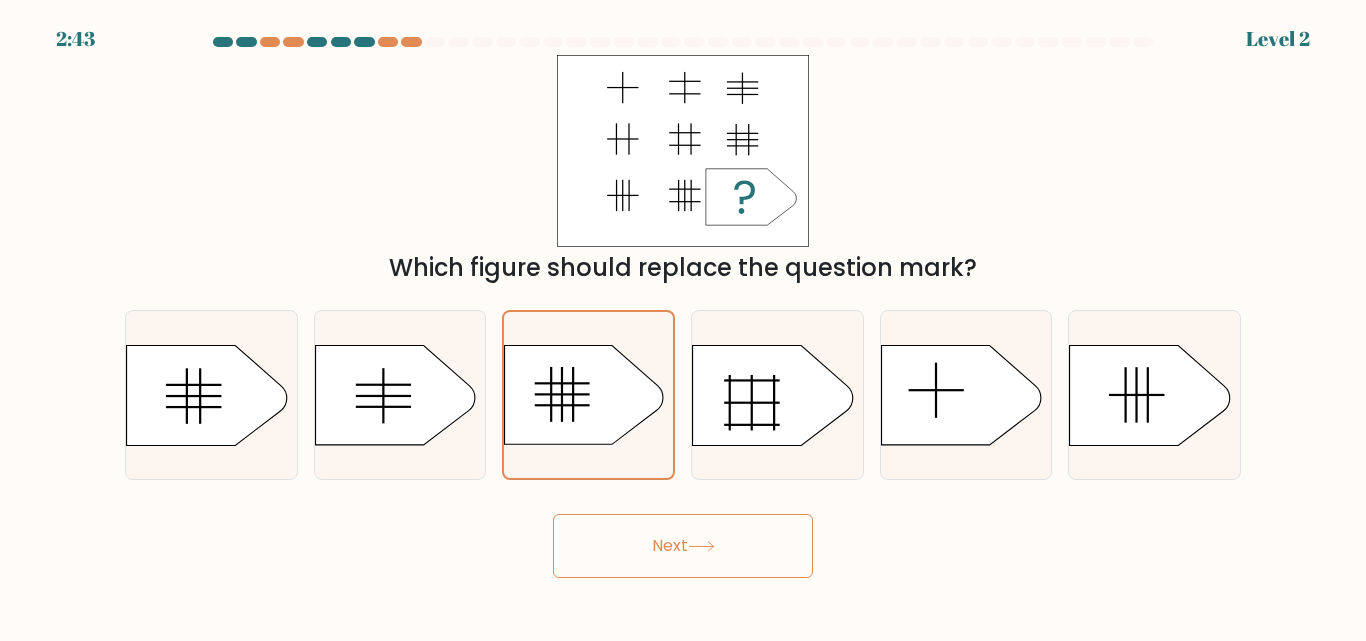click on "Next" at bounding box center [683, 546] 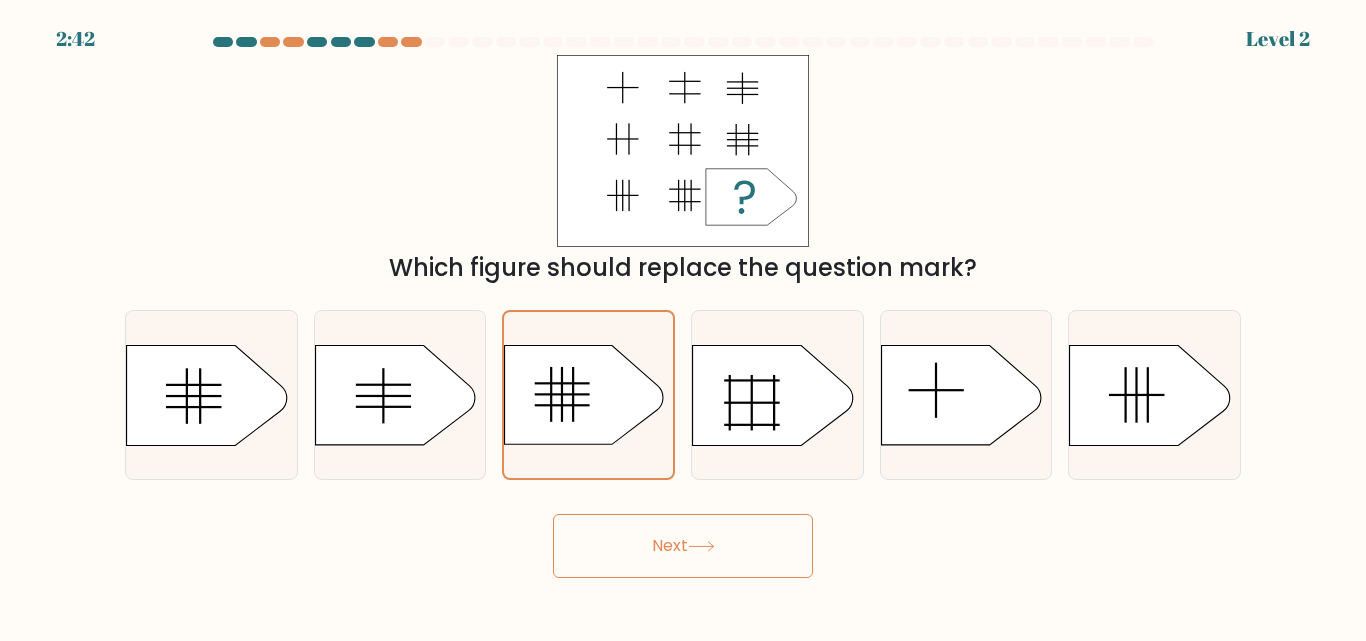 click on "Next" at bounding box center [683, 546] 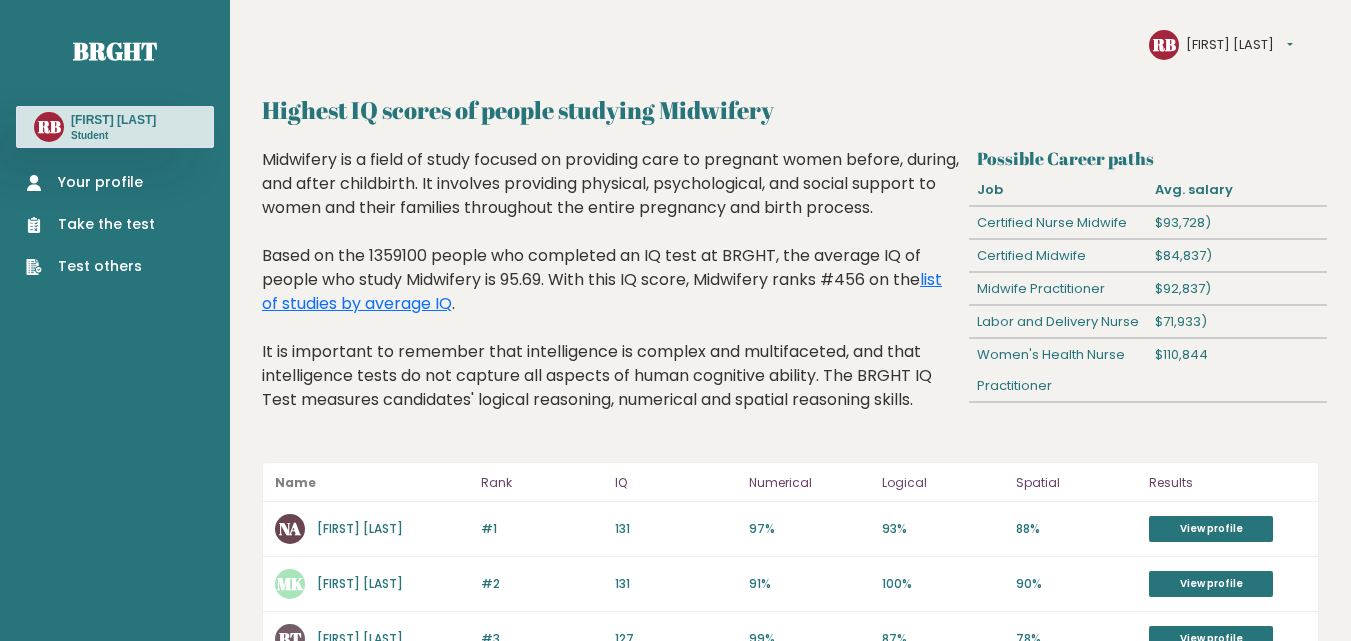 scroll, scrollTop: 0, scrollLeft: 0, axis: both 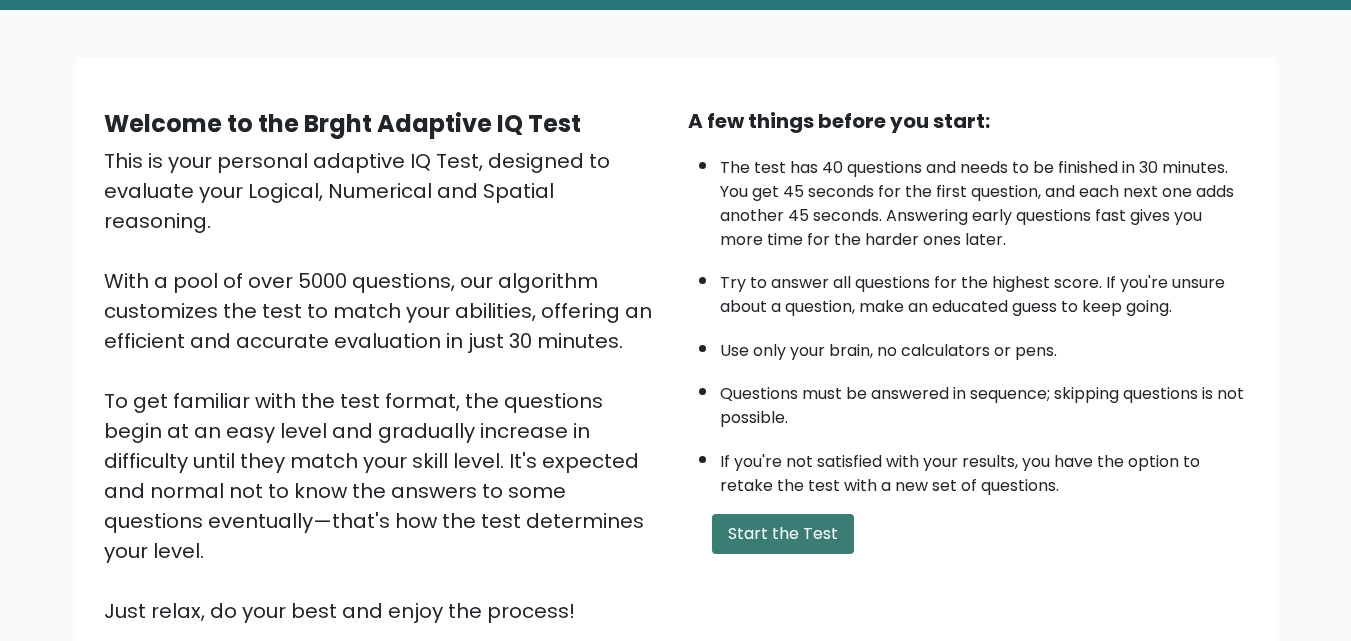 click on "Start the Test" at bounding box center [783, 534] 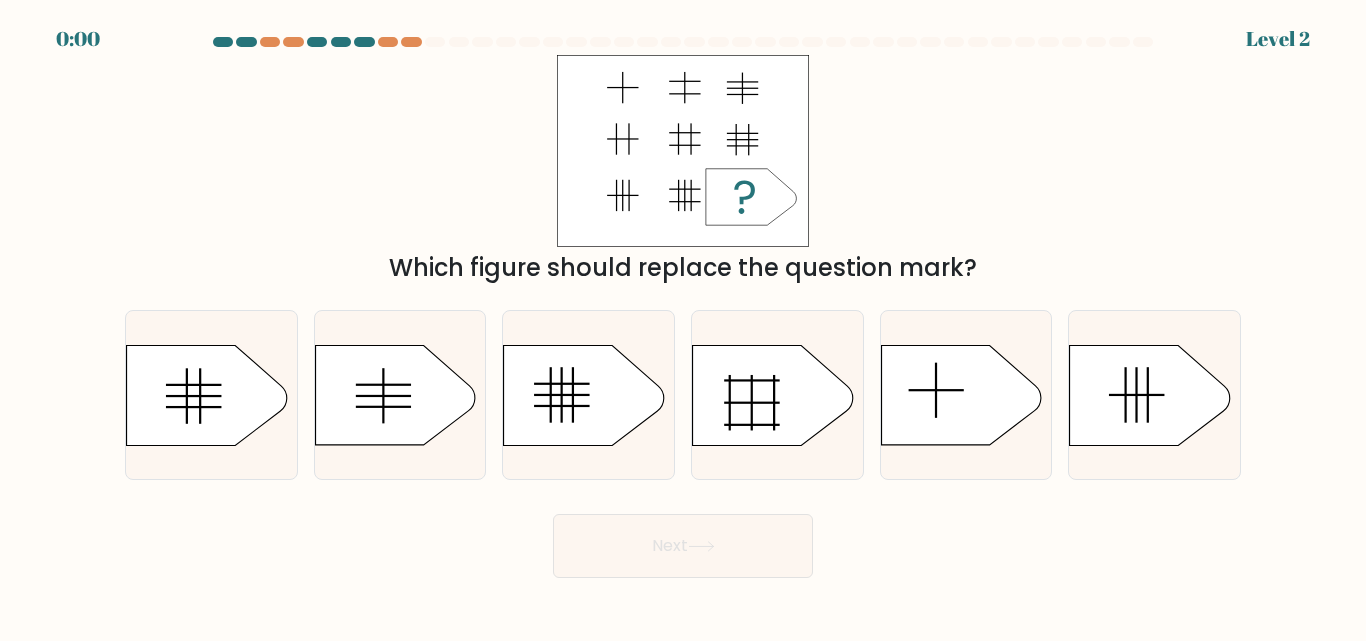 scroll, scrollTop: 0, scrollLeft: 0, axis: both 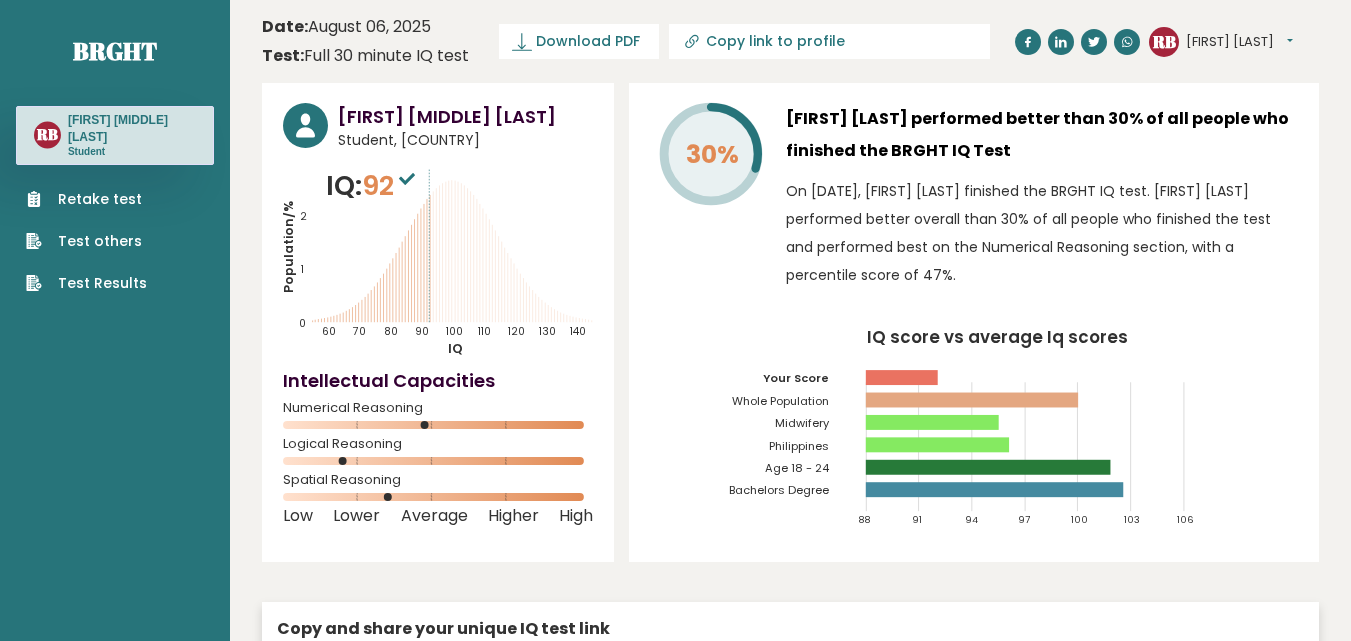 click on "Test others" at bounding box center (86, 241) 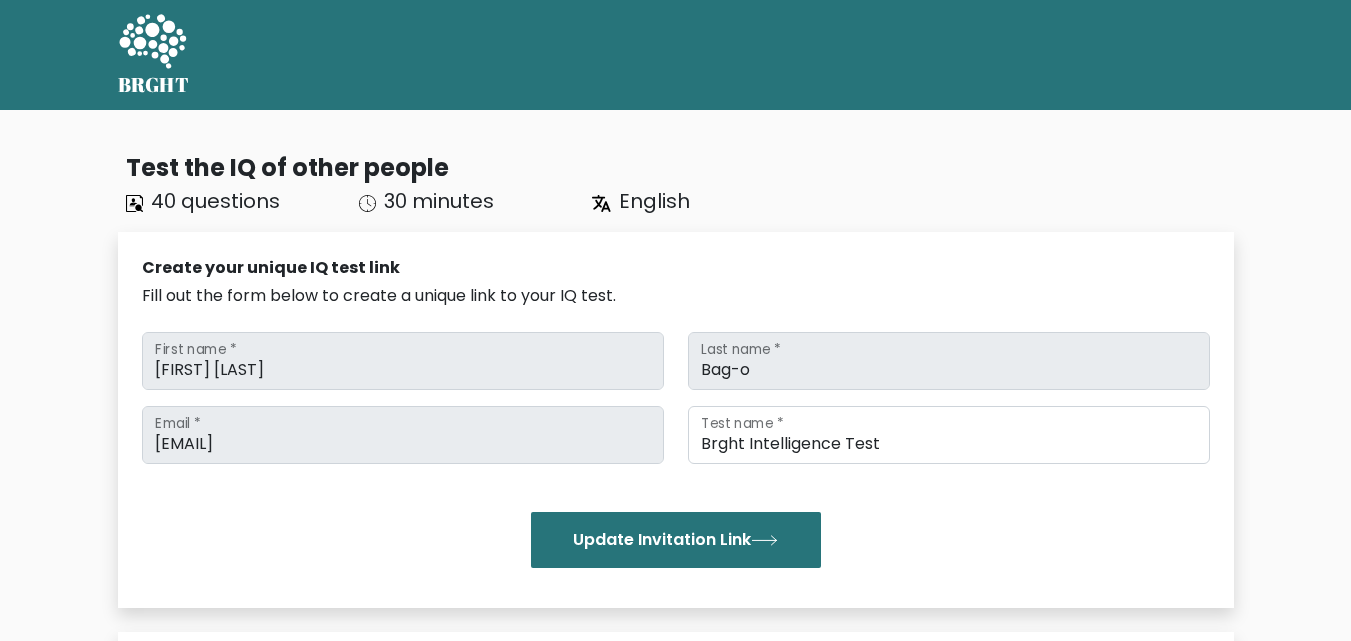 scroll, scrollTop: 0, scrollLeft: 0, axis: both 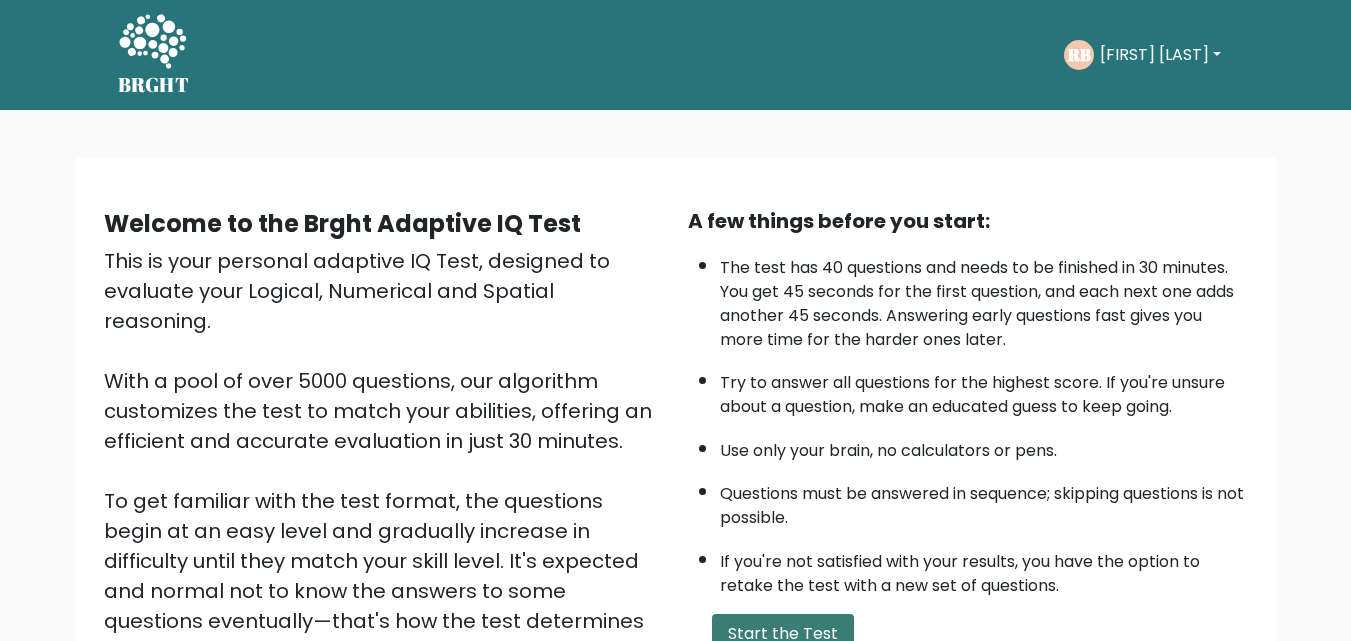 click on "Start the Test" at bounding box center [783, 634] 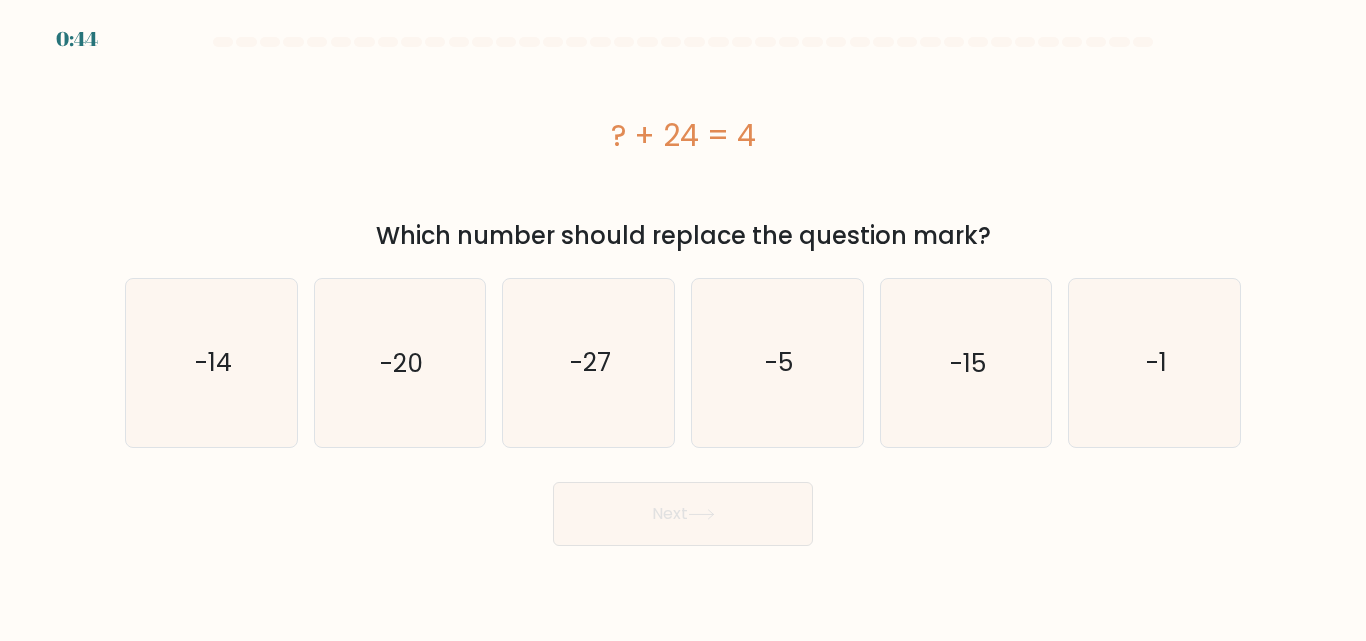 scroll, scrollTop: 0, scrollLeft: 0, axis: both 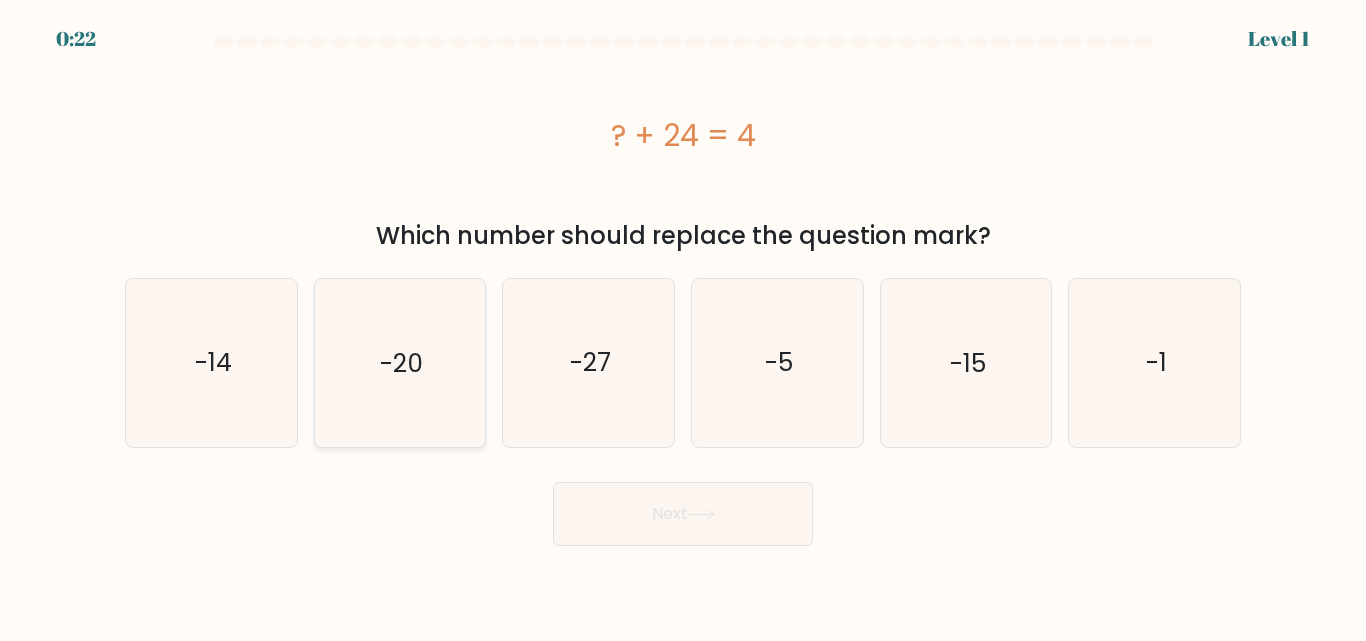 click on "-20" 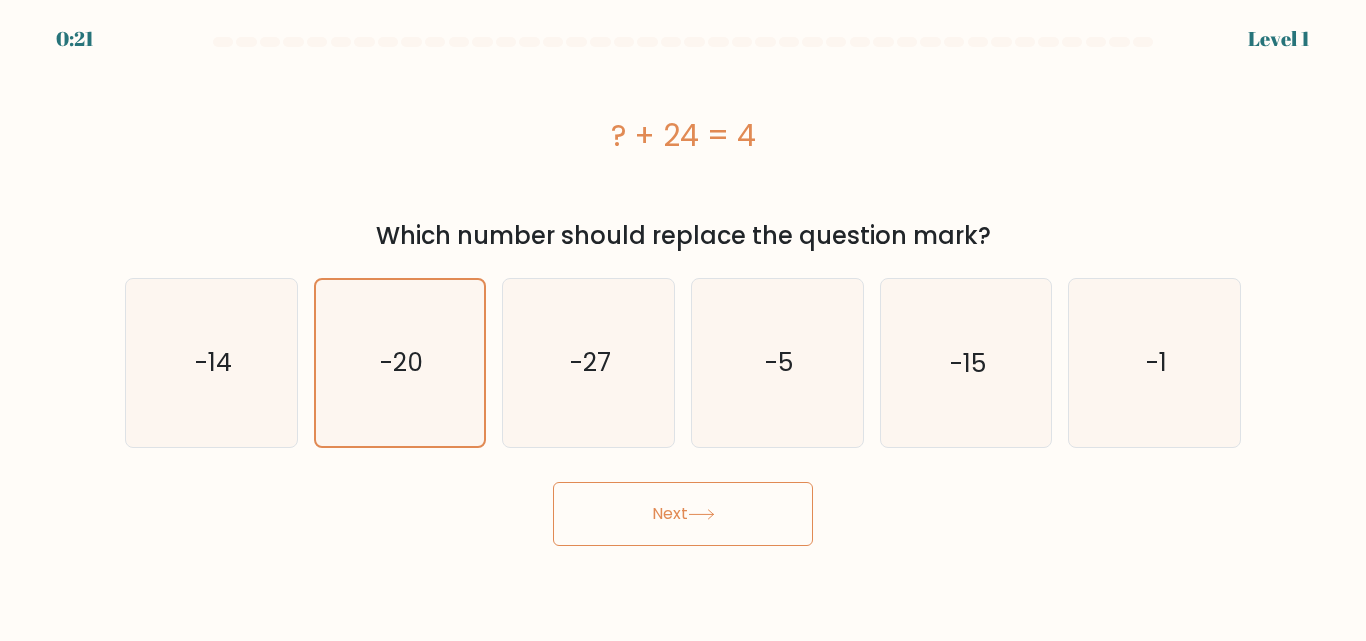 click on "Next" at bounding box center [683, 514] 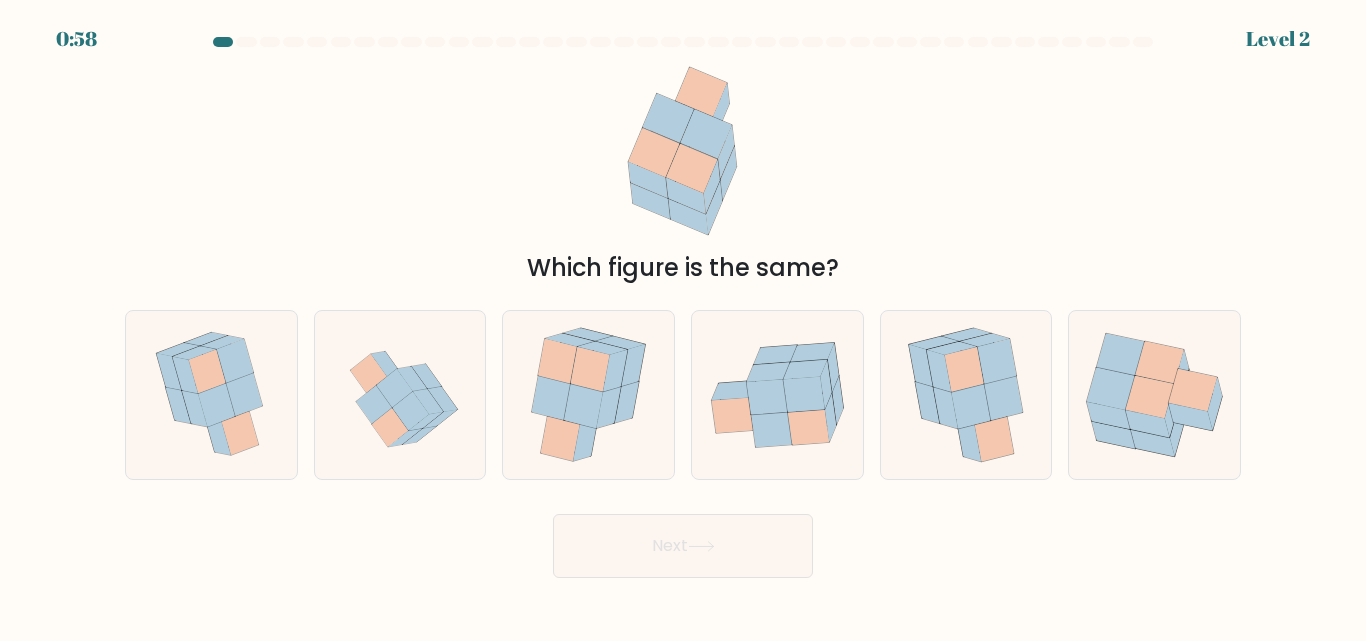 drag, startPoint x: 566, startPoint y: 383, endPoint x: 705, endPoint y: 565, distance: 229.00873 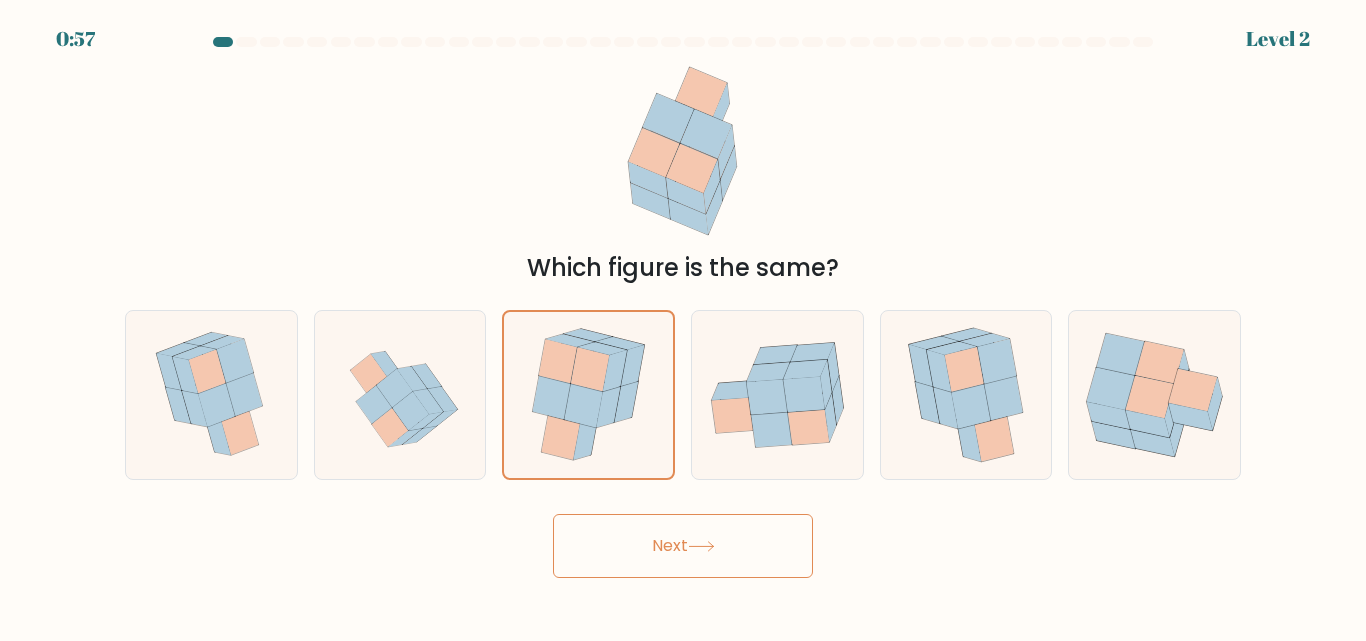 click on "Next" at bounding box center [683, 546] 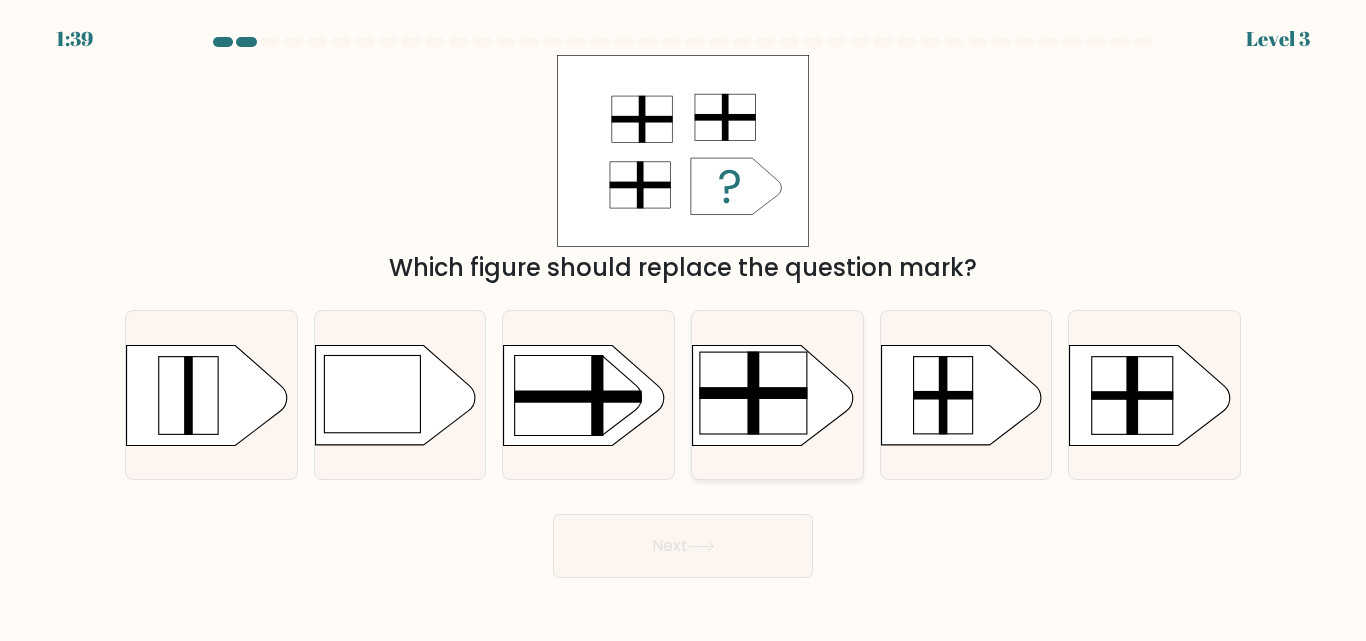 click 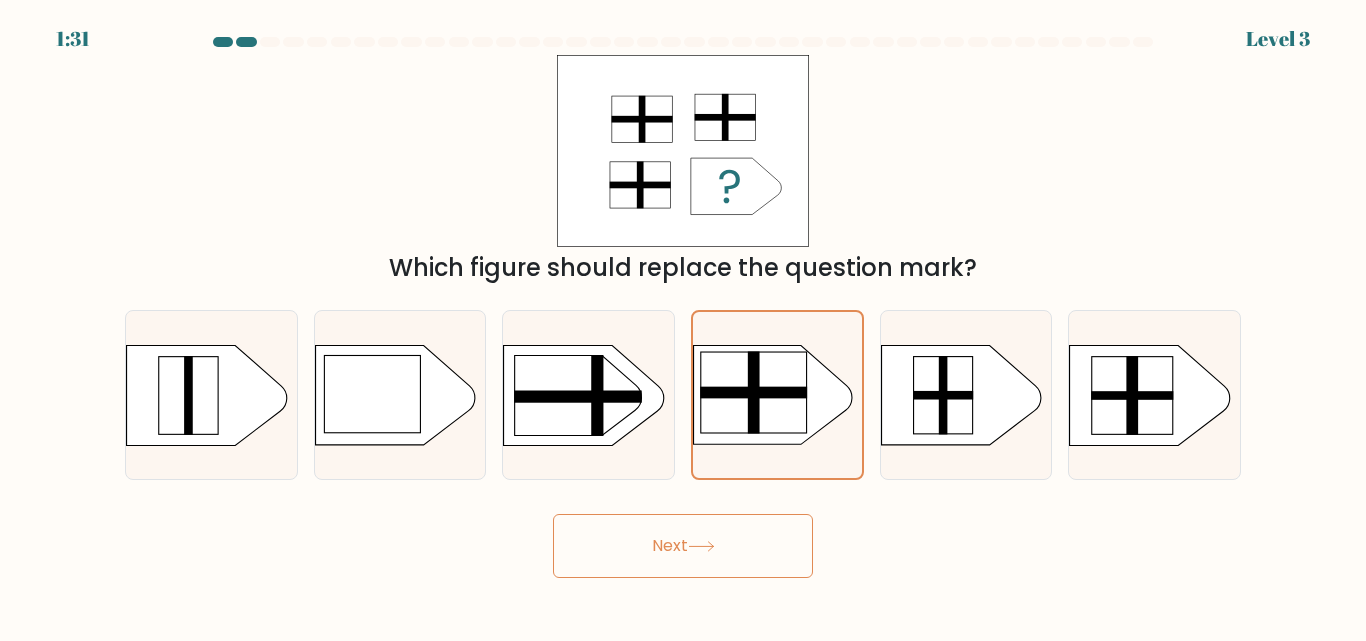 click on "Next" at bounding box center (683, 546) 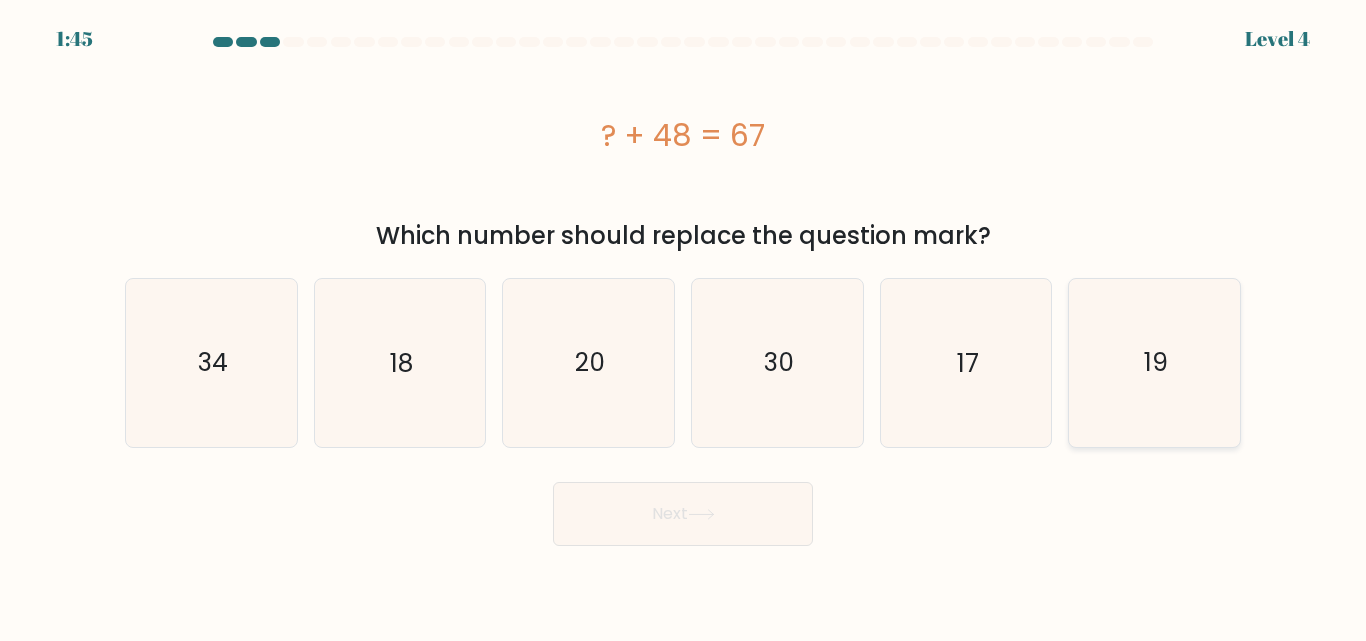 click on "19" 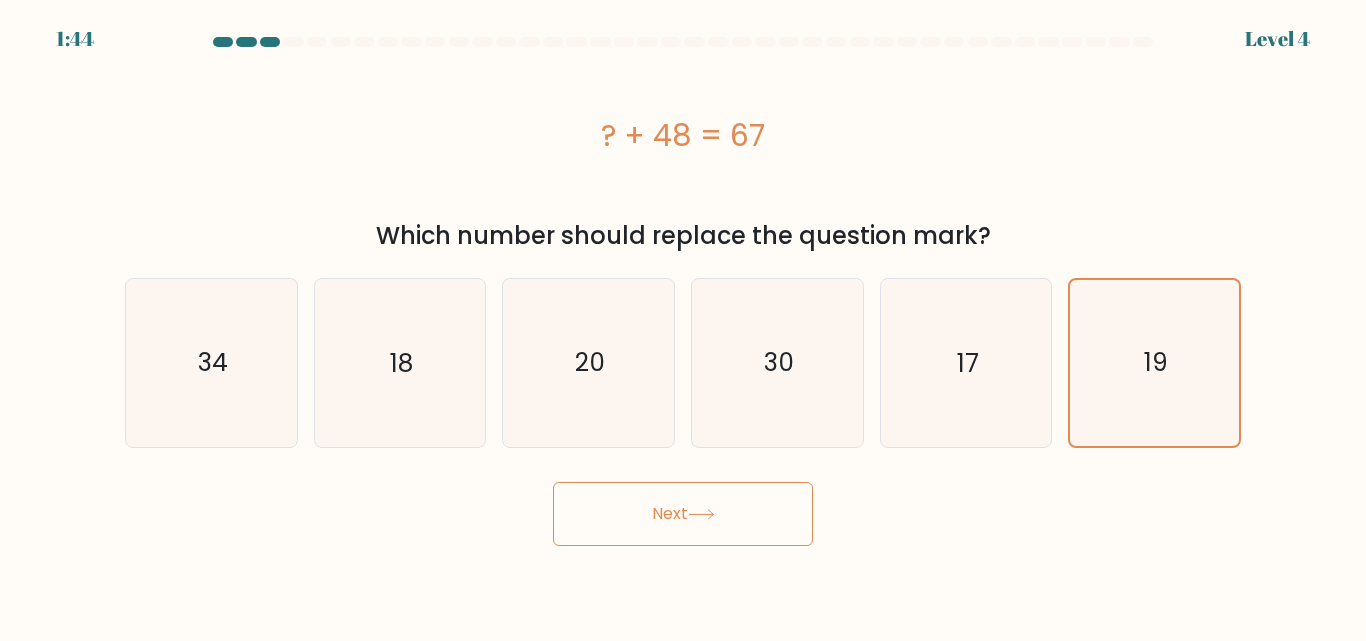 click on "Next" at bounding box center [683, 514] 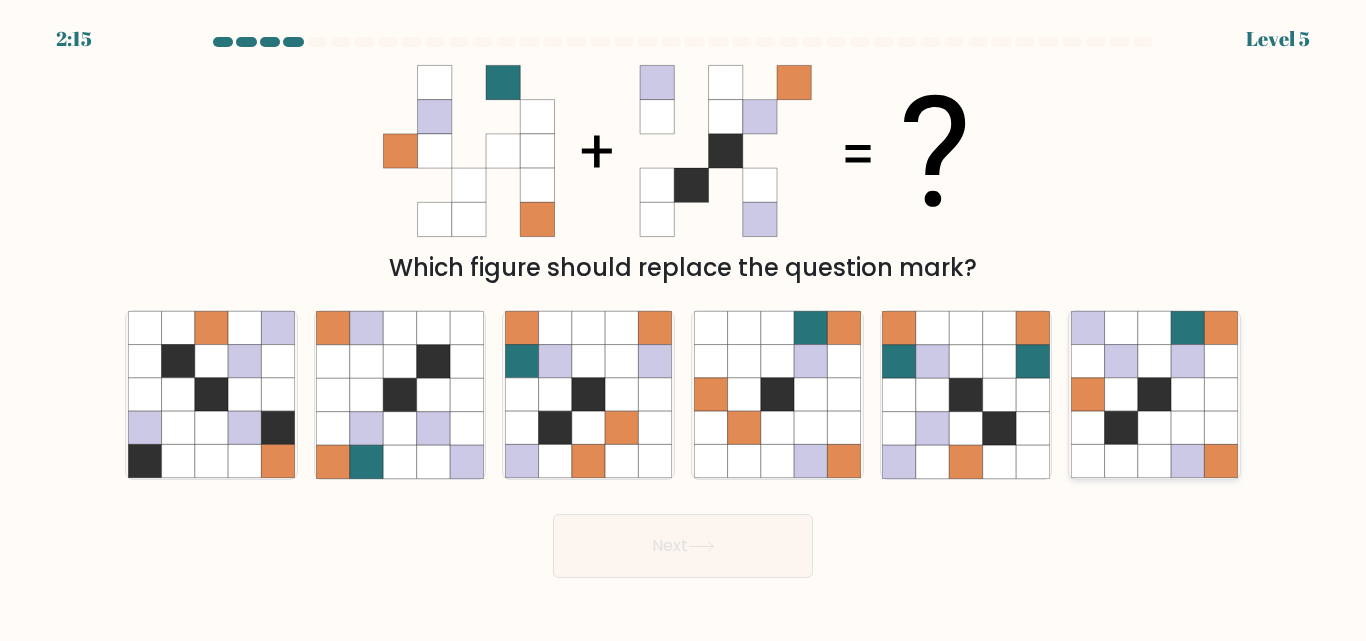 click 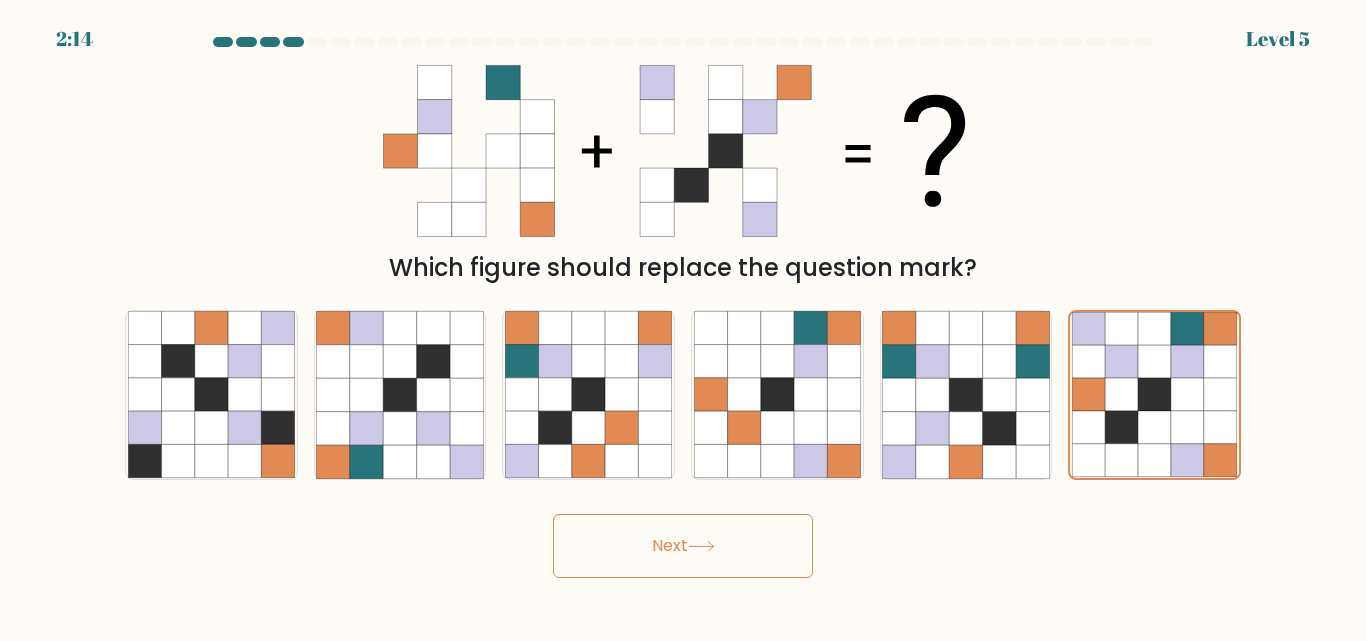 click 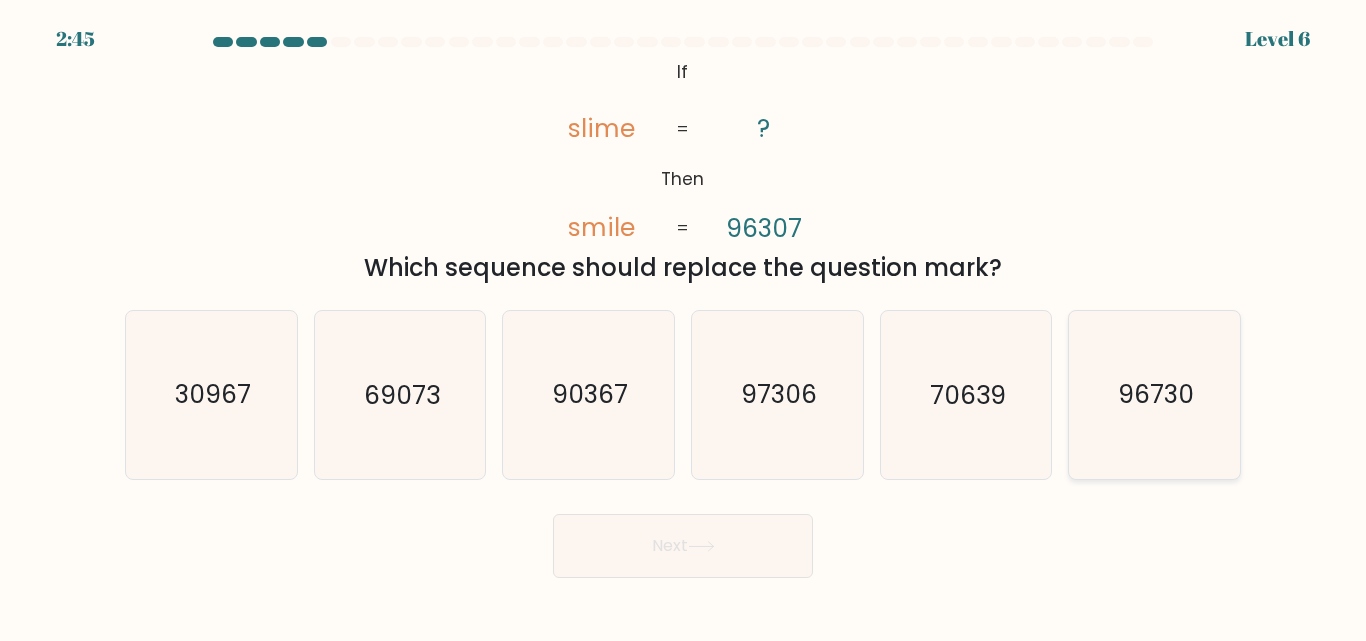click on "96730" 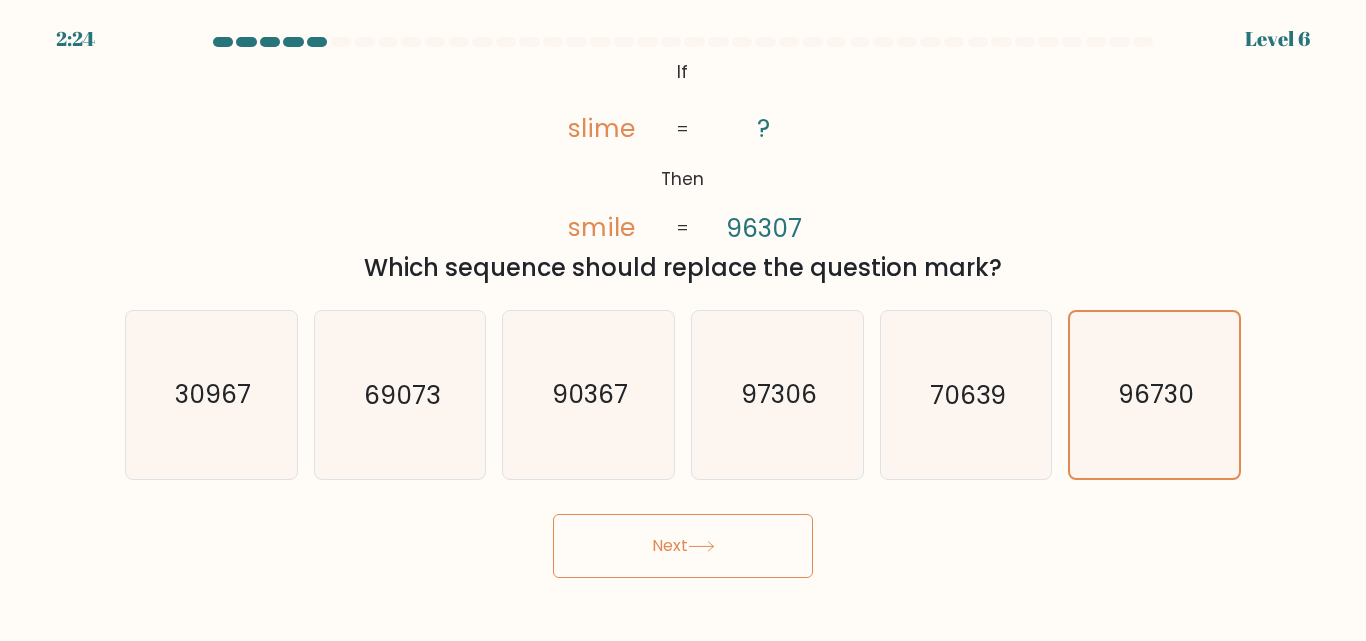 click on "Next" at bounding box center (683, 546) 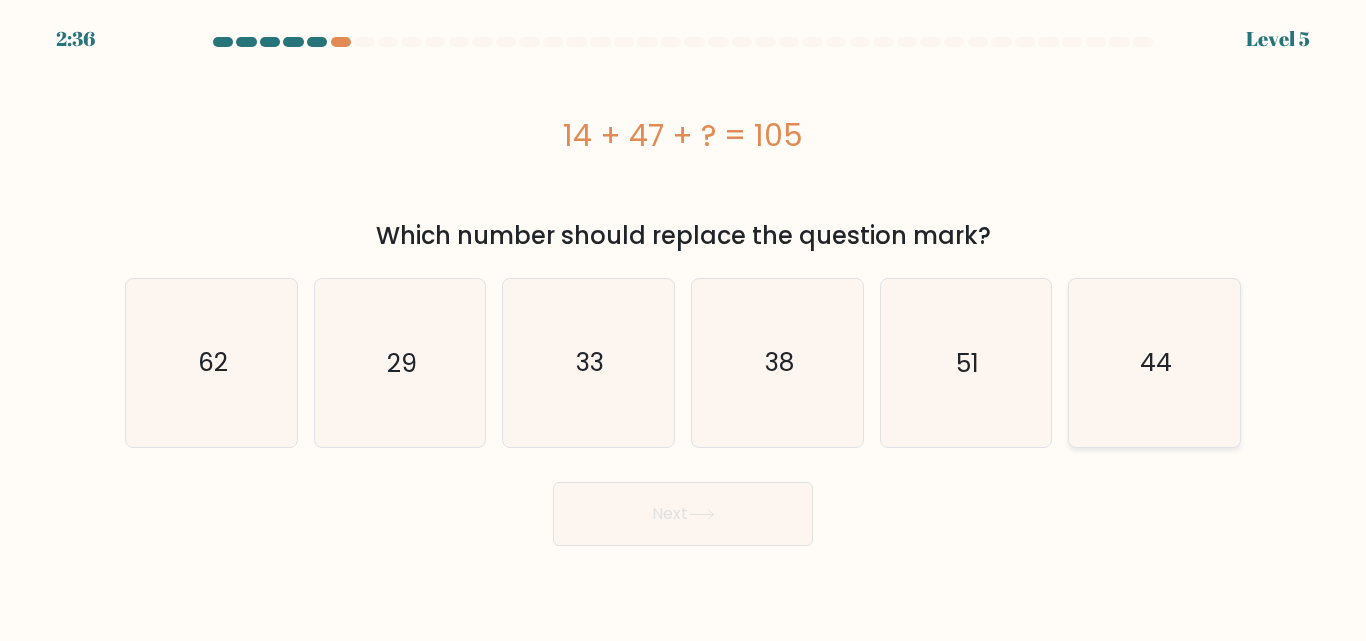 click on "44" 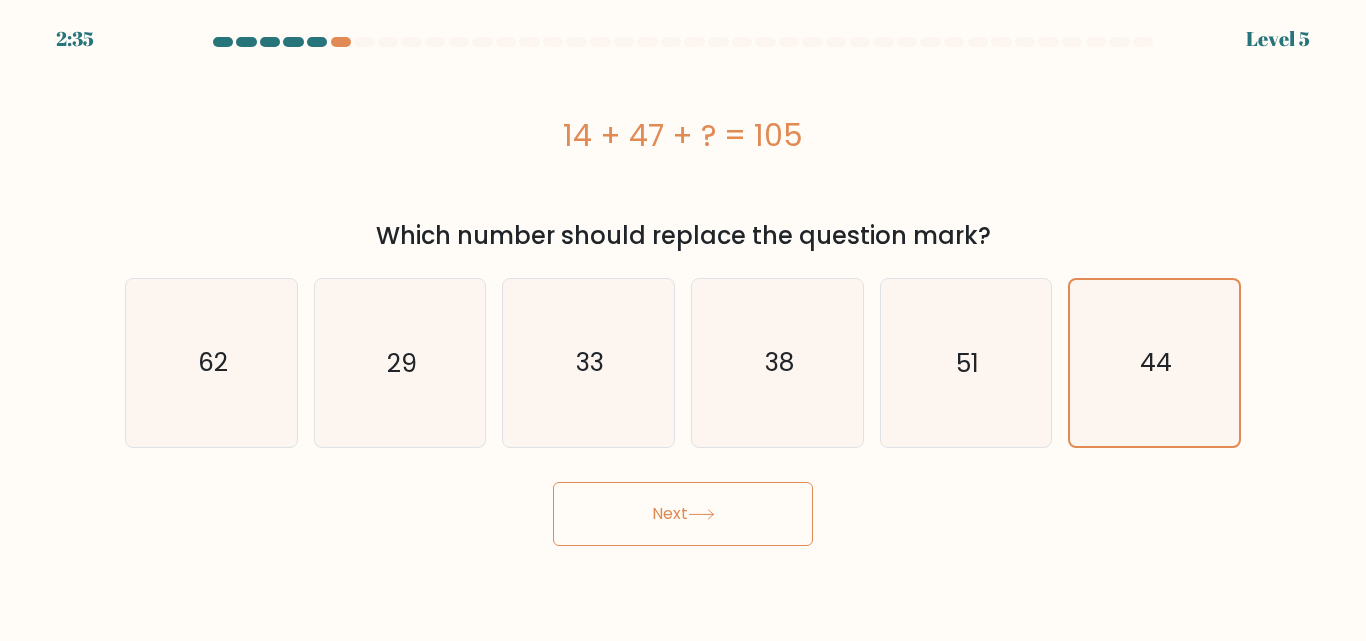 click 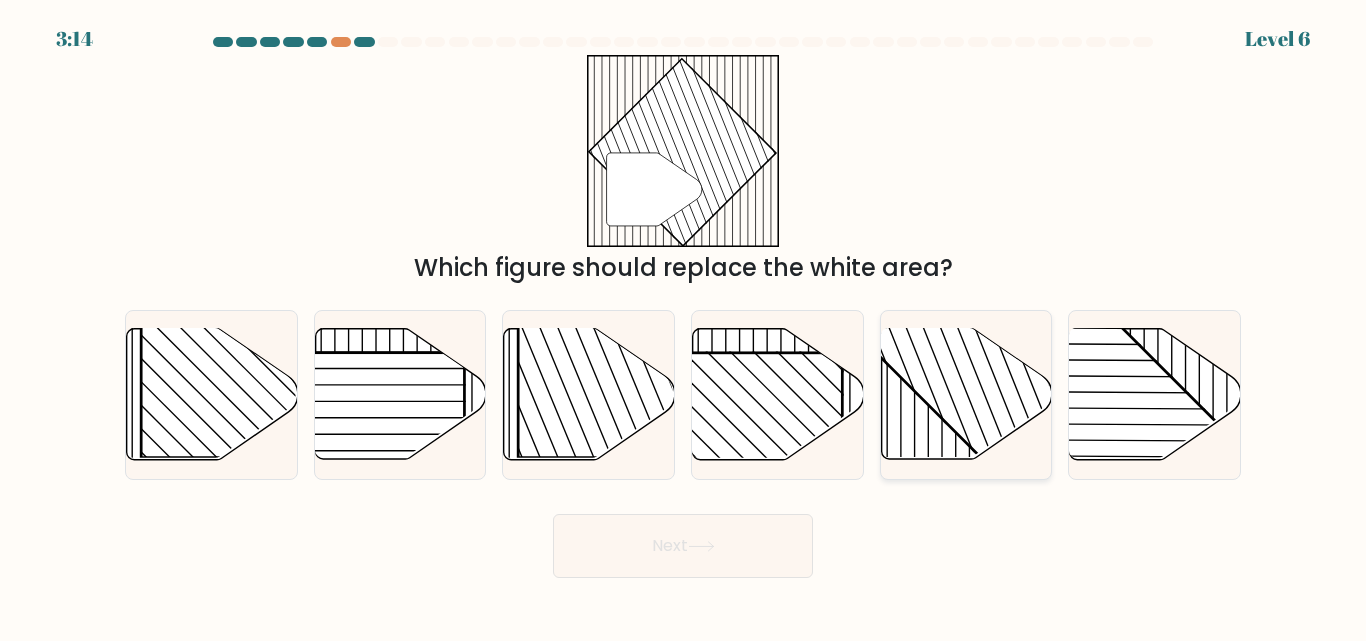 click at bounding box center [966, 394] 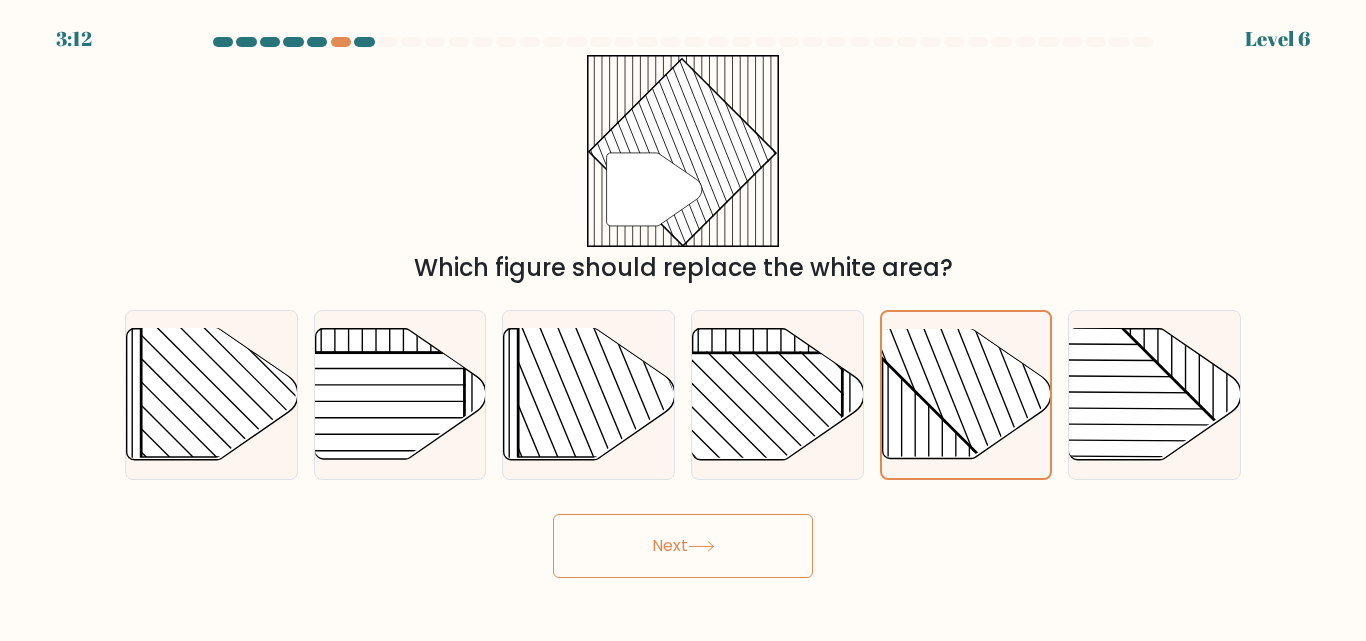 click on "Next" at bounding box center [683, 546] 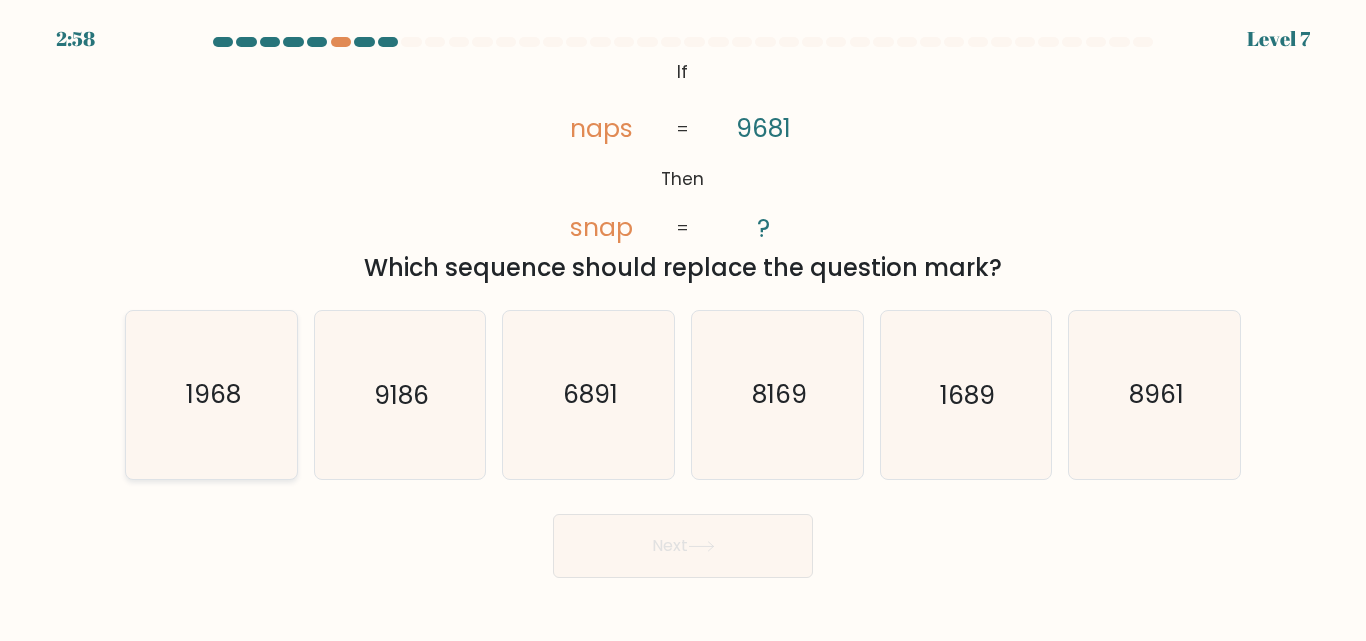 click on "1968" 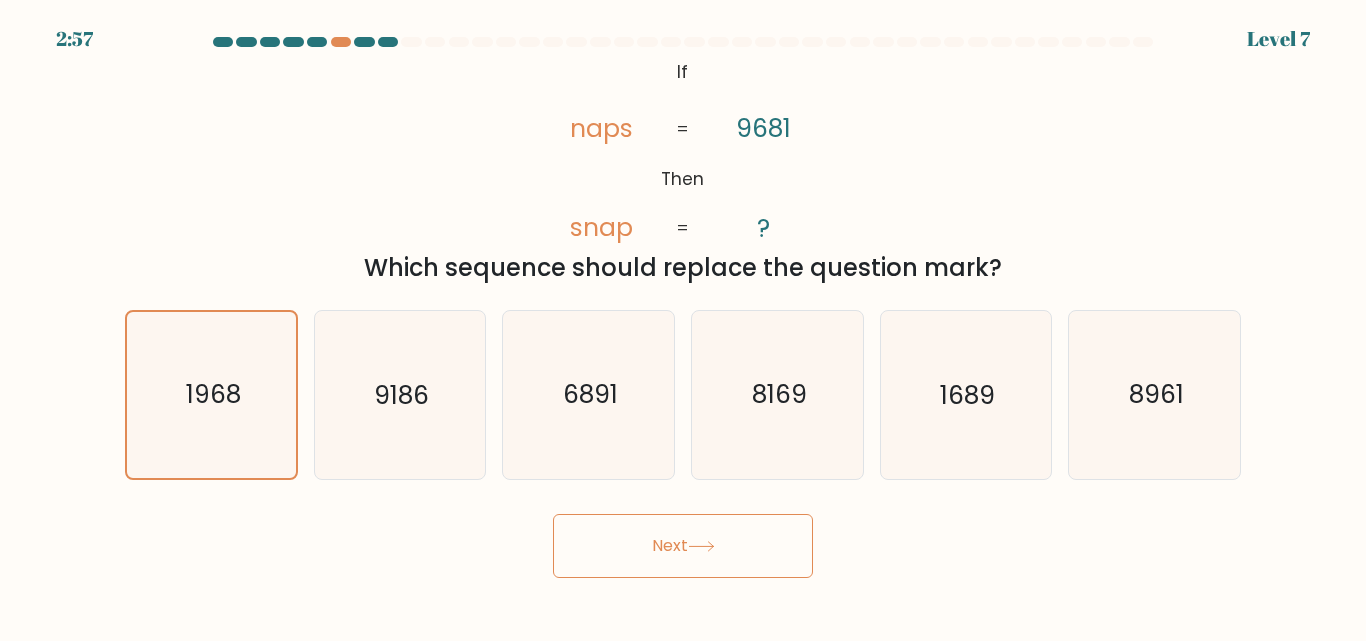 click on "Next" at bounding box center [683, 546] 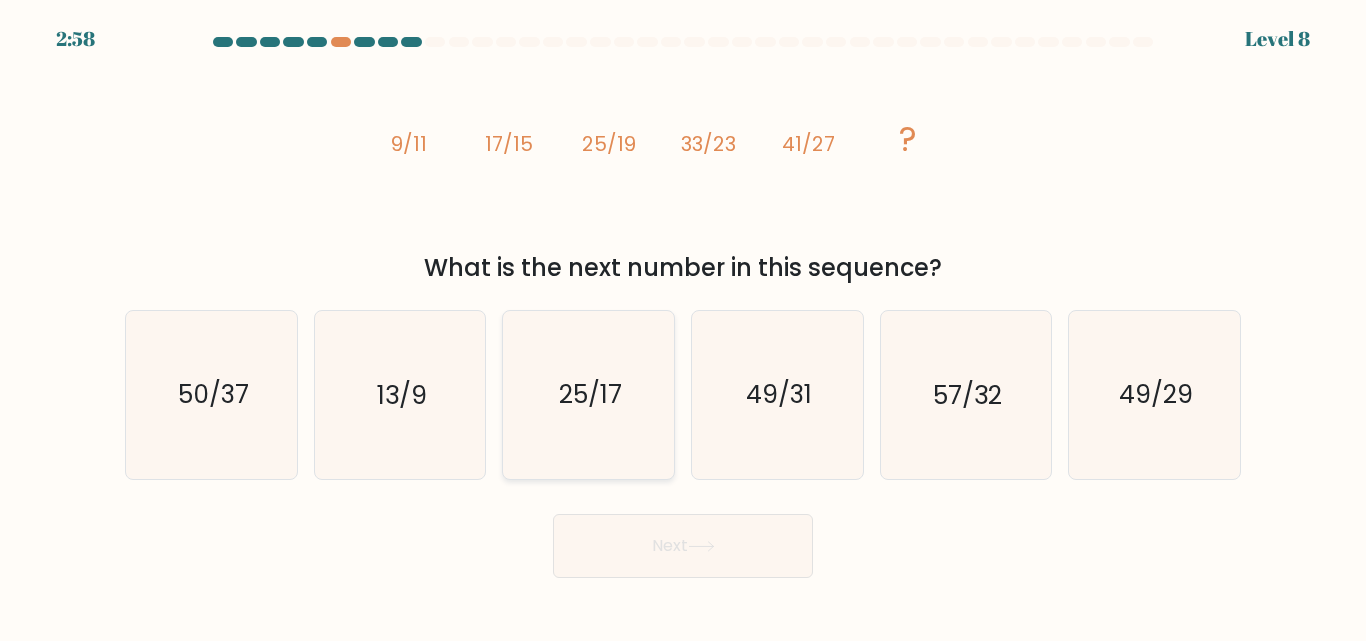 click on "25/17" 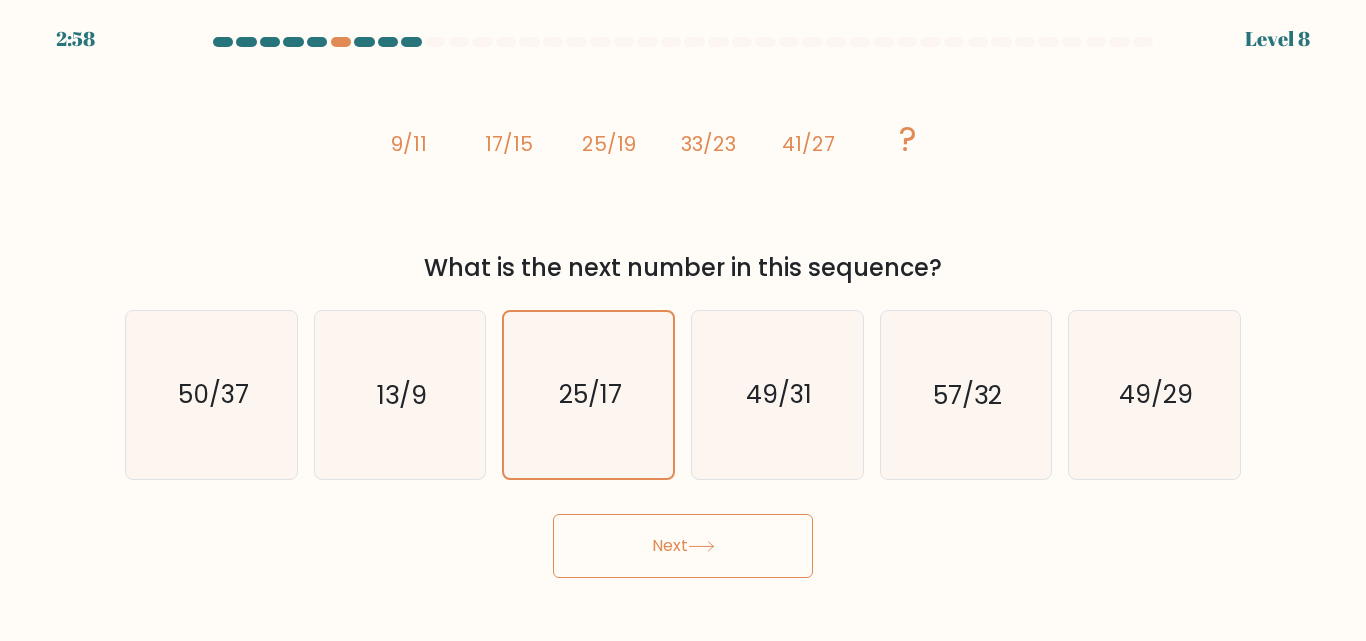 click on "Next" at bounding box center (683, 546) 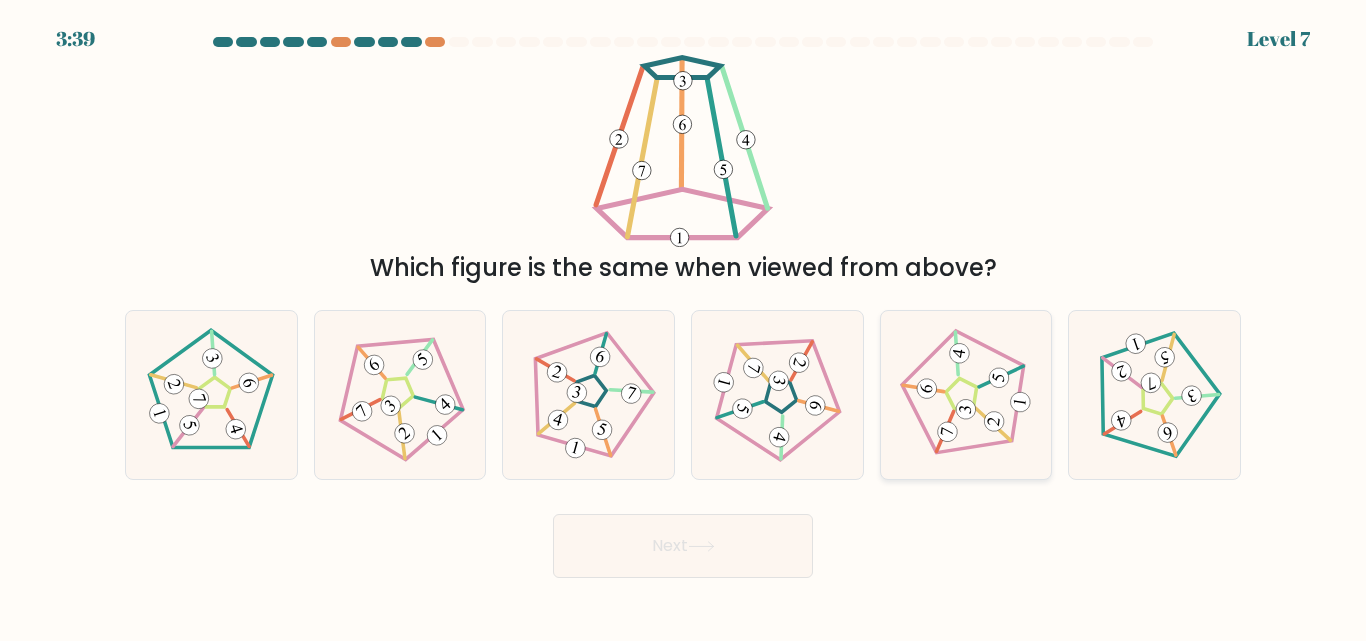 click 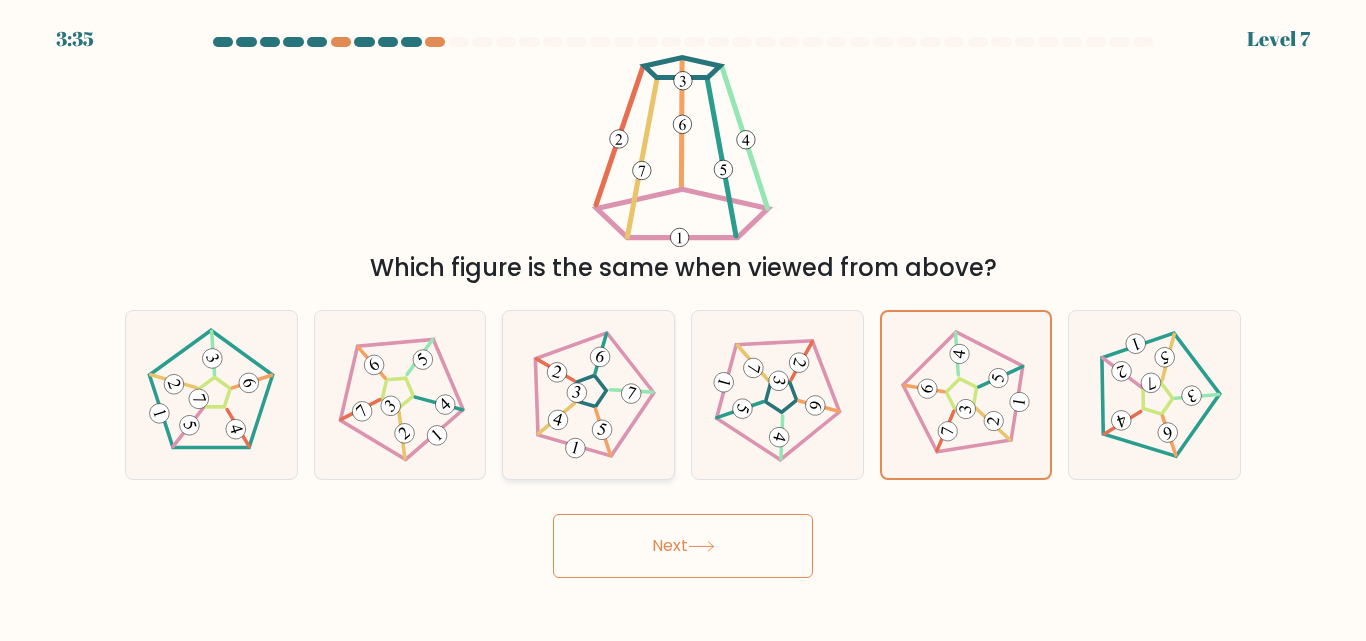 click 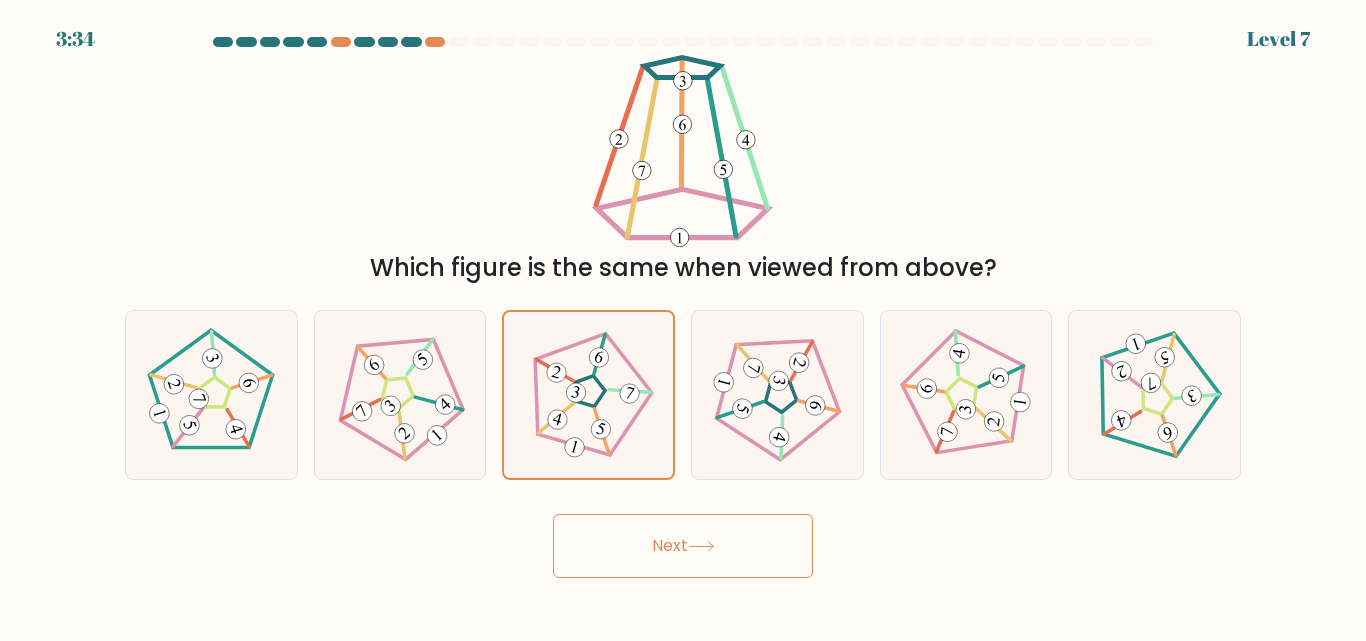click on "Next" at bounding box center (683, 546) 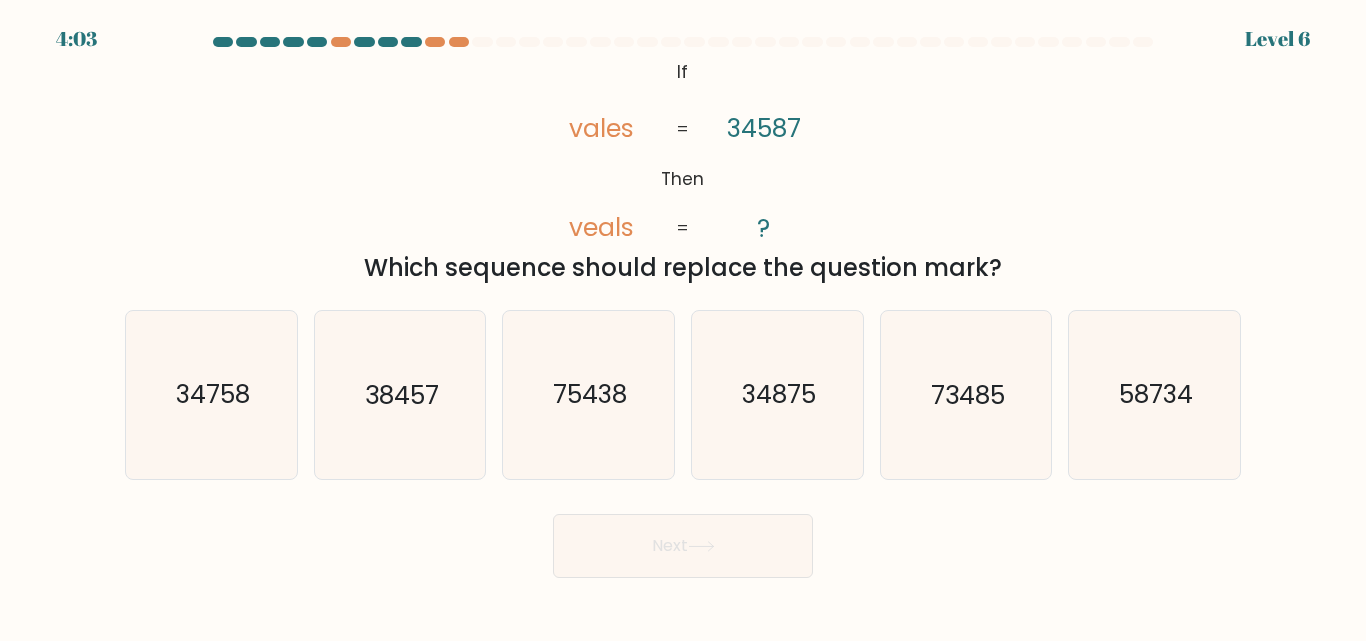 click on "b.
38457" at bounding box center (400, 394) 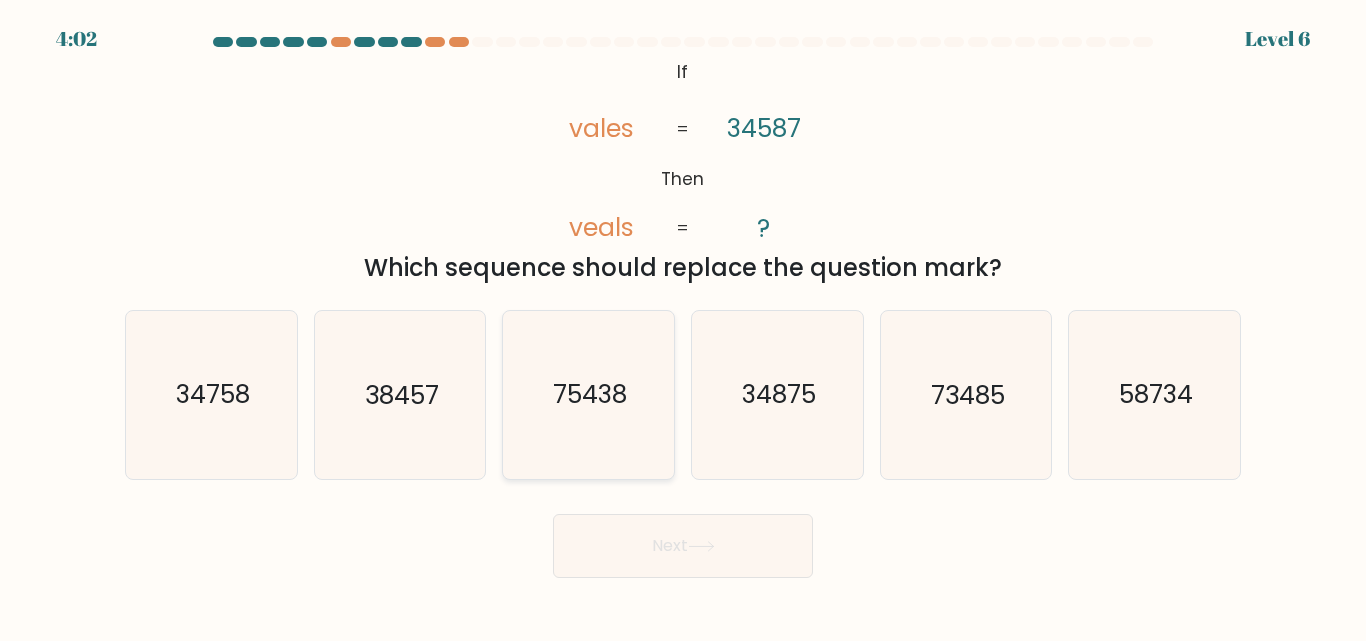 drag, startPoint x: 385, startPoint y: 385, endPoint x: 511, endPoint y: 461, distance: 147.14618 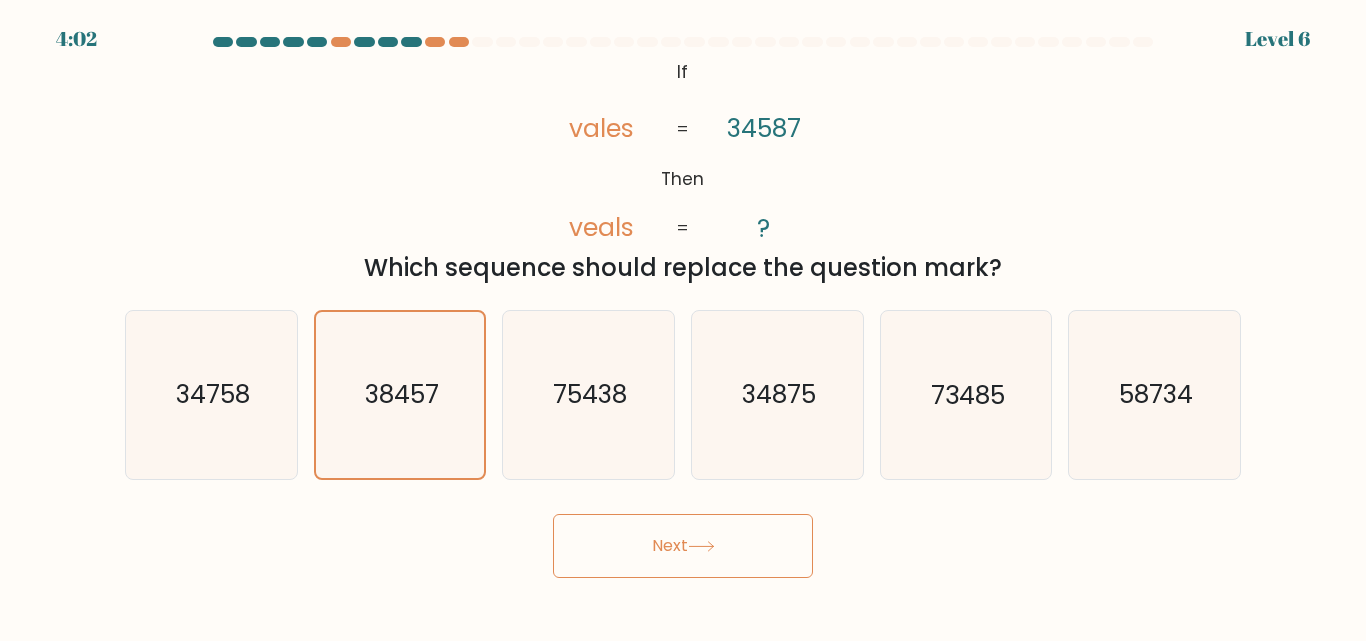 click on "Next" at bounding box center [683, 546] 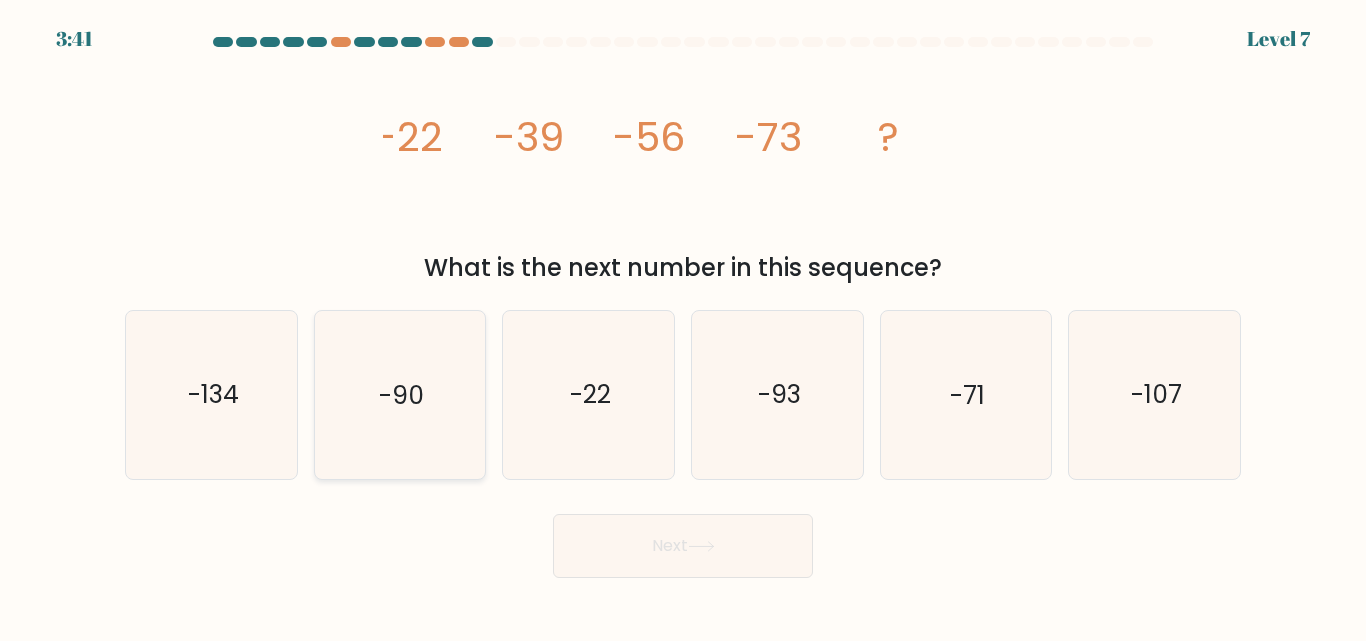 click on "-90" 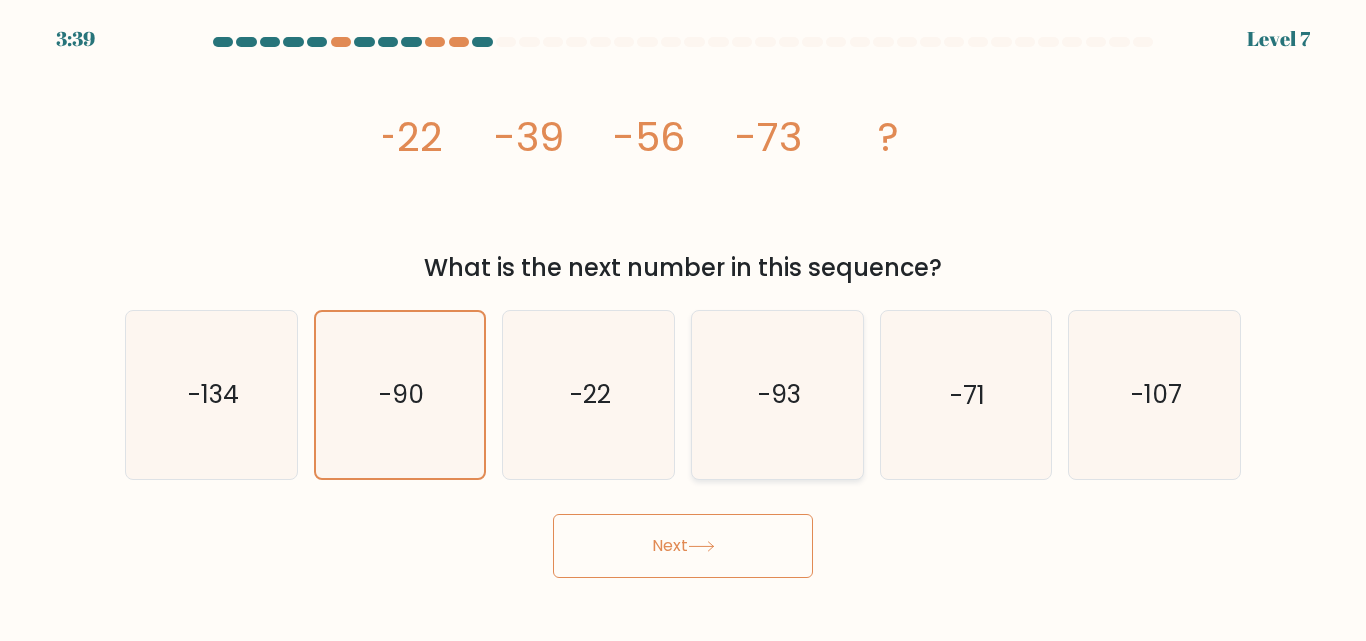 click on "-93" 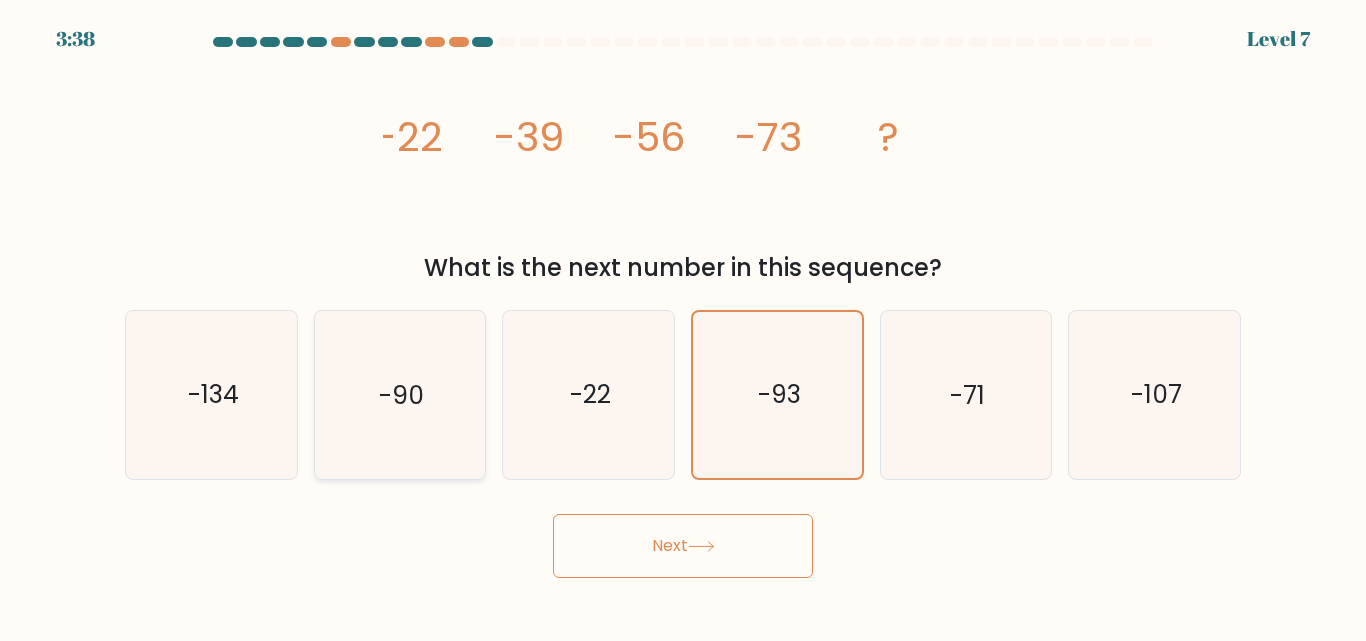 click on "-90" 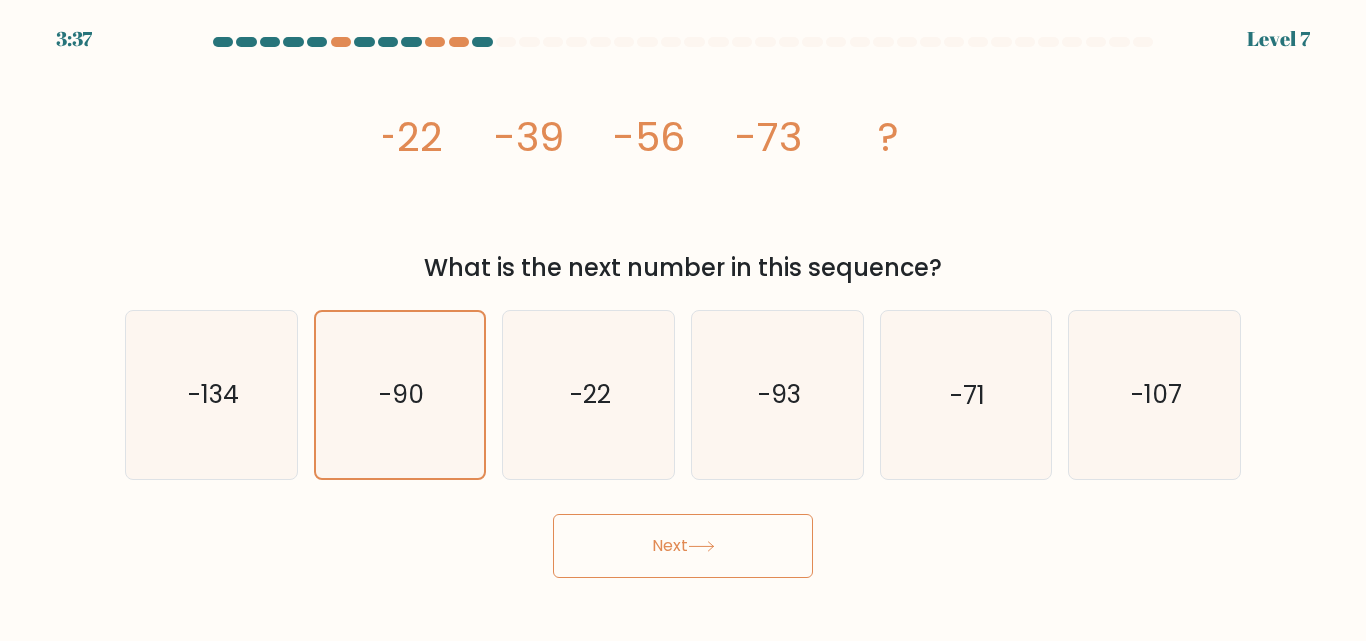 click on "Next" at bounding box center [683, 546] 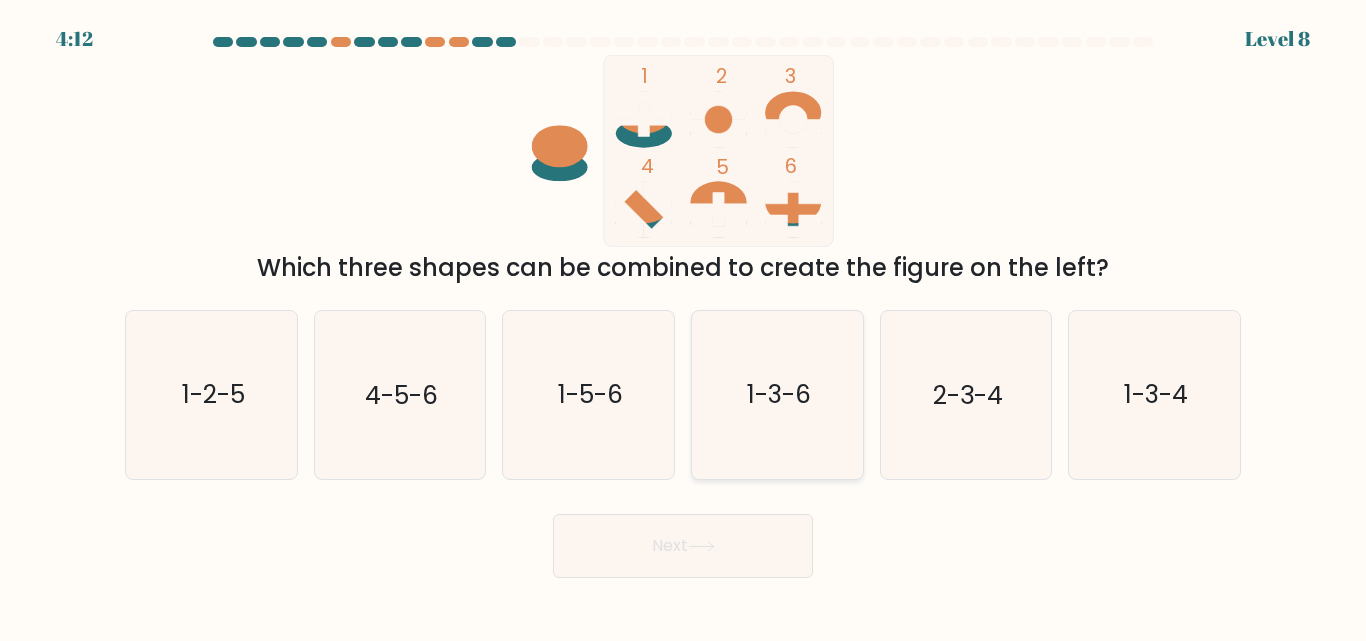 click on "1-3-6" 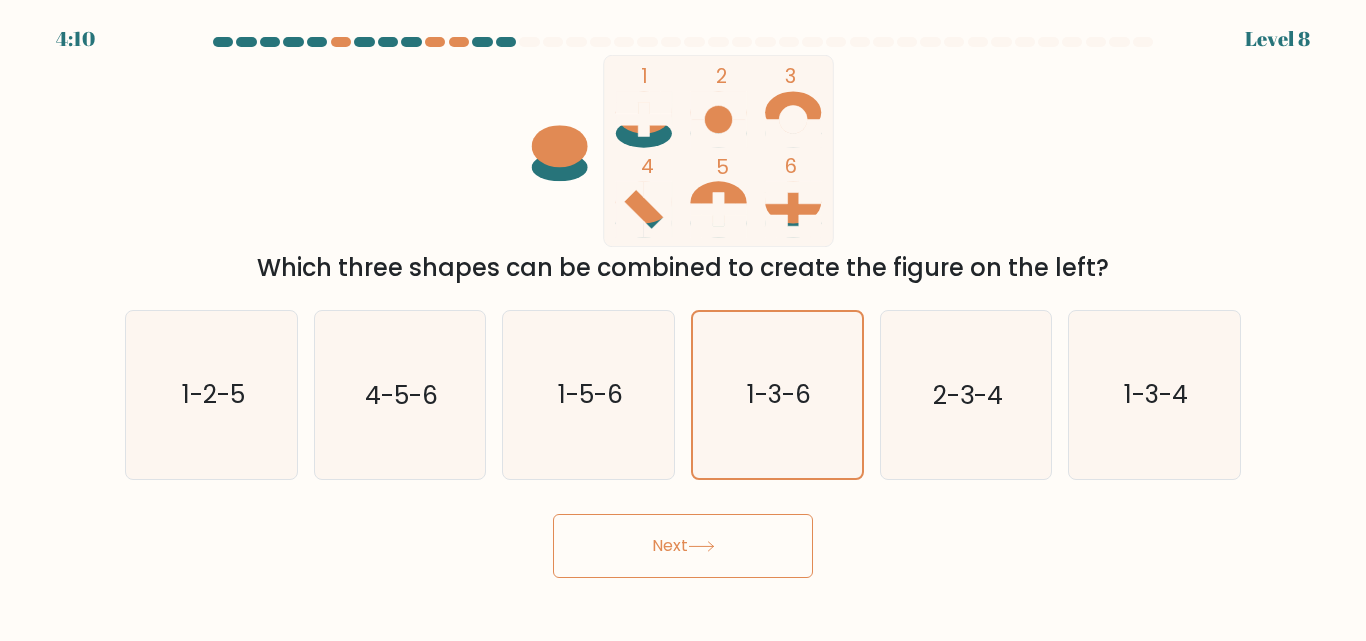 click on "Next" at bounding box center (683, 546) 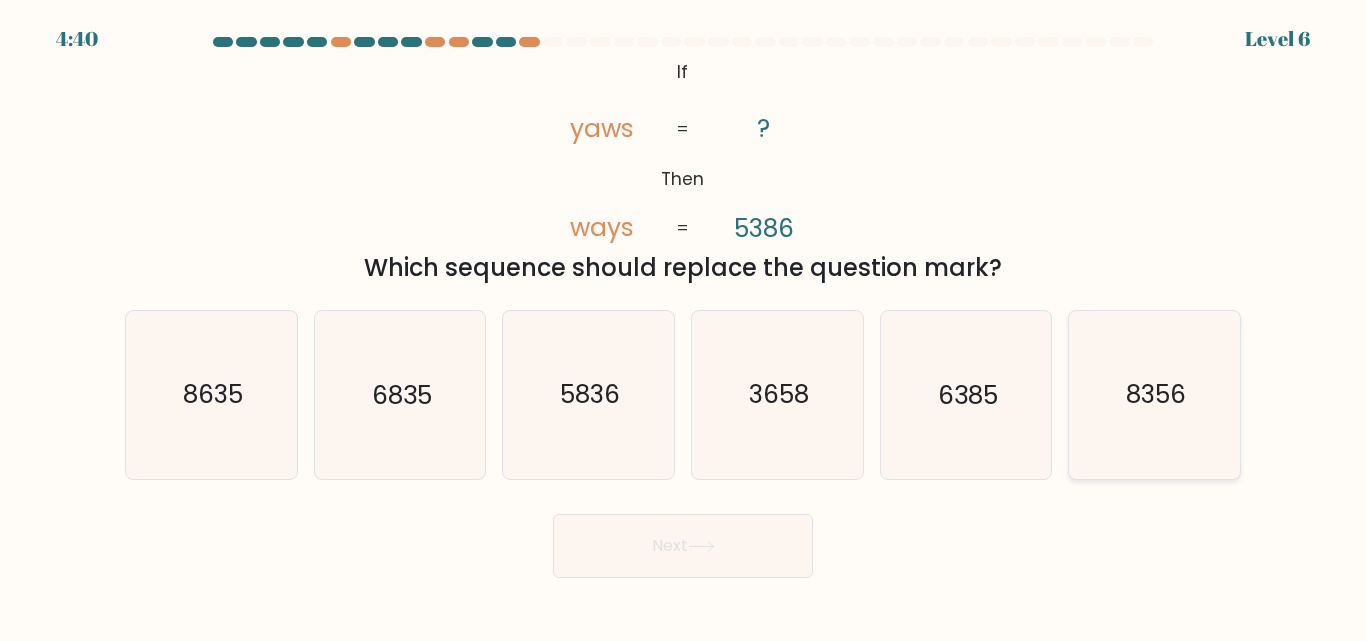 click on "8356" 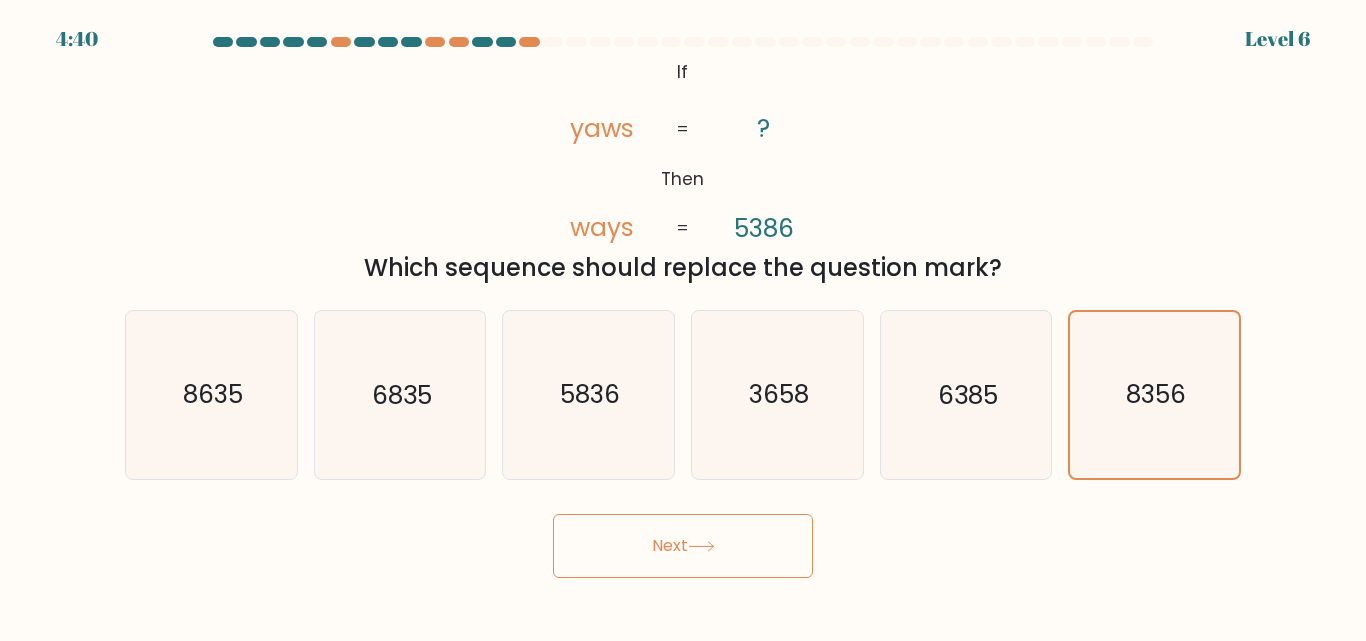 click on "Next" at bounding box center [683, 546] 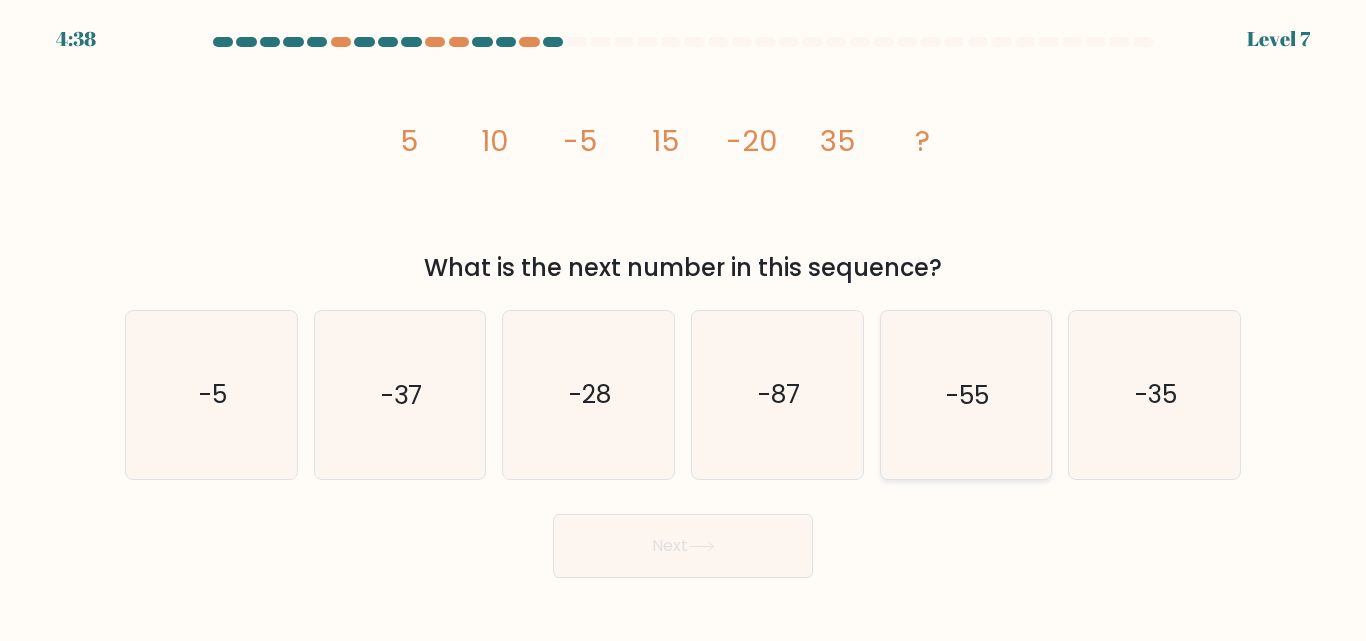 click on "-55" 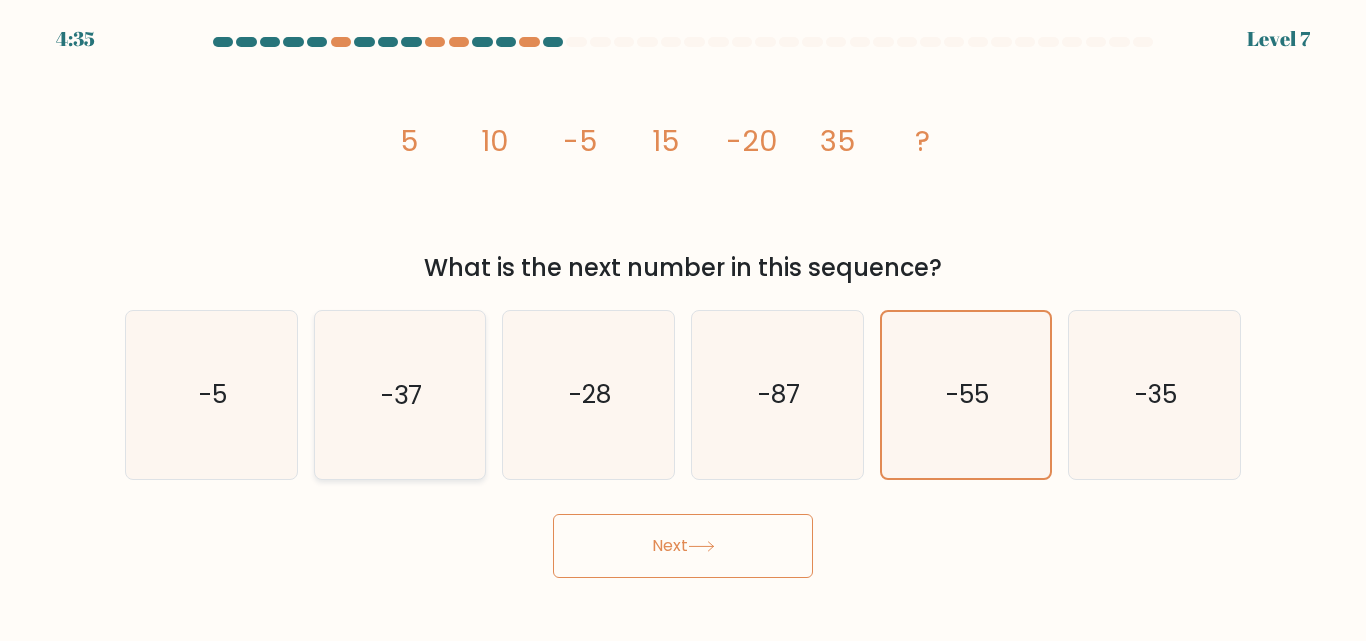 click on "-37" 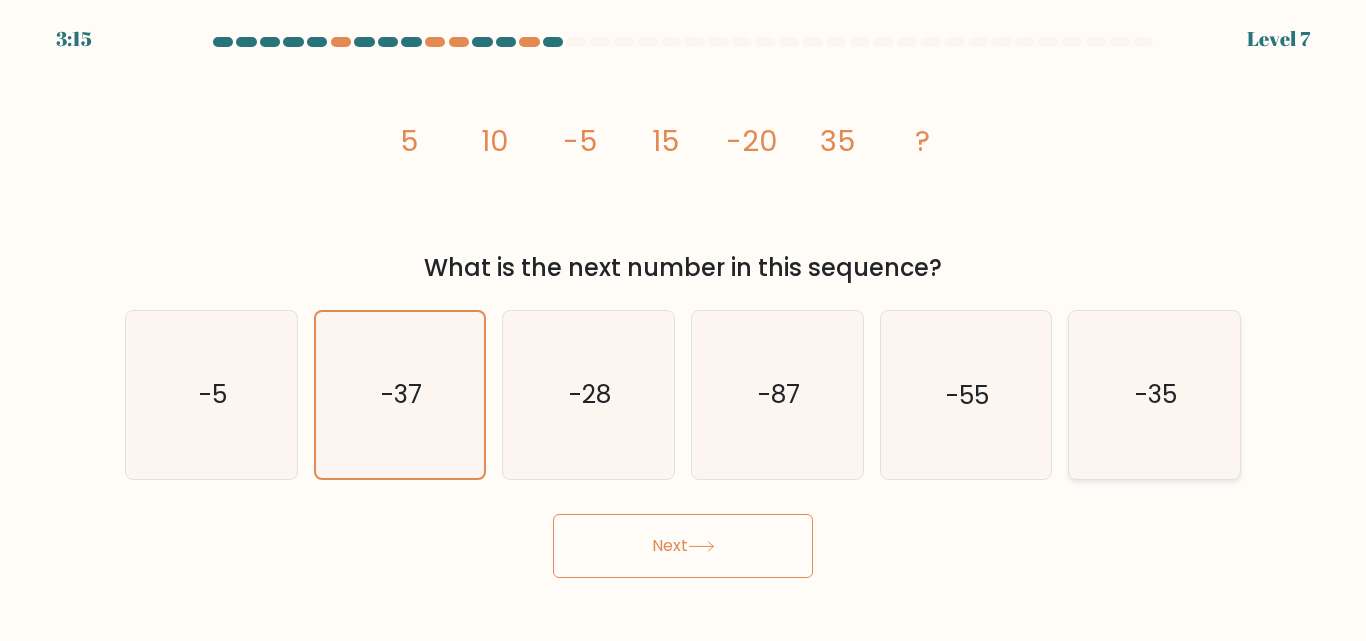 drag, startPoint x: 1147, startPoint y: 438, endPoint x: 1132, endPoint y: 438, distance: 15 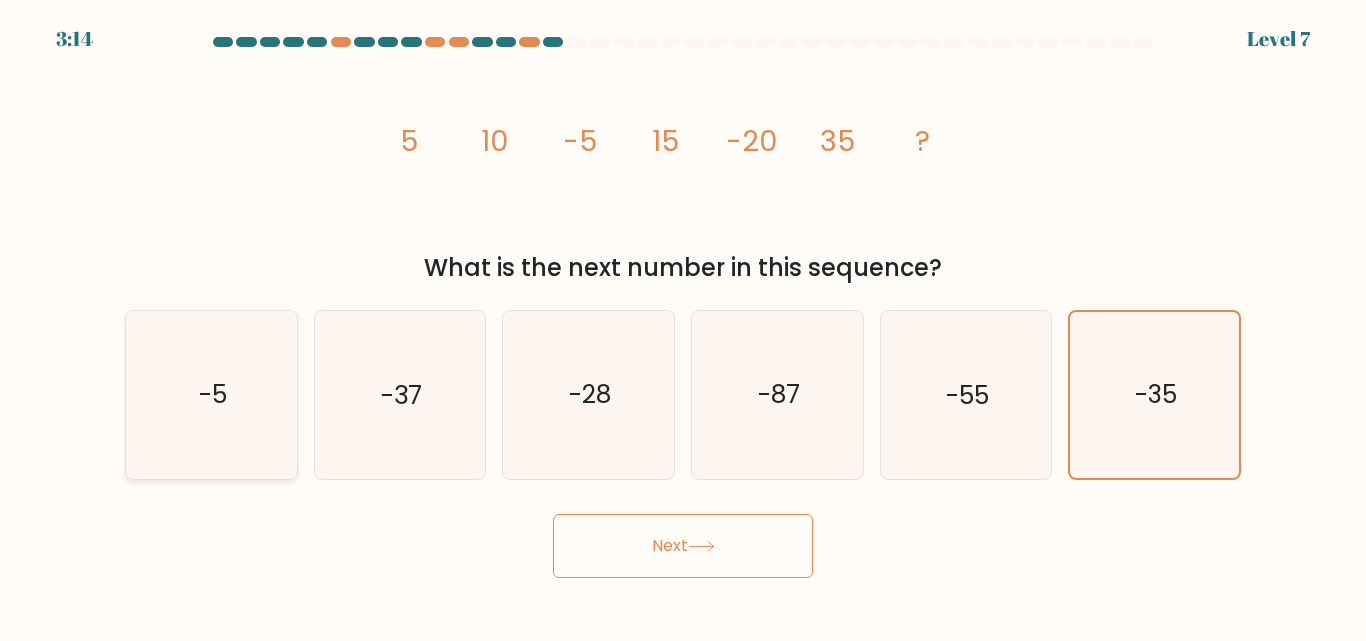 click on "-5" 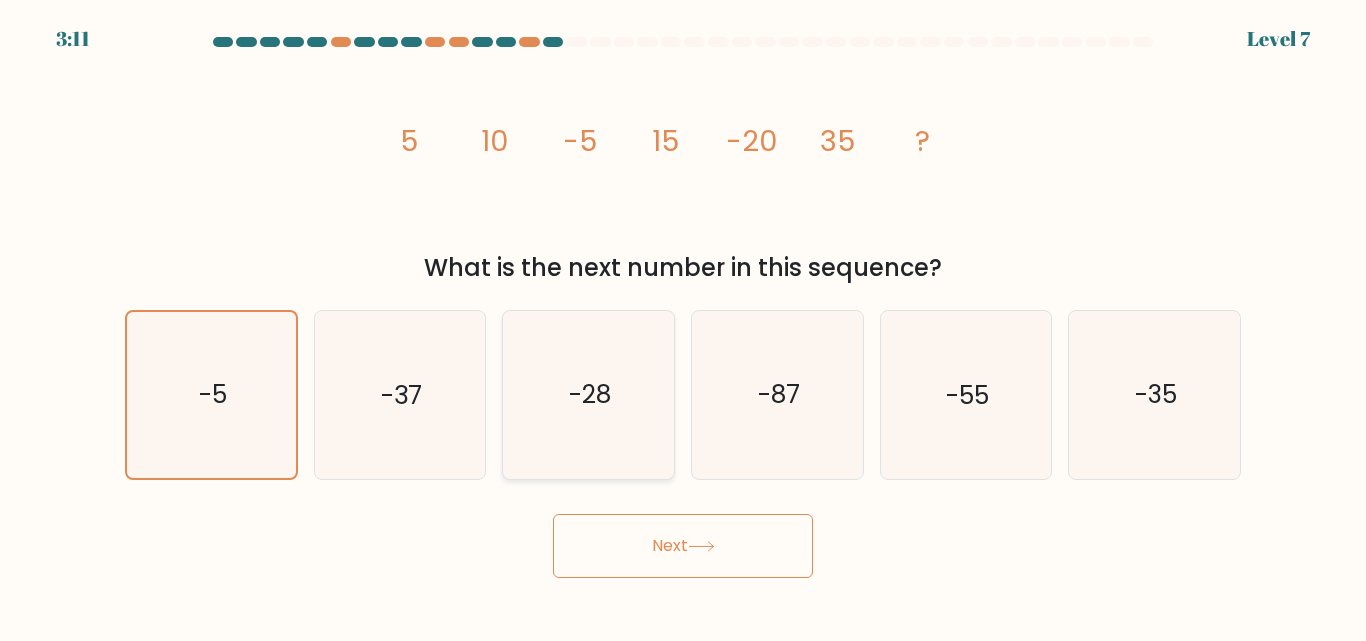 drag, startPoint x: 460, startPoint y: 413, endPoint x: 534, endPoint y: 458, distance: 86.608315 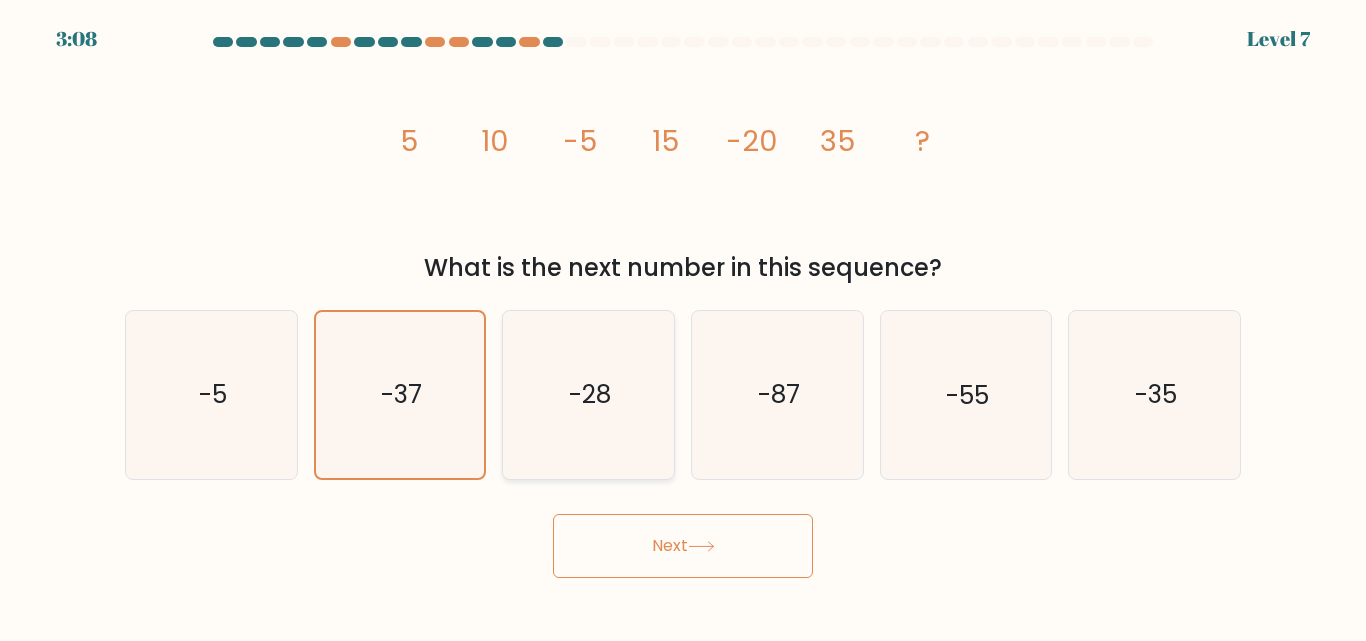 click on "-28" 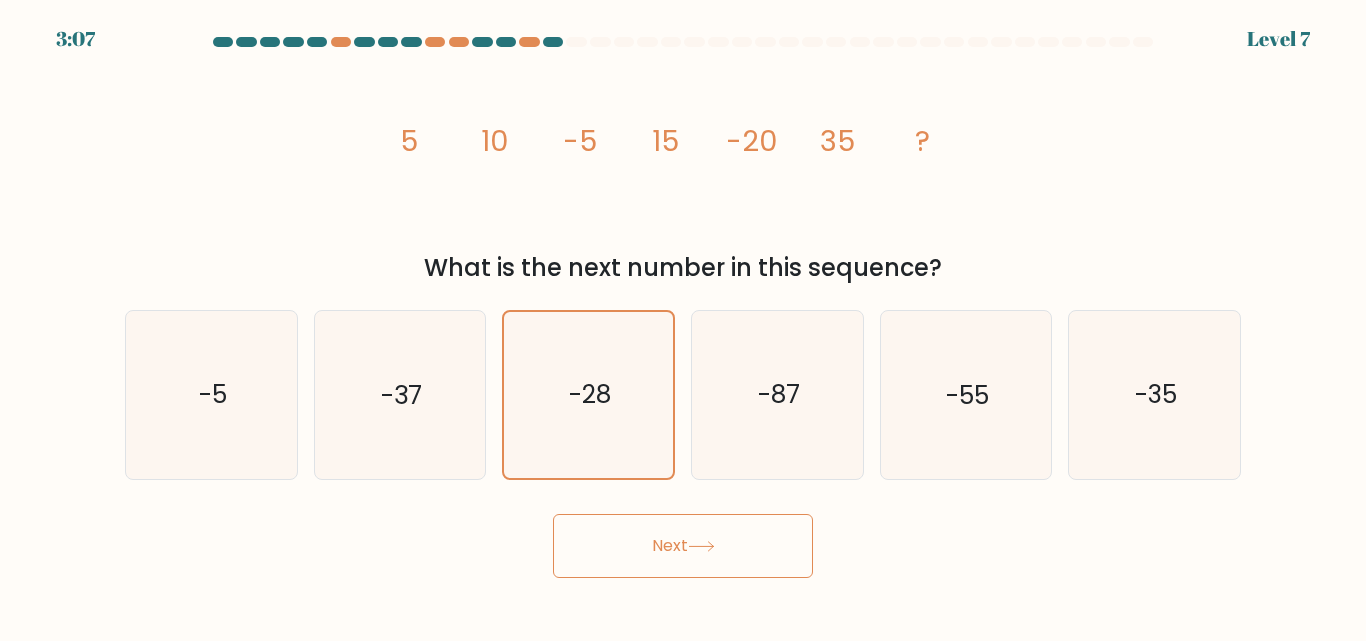 click on "Next" at bounding box center [683, 546] 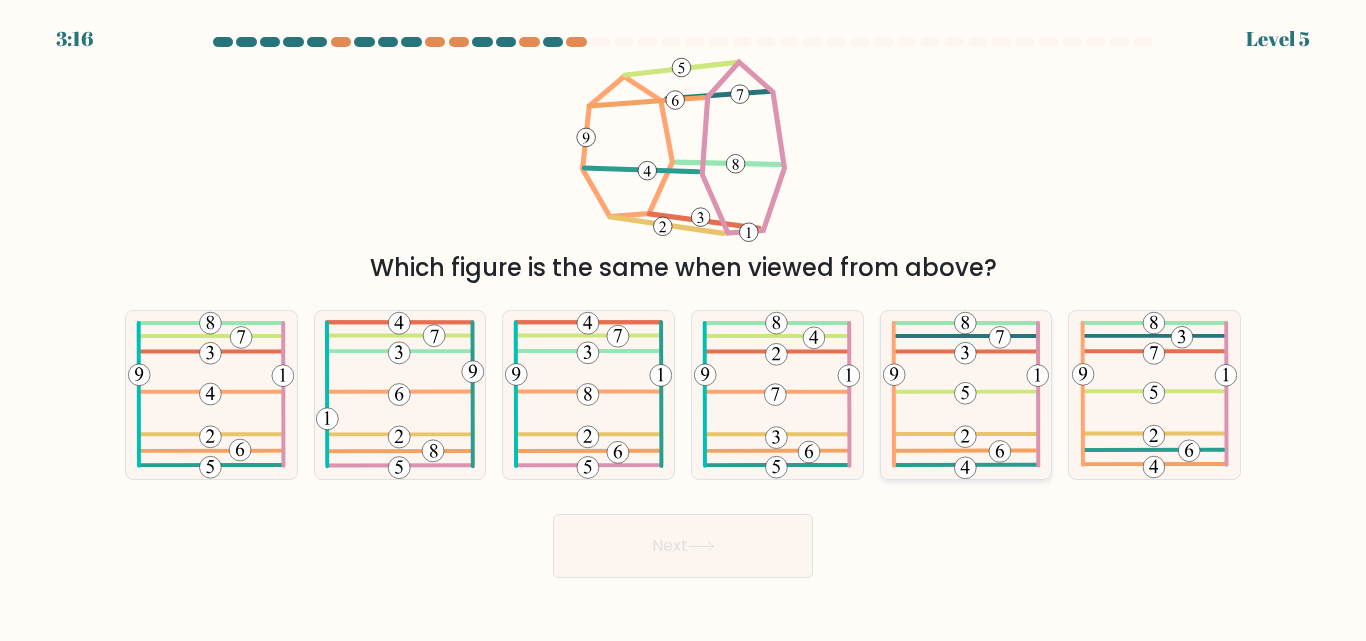 click 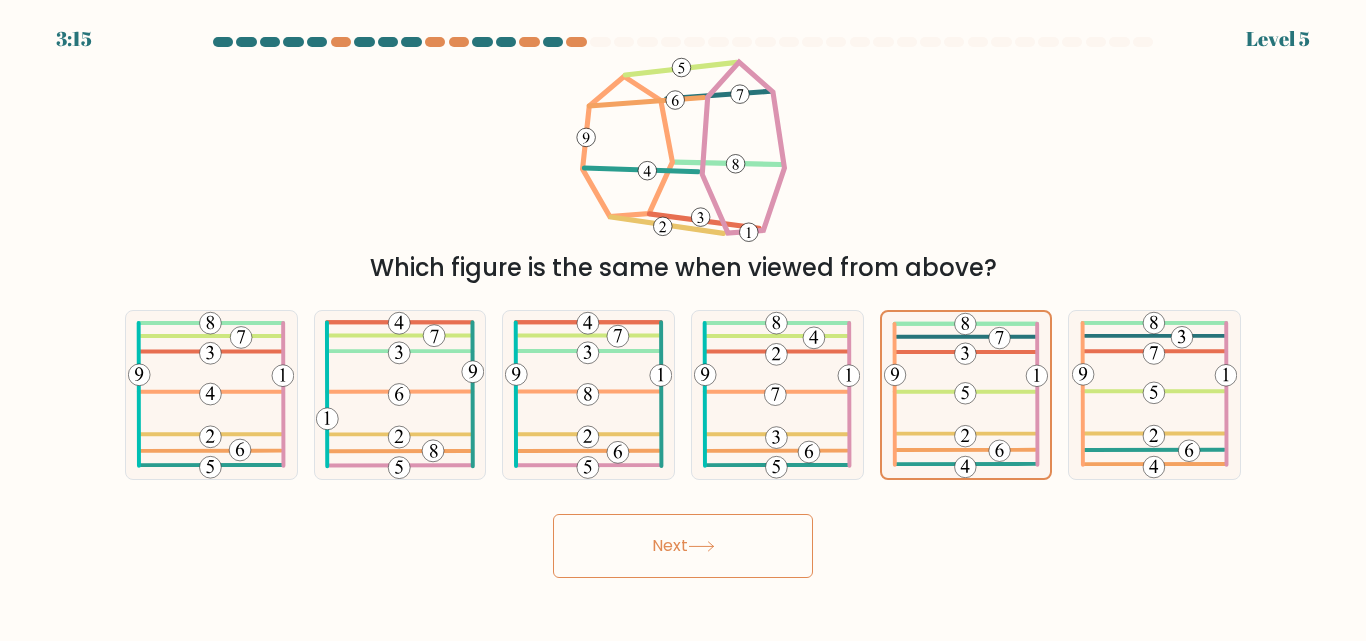 click on "Next" at bounding box center (683, 546) 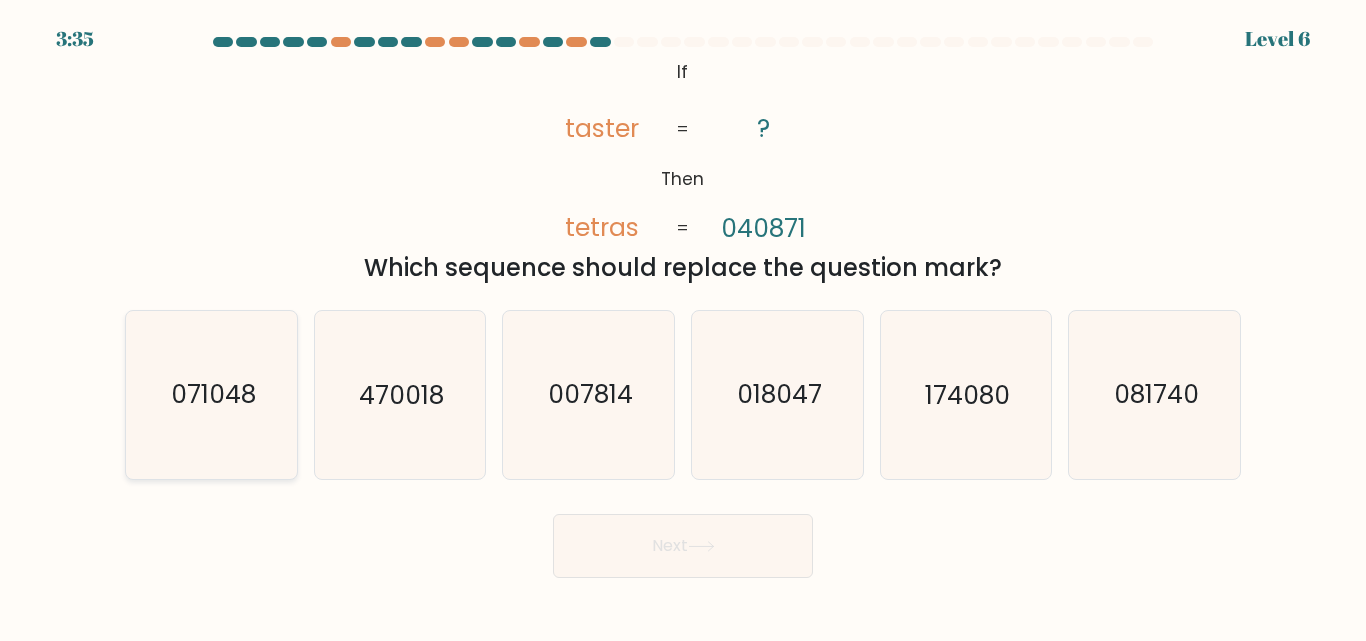 drag, startPoint x: 209, startPoint y: 414, endPoint x: 229, endPoint y: 449, distance: 40.311287 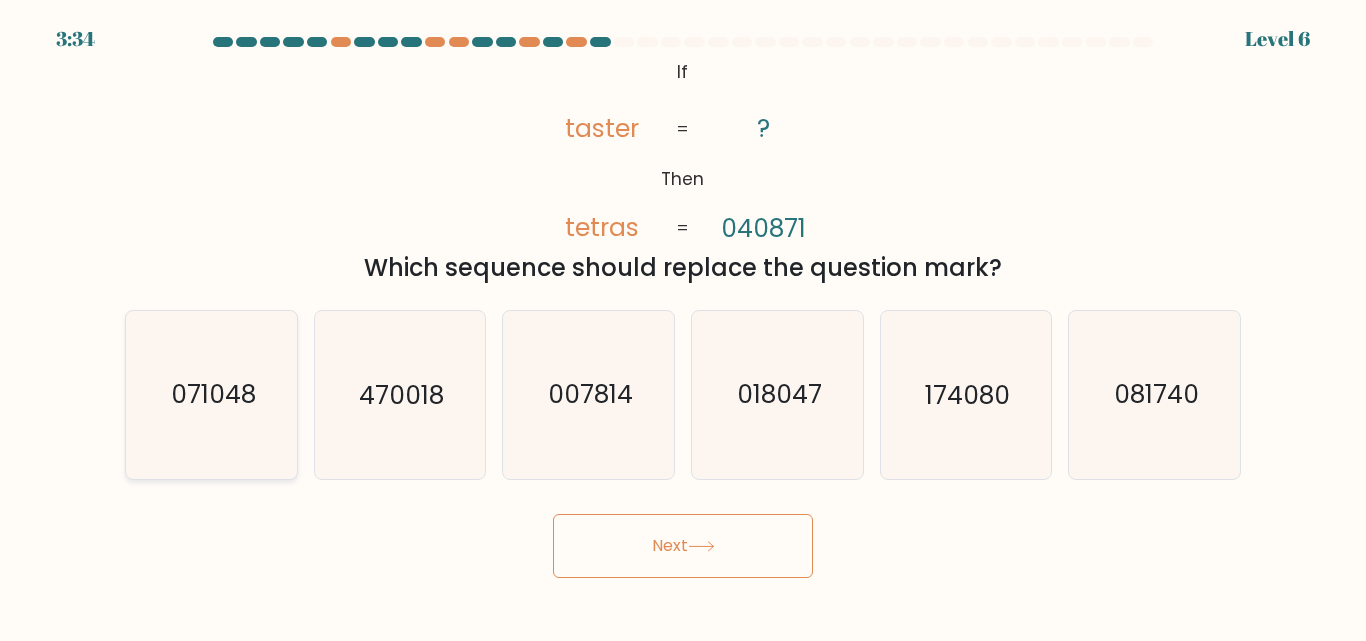 click on "071048" 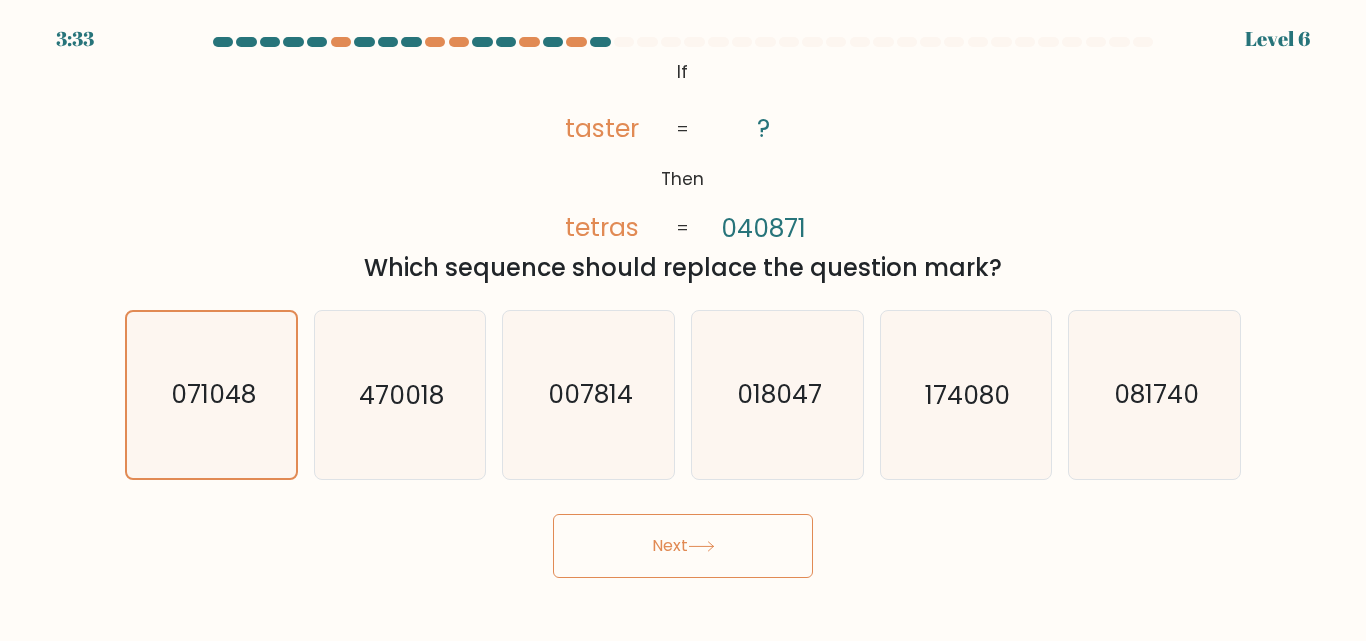 click on "Next" at bounding box center (683, 546) 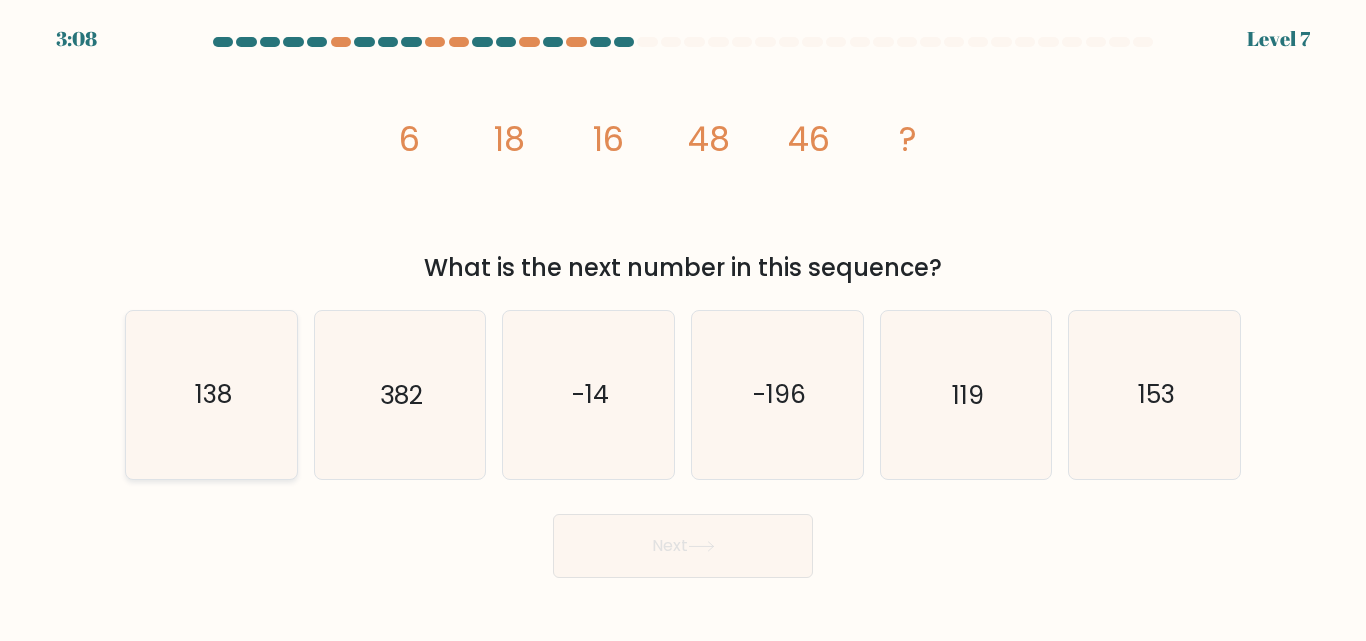 click on "138" 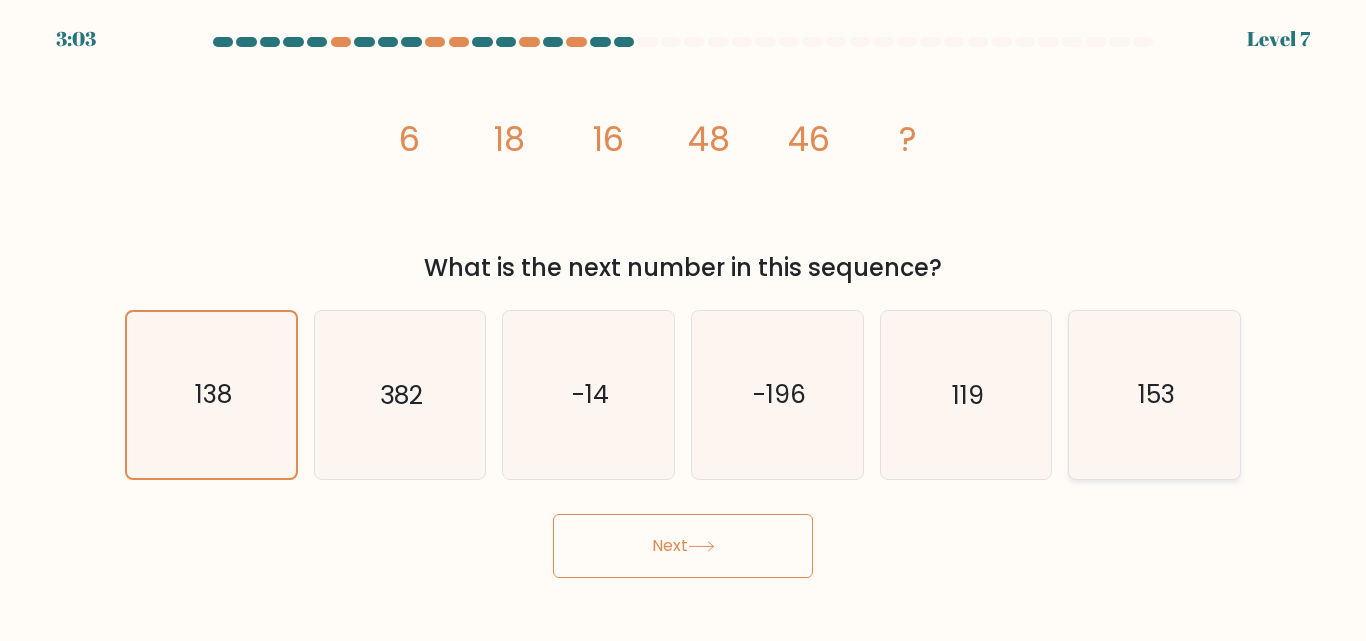 click on "153" 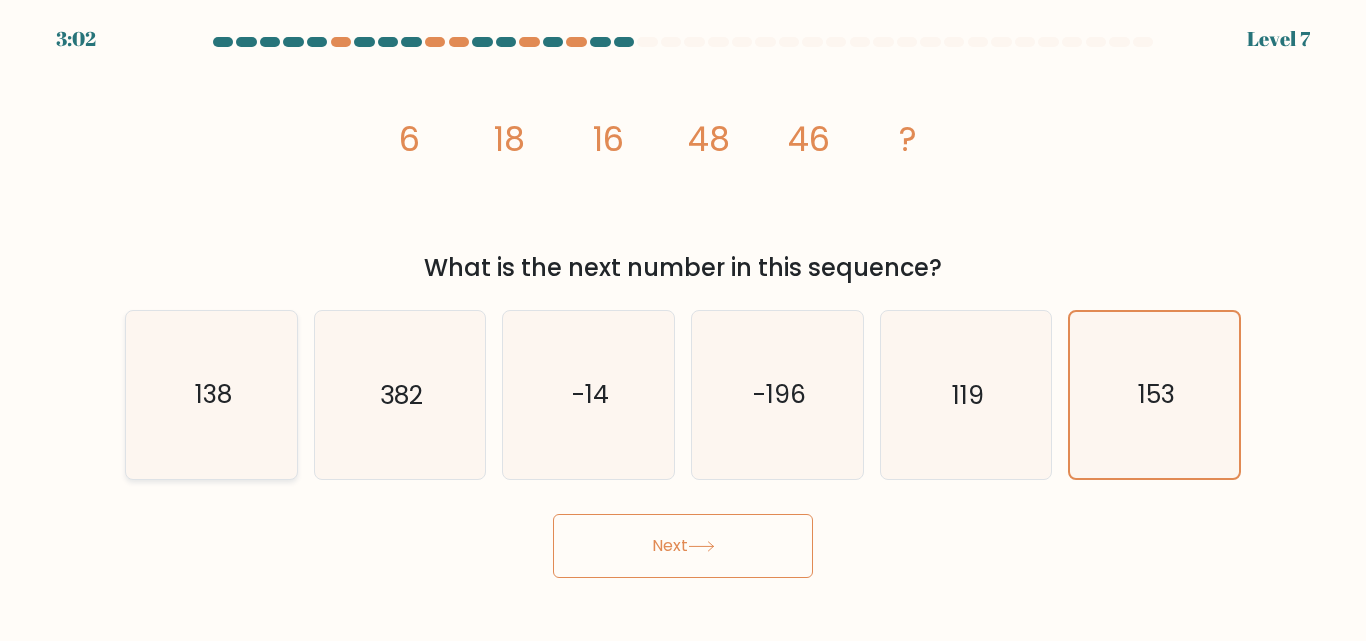 click on "138" 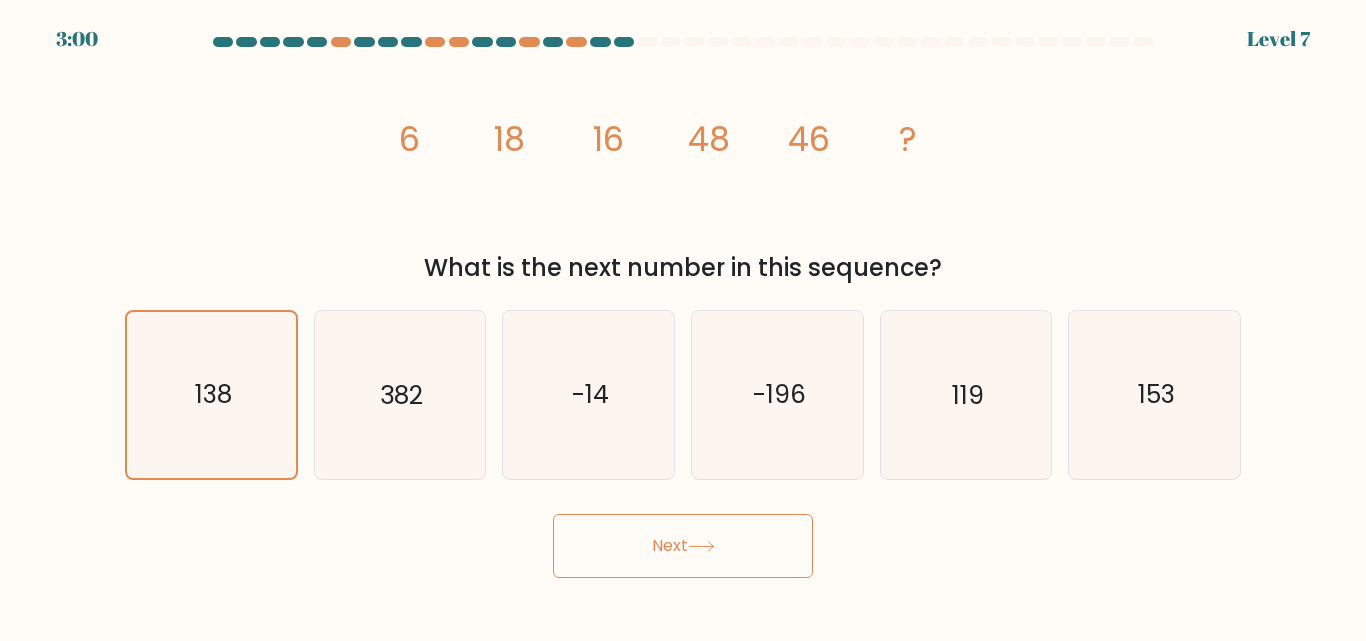 click on "Next" at bounding box center [683, 546] 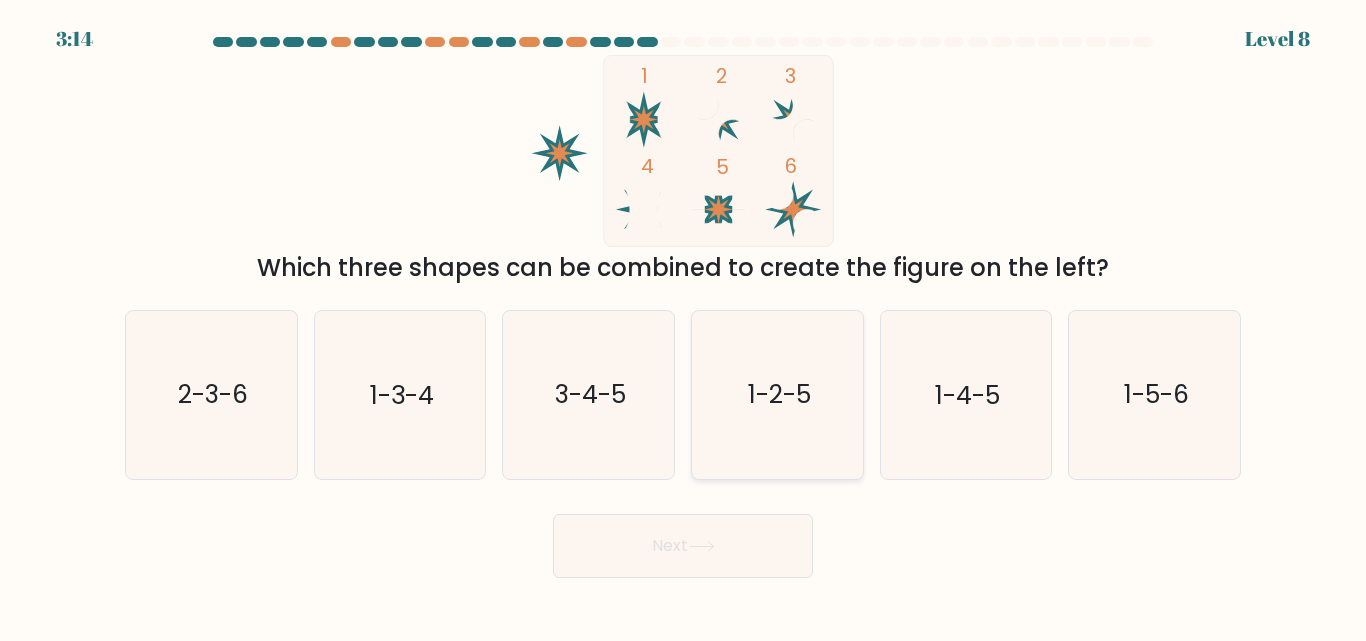 click on "1-2-5" 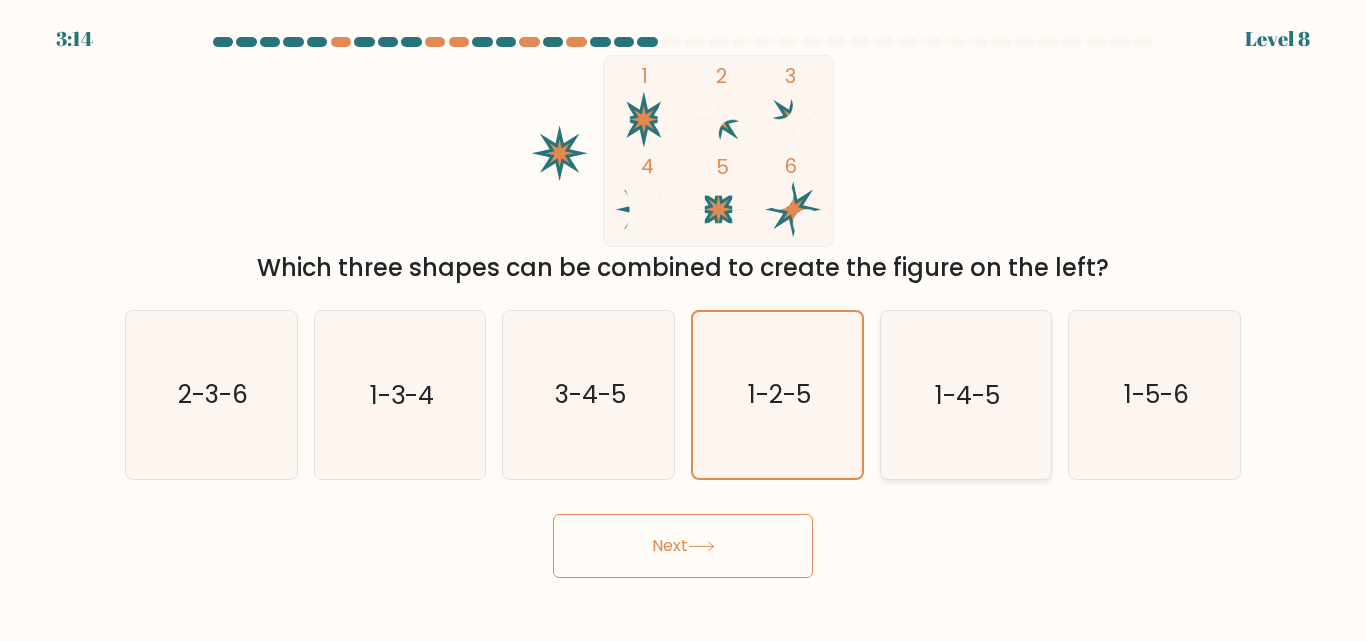 click on "1-4-5" 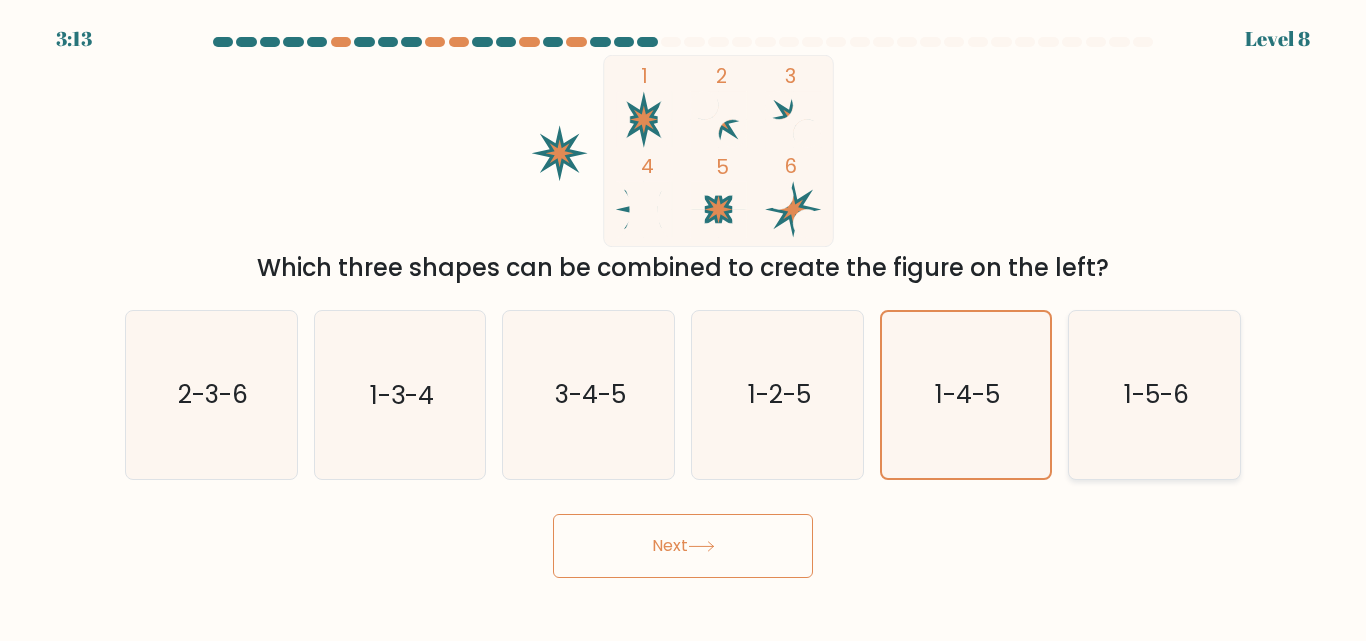 drag, startPoint x: 1229, startPoint y: 407, endPoint x: 1209, endPoint y: 406, distance: 20.024984 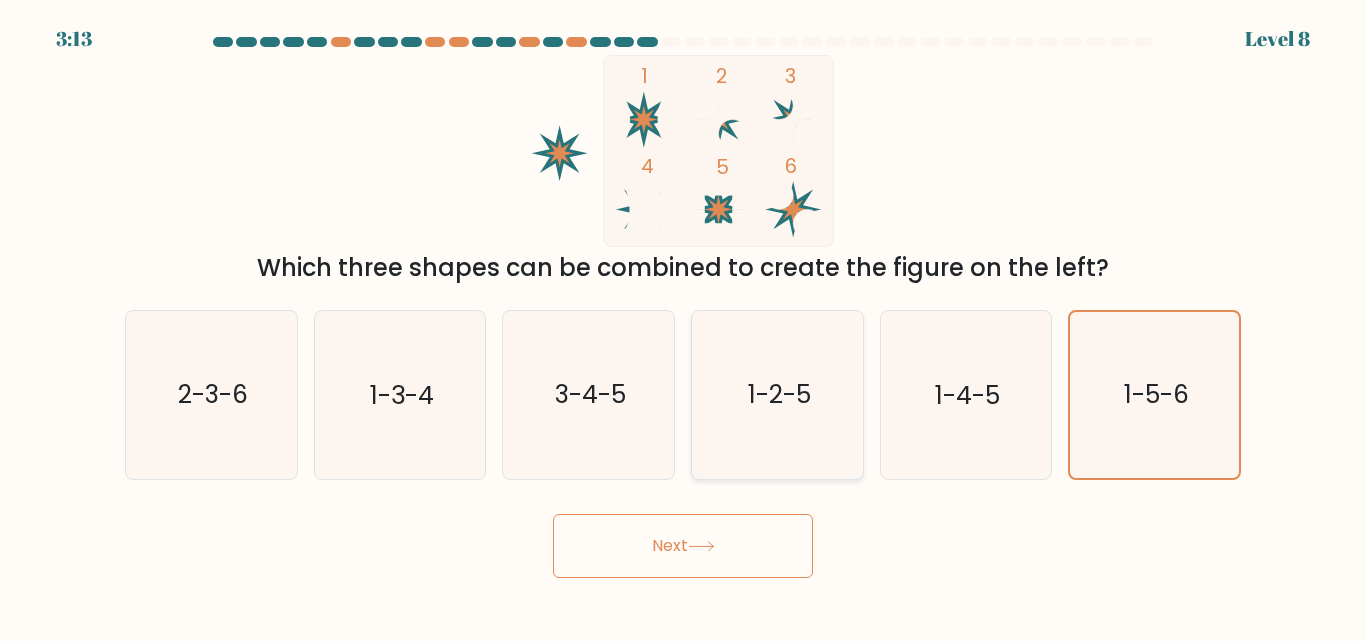 drag, startPoint x: 850, startPoint y: 426, endPoint x: 512, endPoint y: 412, distance: 338.28983 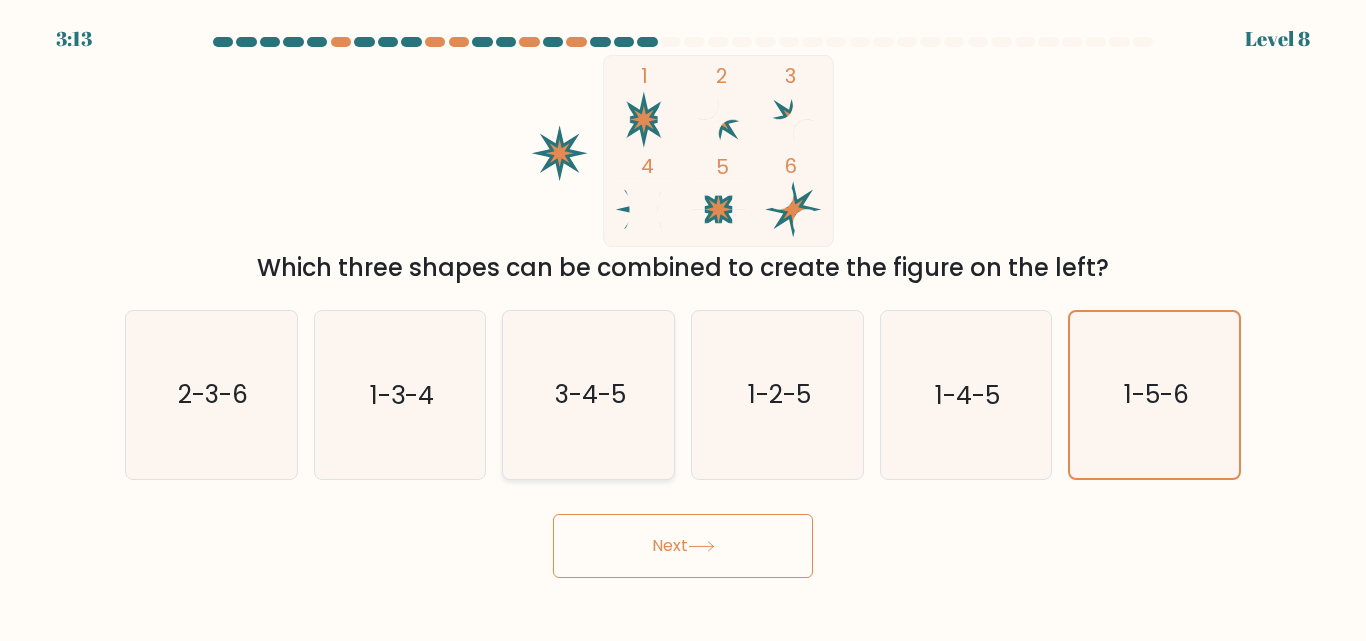 click on "1-2-5" 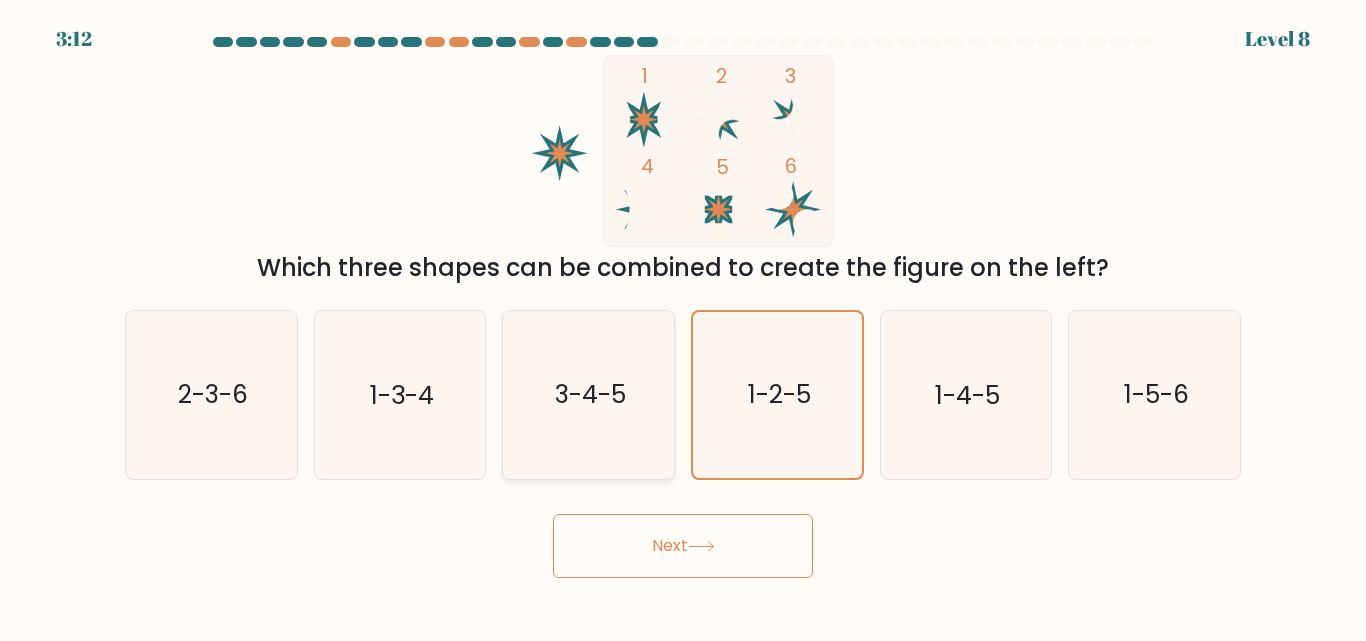 click on "3-4-5" 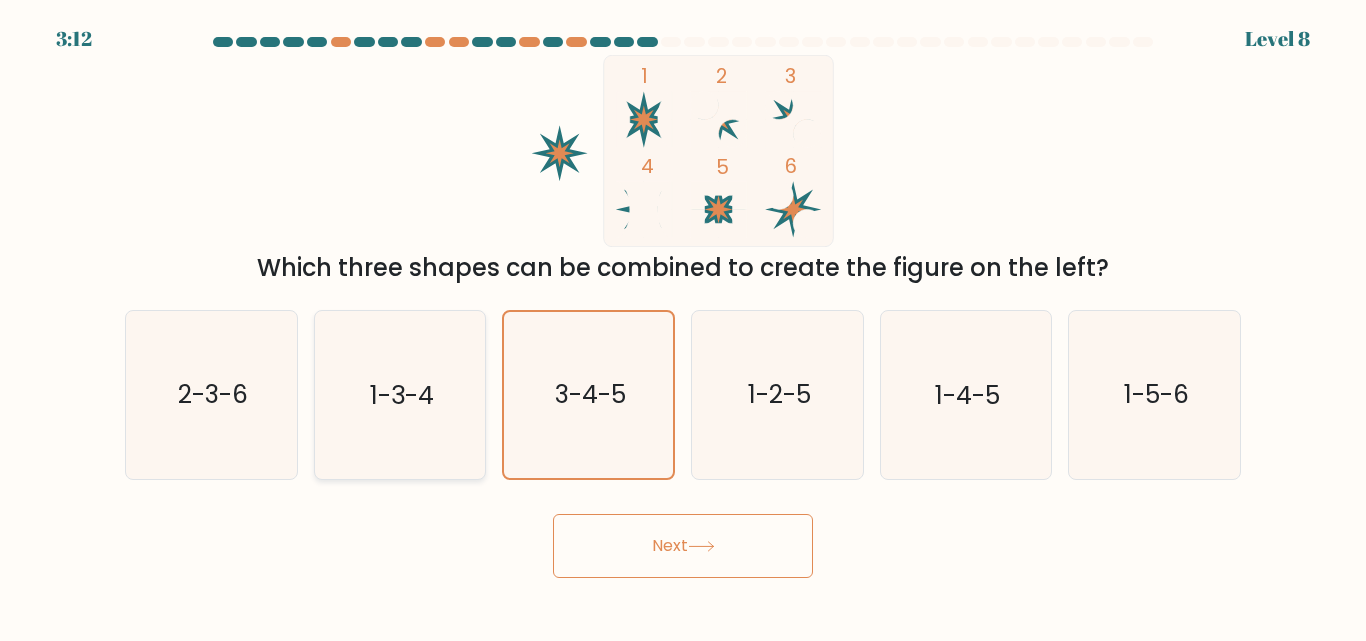 click on "1-3-4" 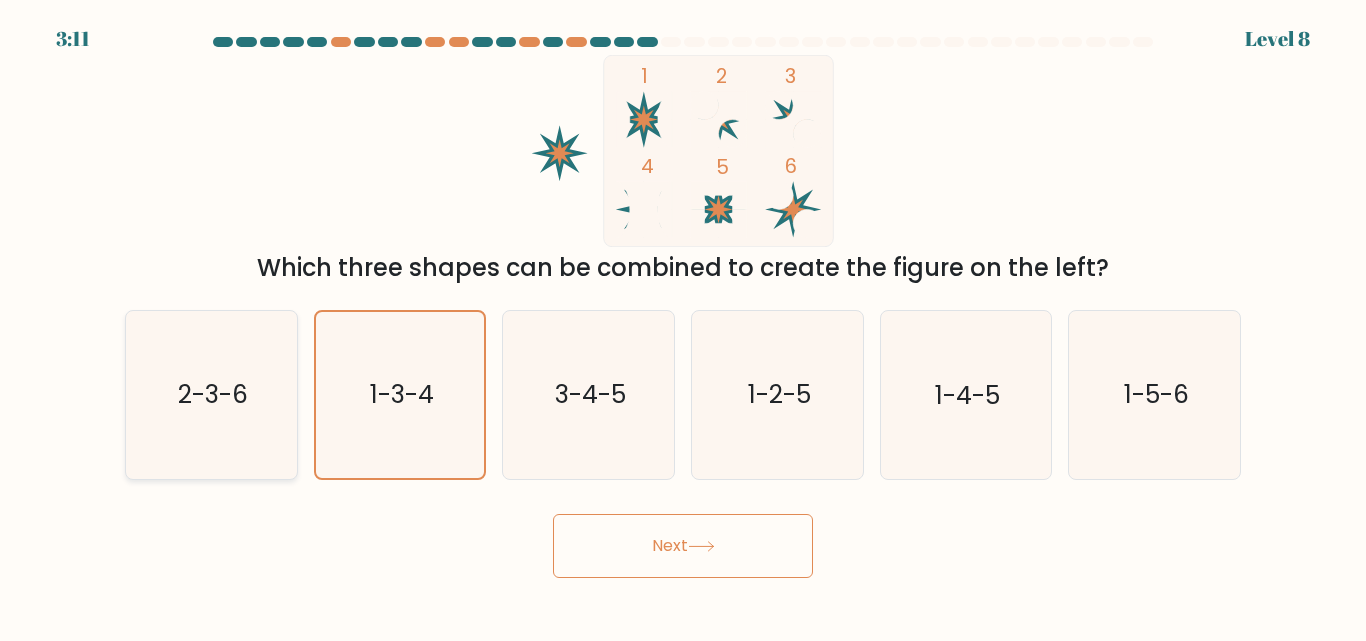 drag, startPoint x: 97, startPoint y: 384, endPoint x: 175, endPoint y: 388, distance: 78.10249 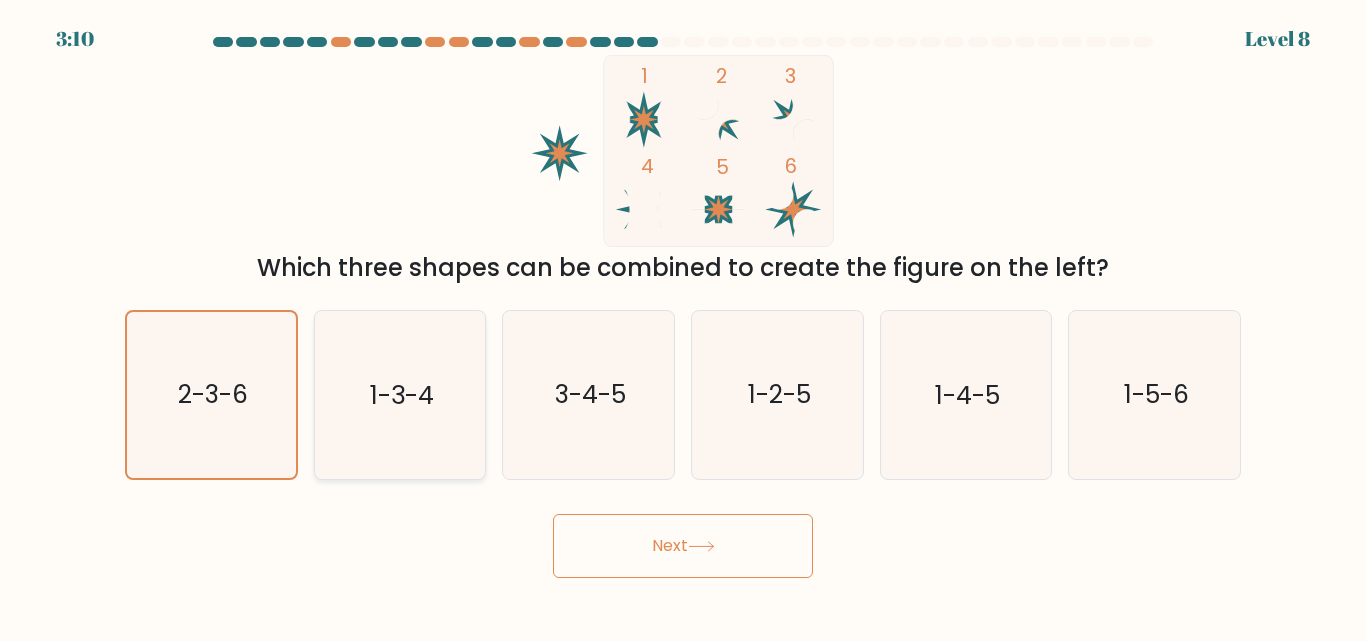 click on "1-3-4" 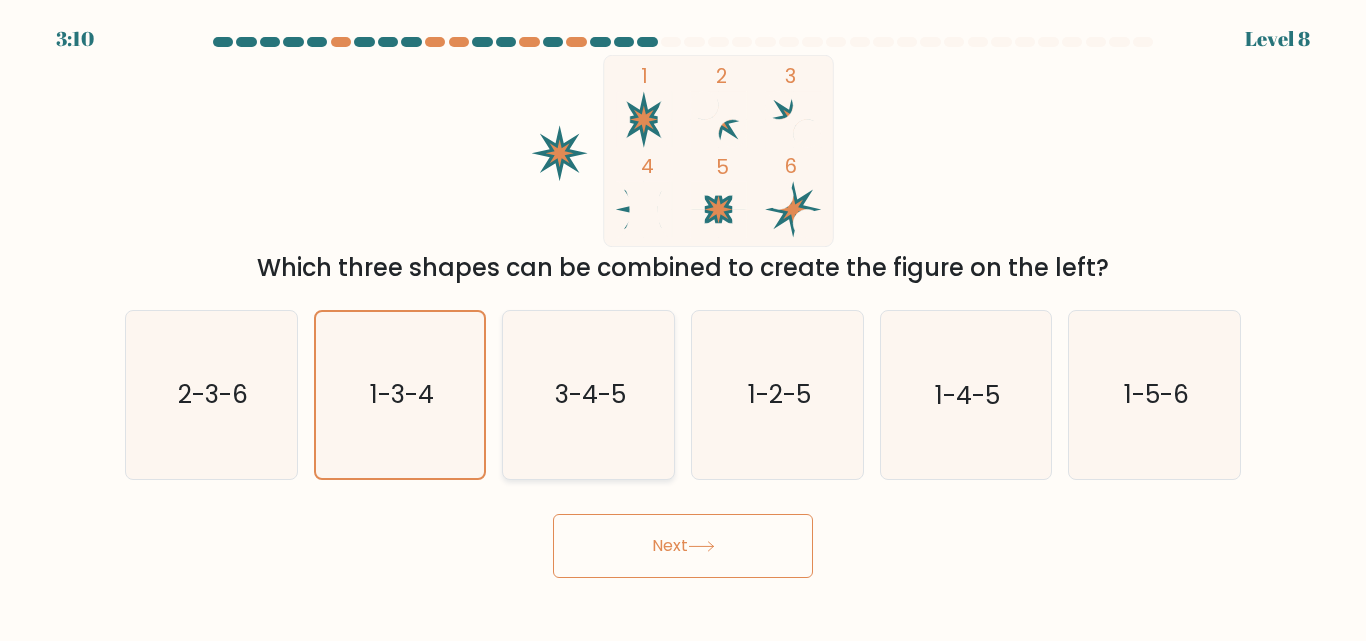 click on "3-4-5" 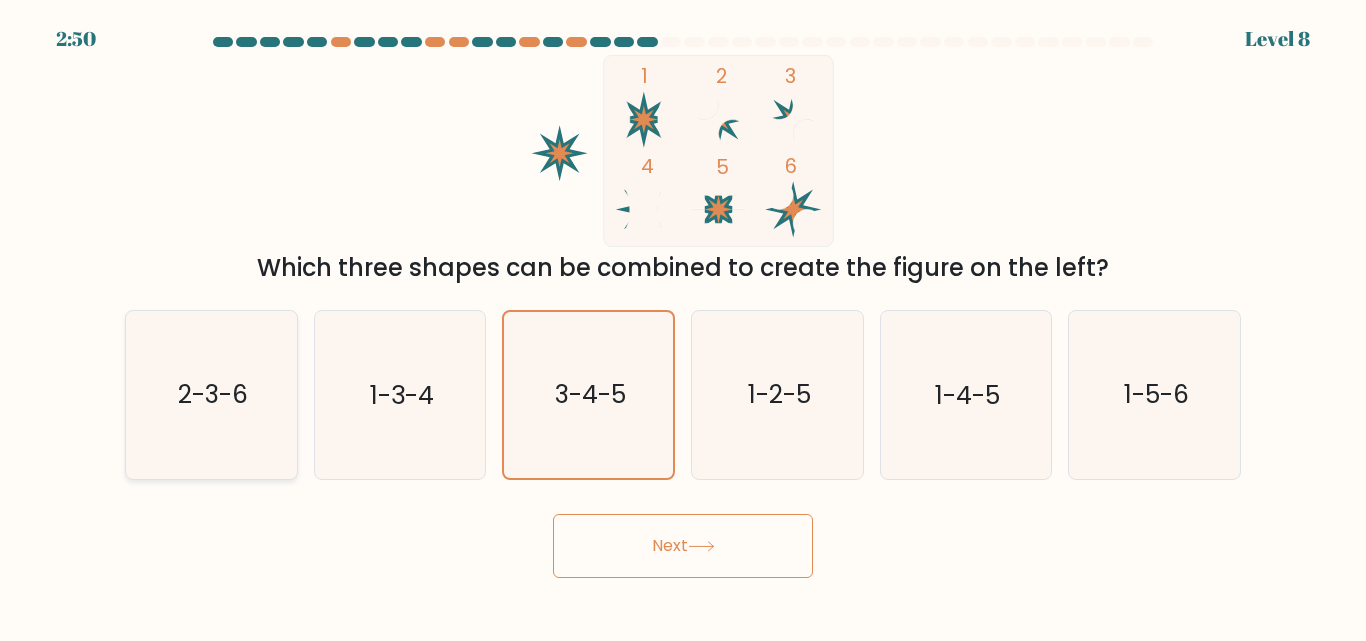 click on "2-3-6" 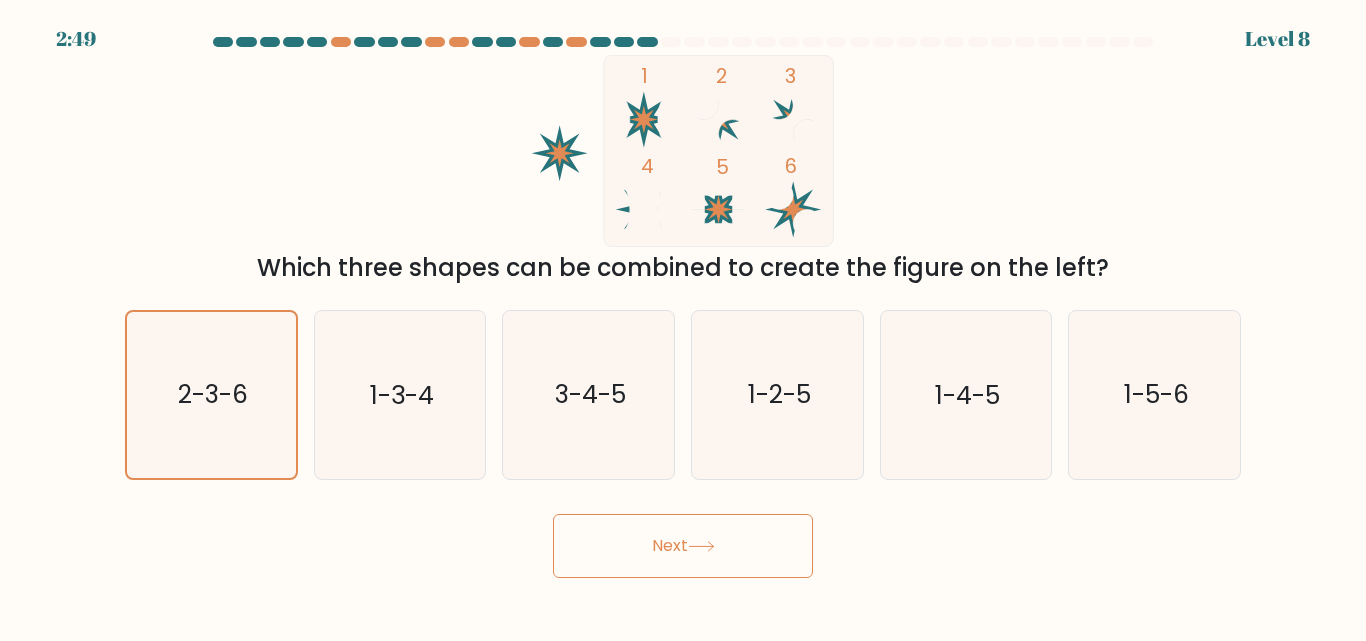 click on "Next" at bounding box center [683, 546] 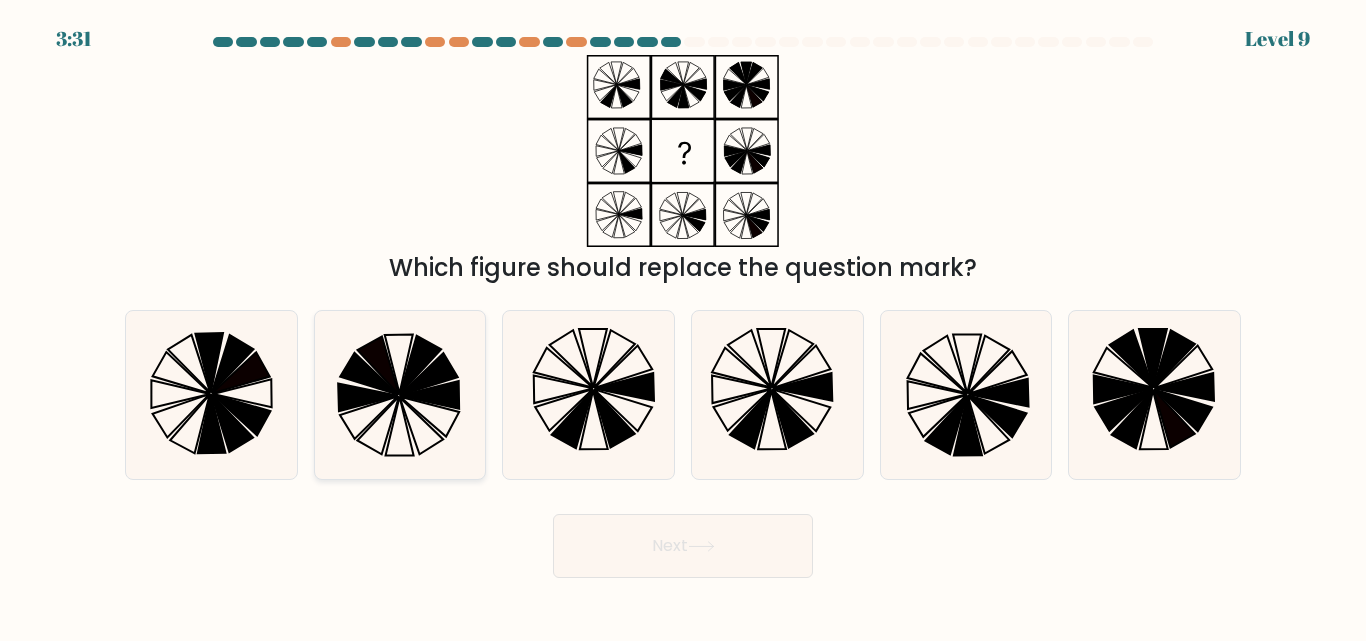 click 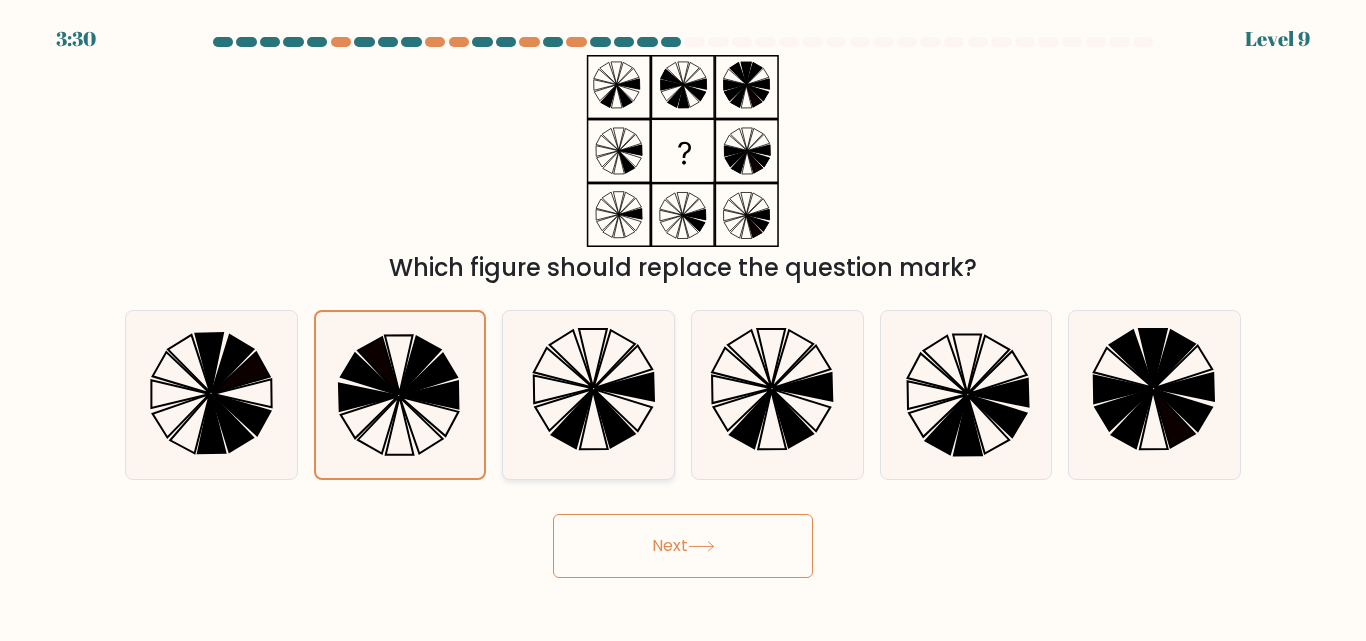 click 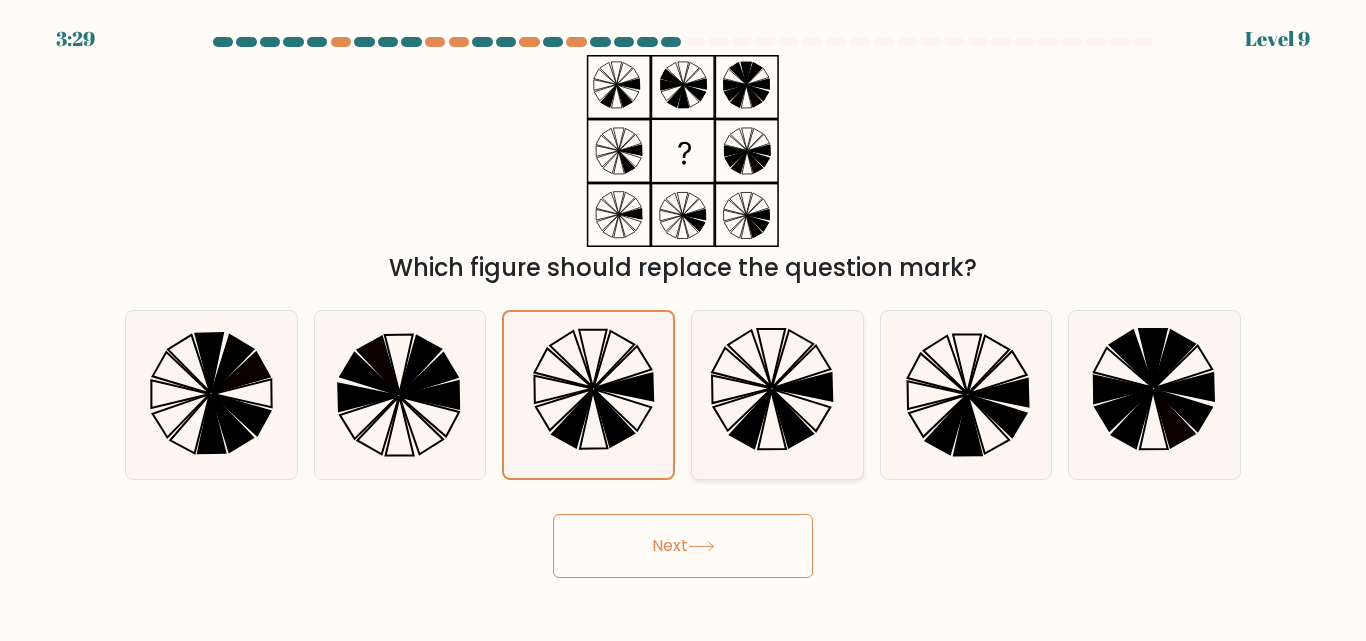click 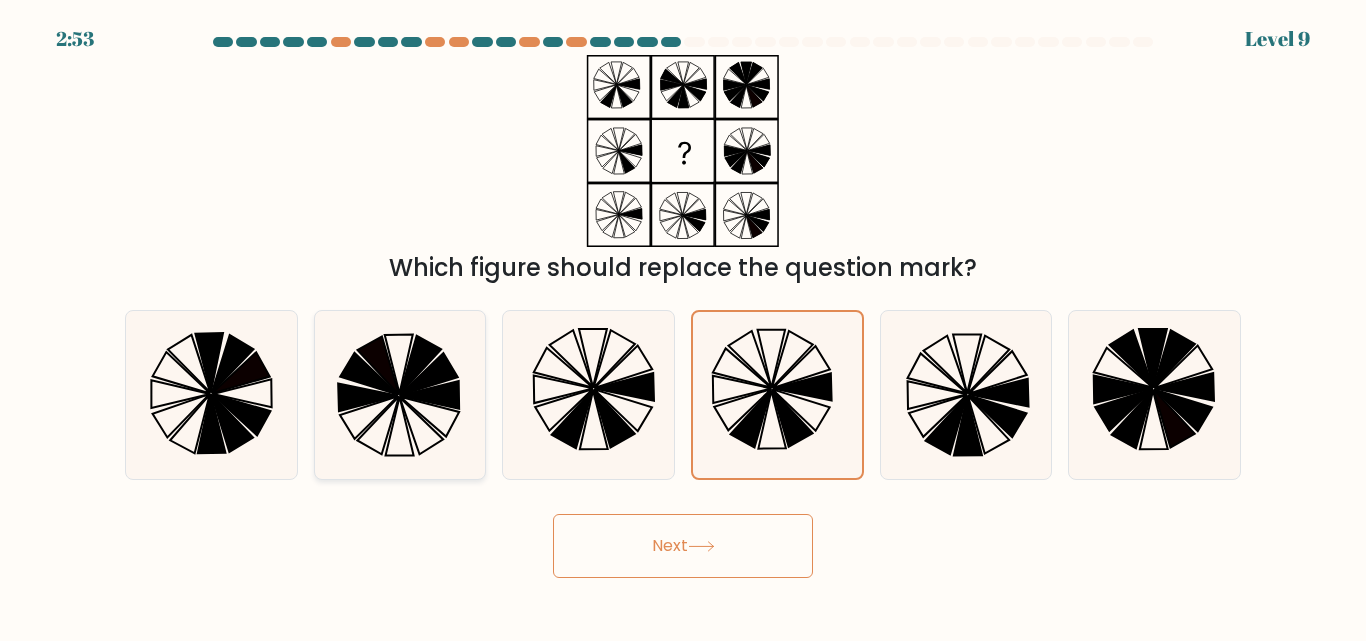 click 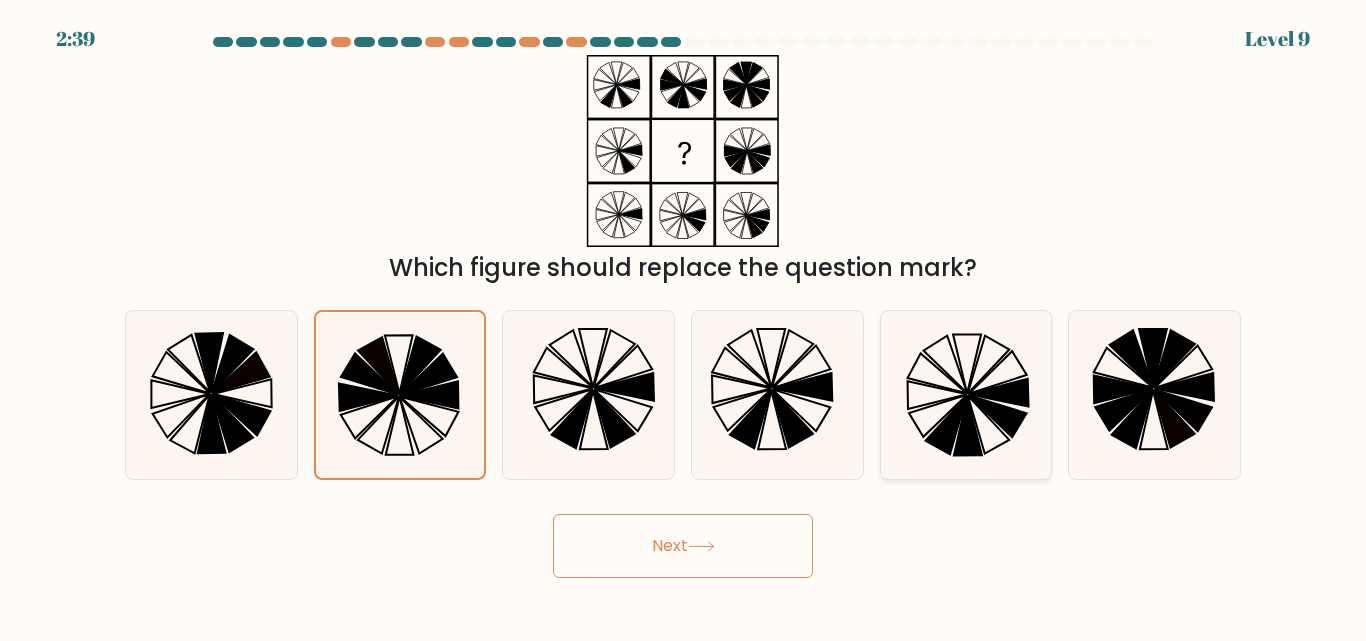 click 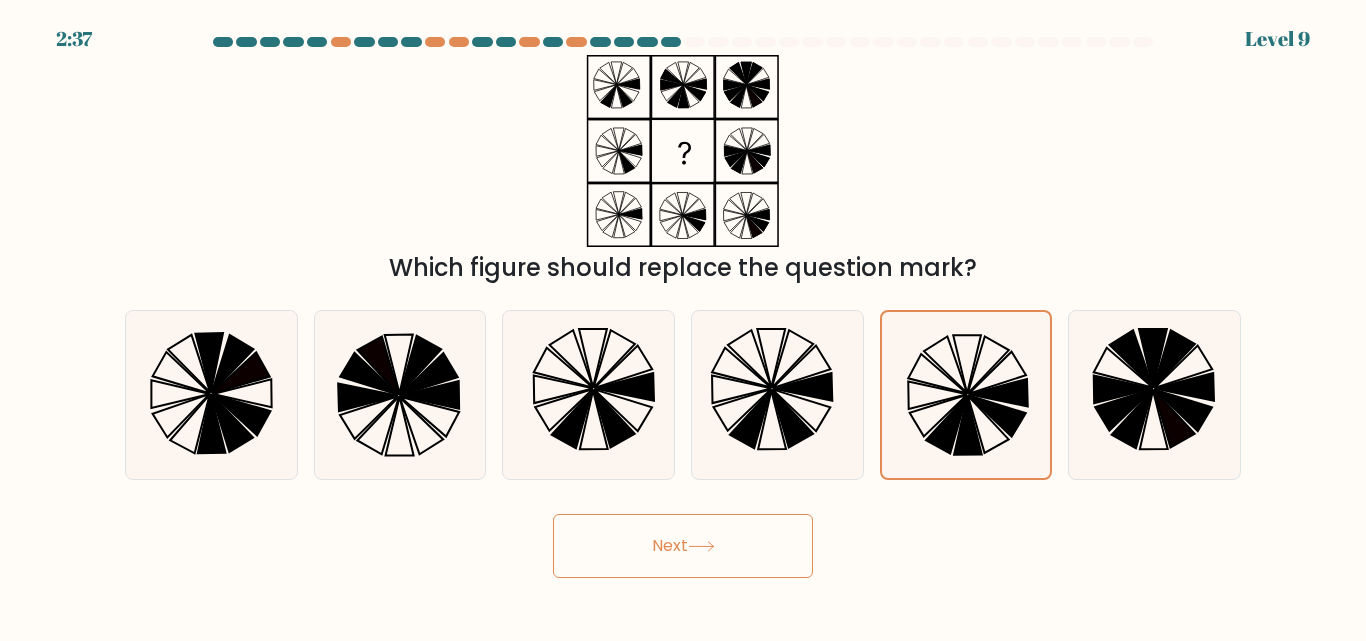 click on "Next" at bounding box center [683, 546] 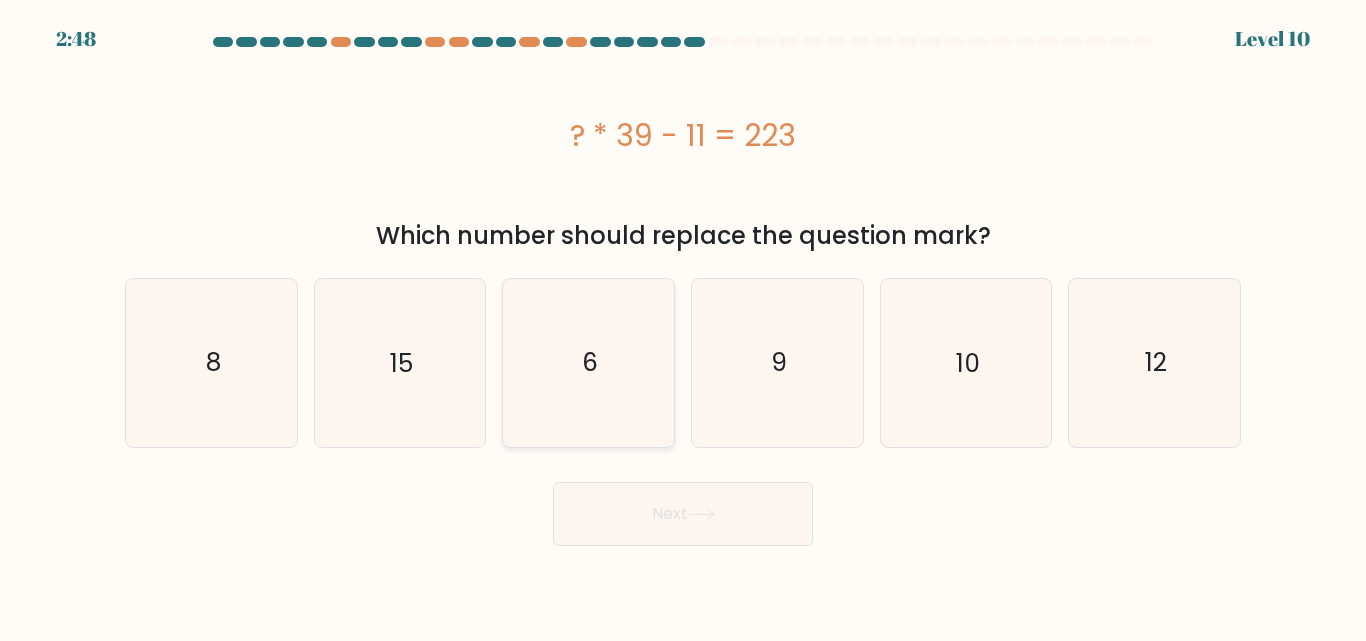 click on "6" 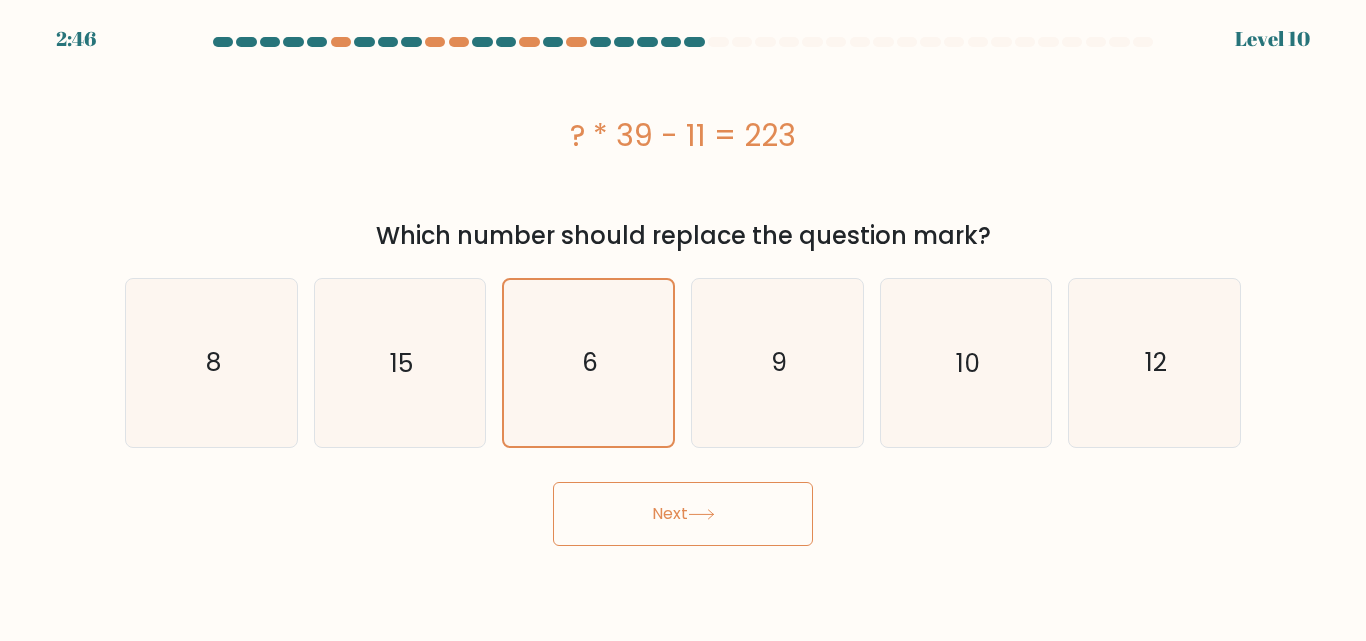 click on "Next" at bounding box center (683, 514) 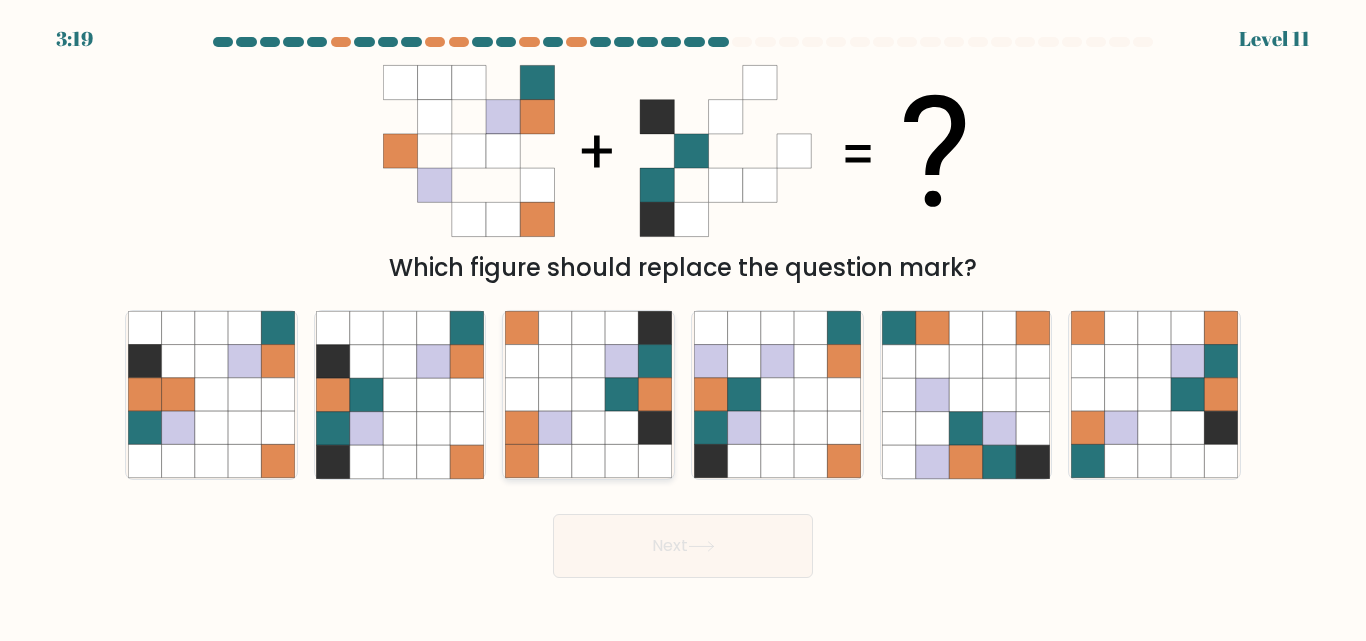 click 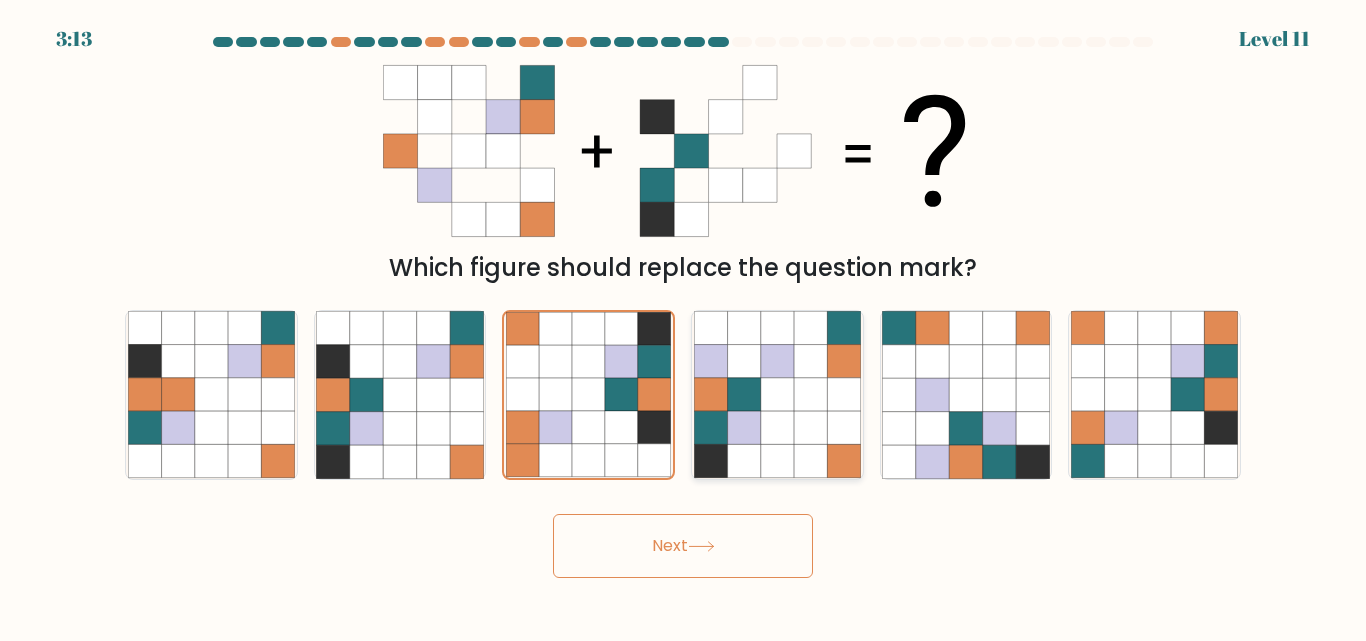 click 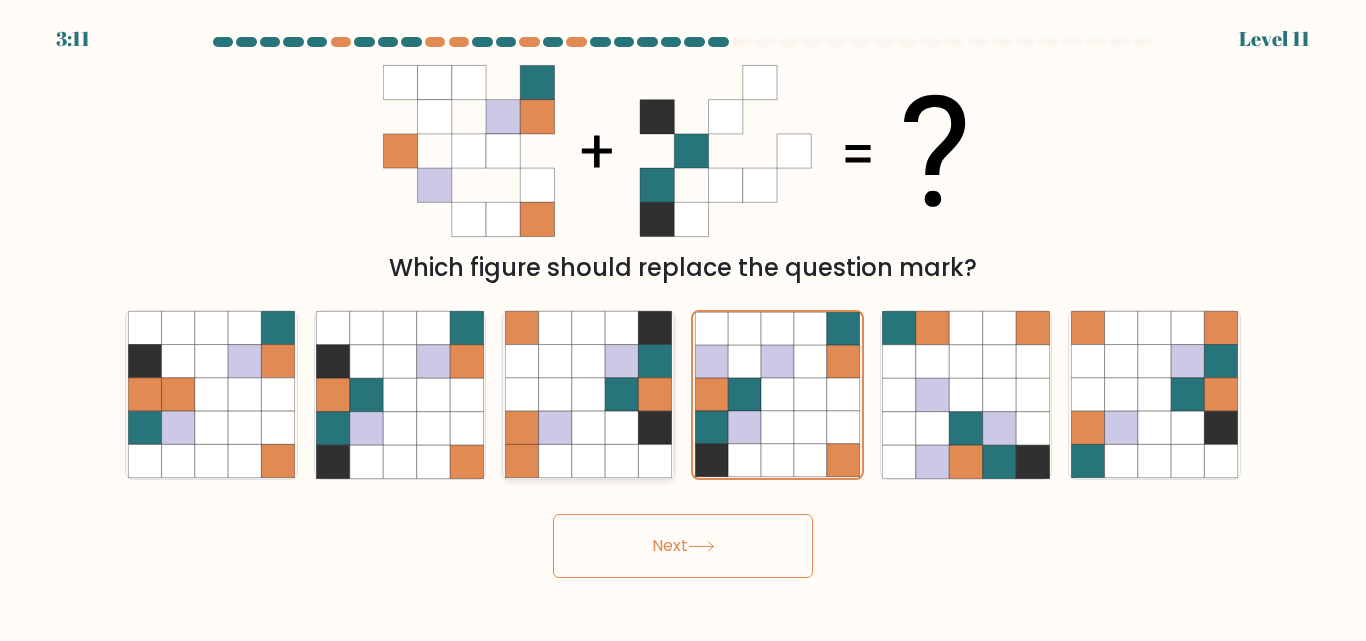 click 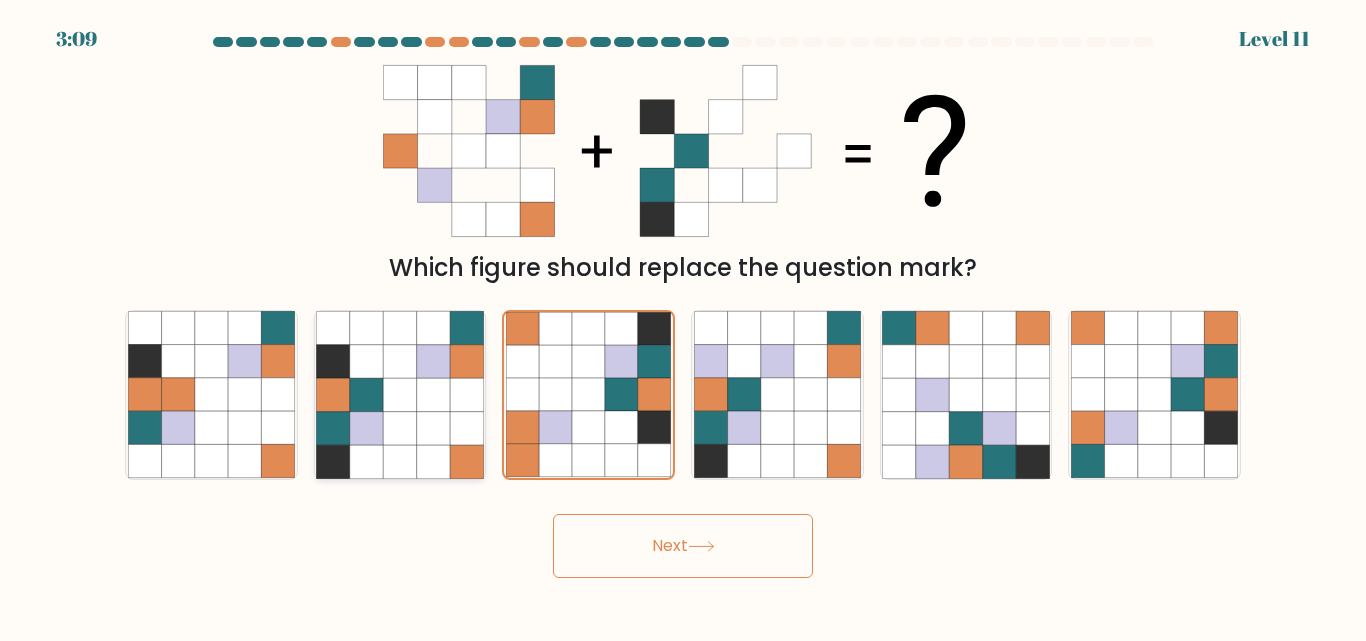 click 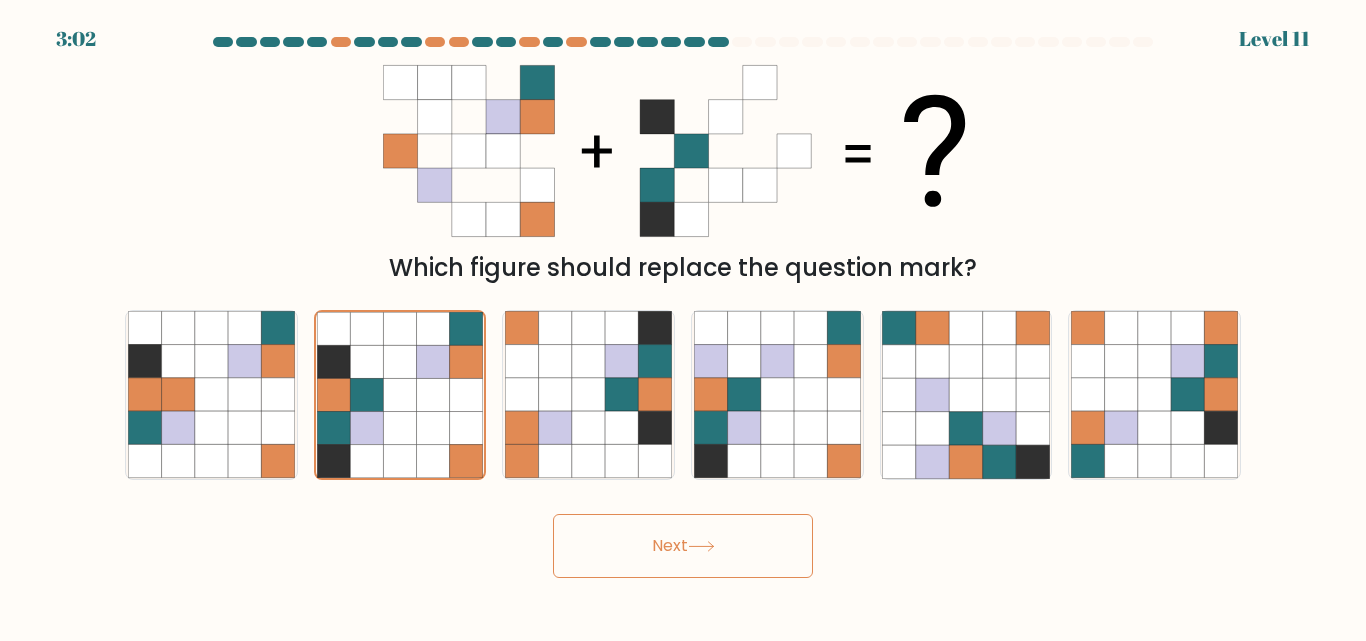 click on "Next" at bounding box center [683, 546] 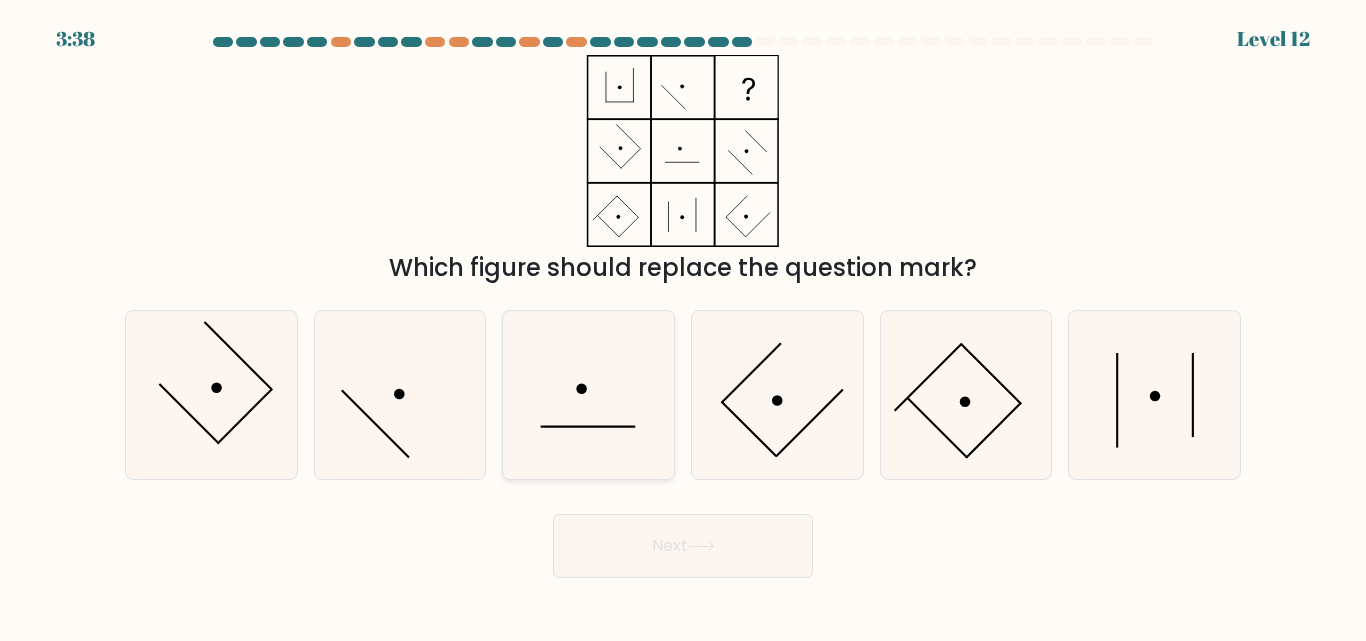 click 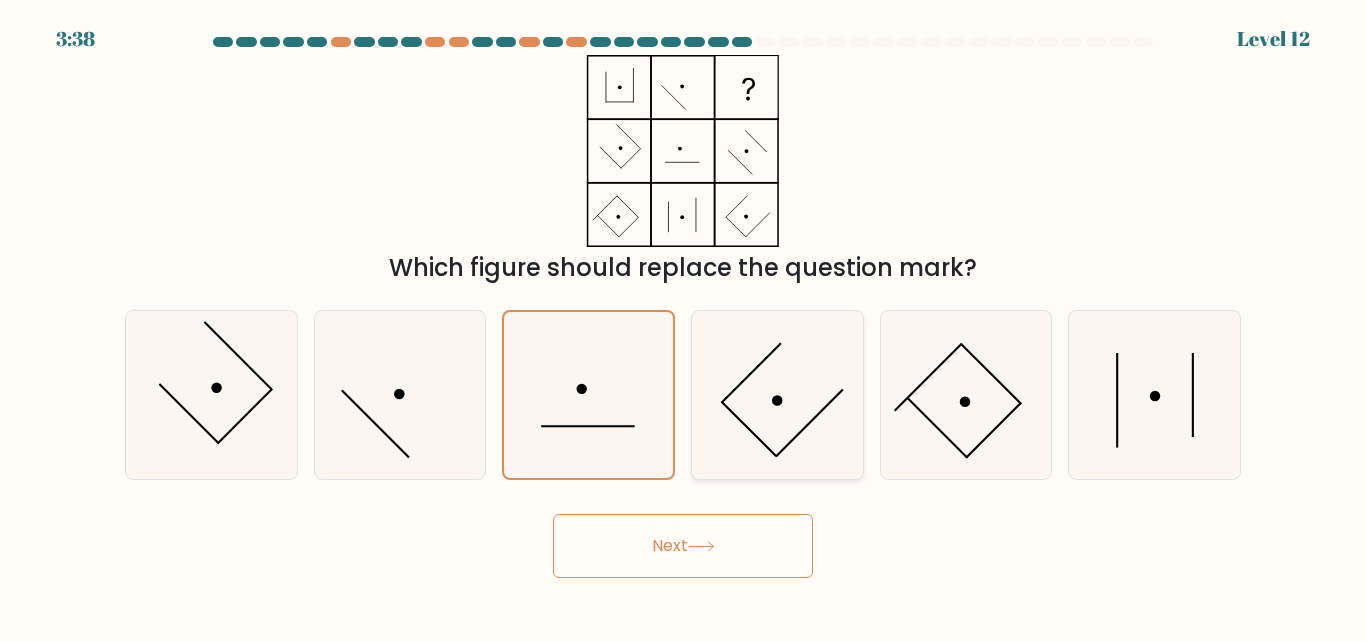 click 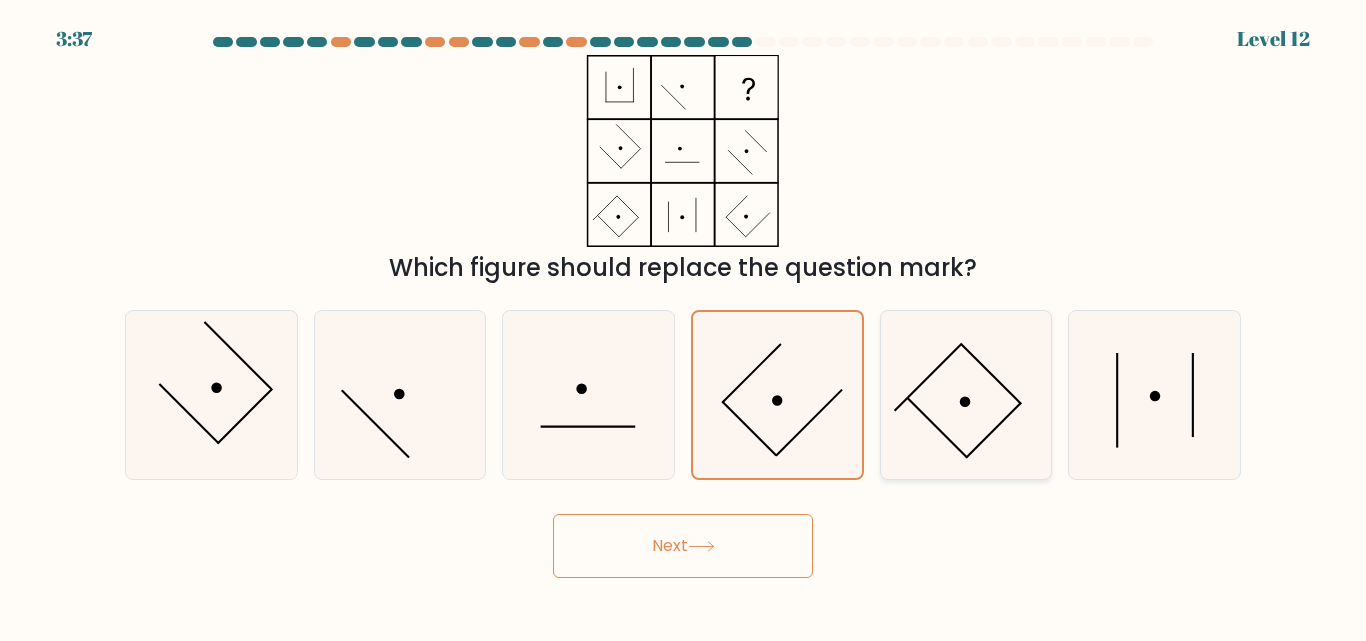 click 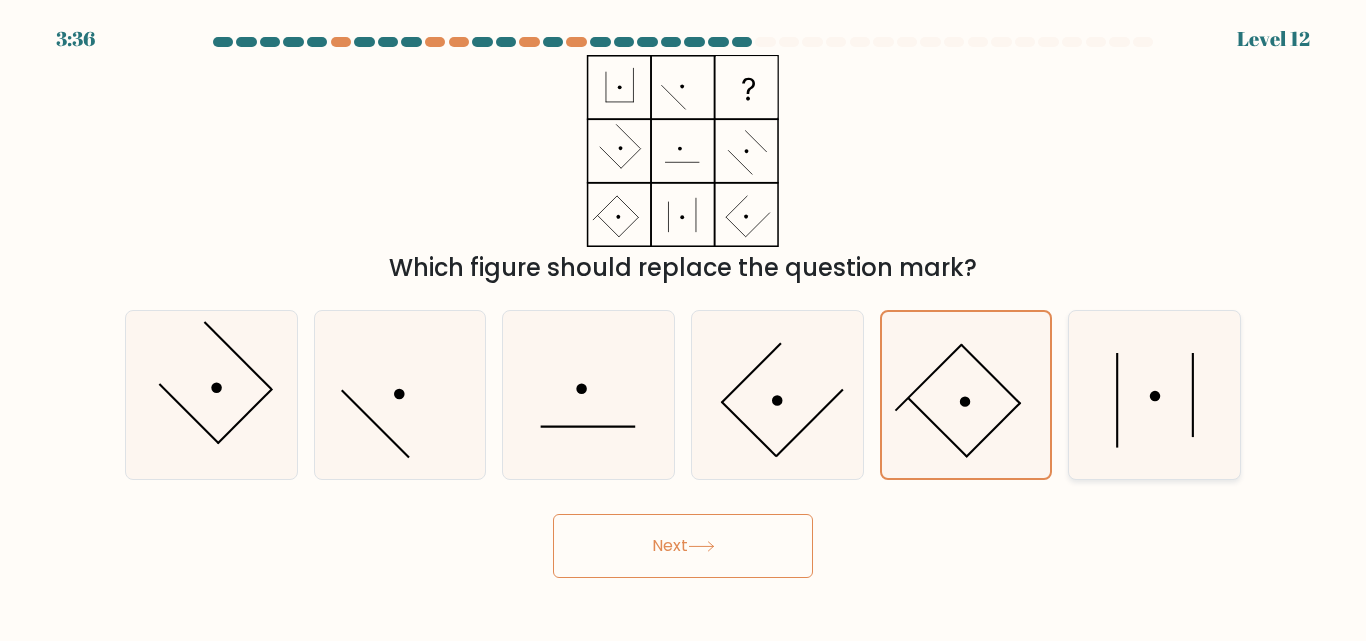 click 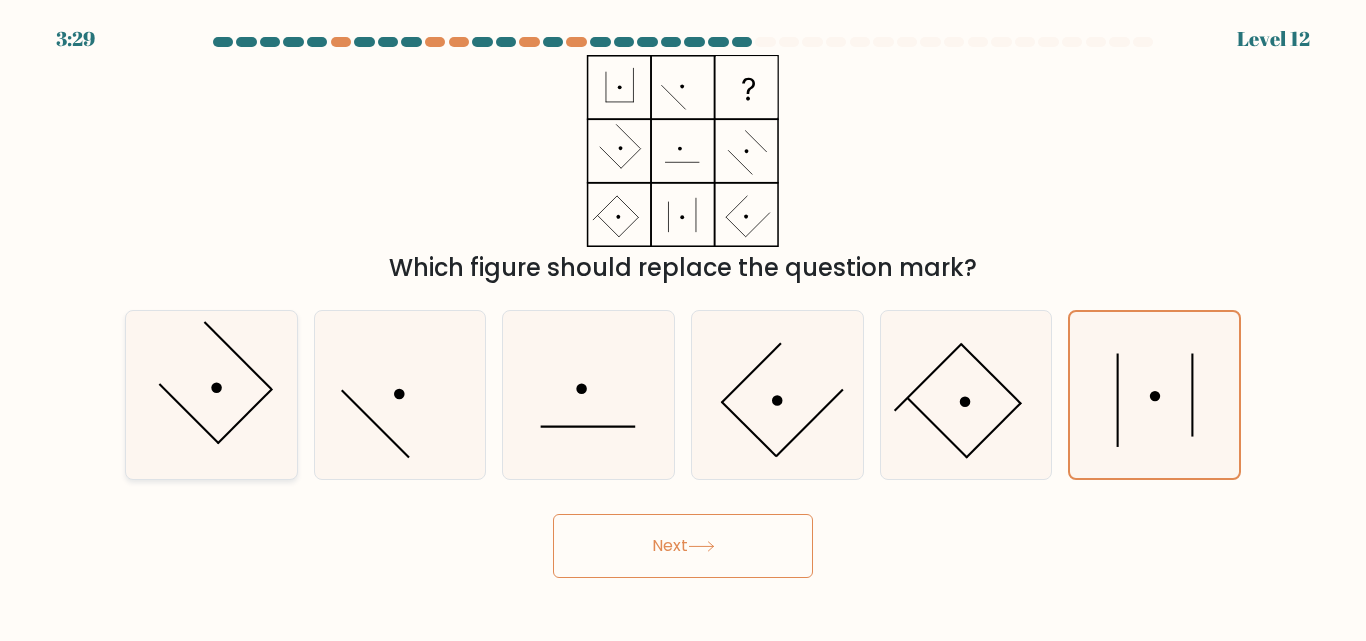 click 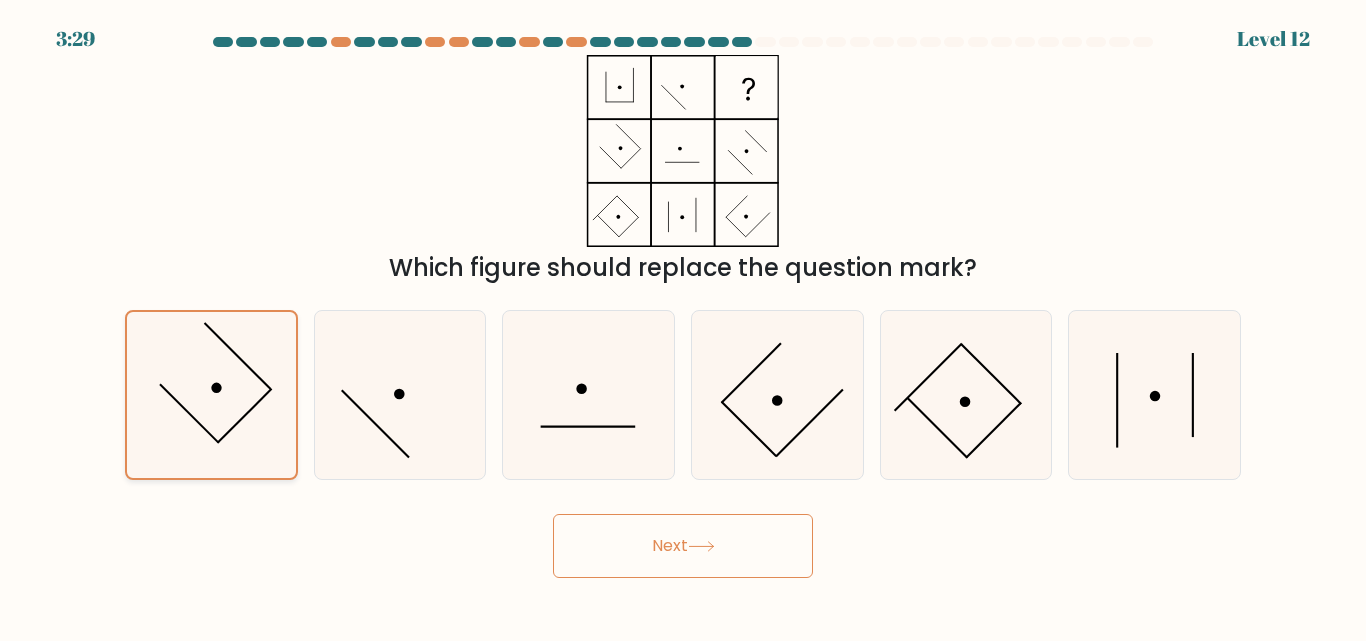 click 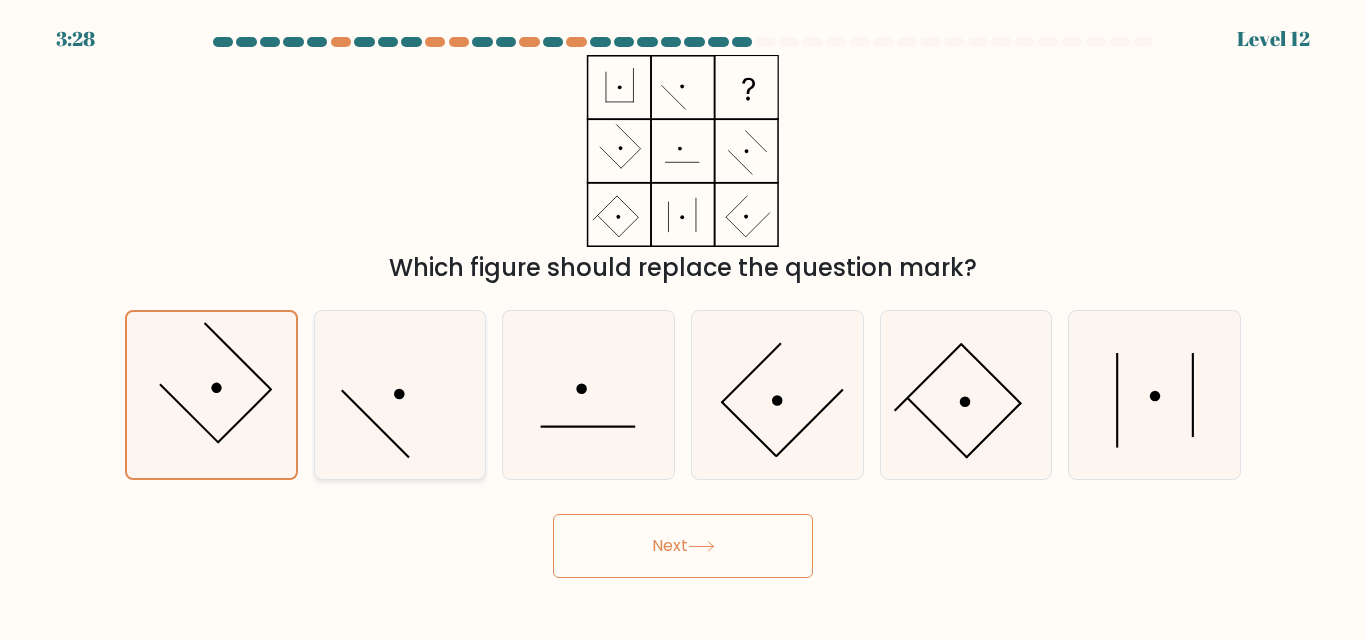 click 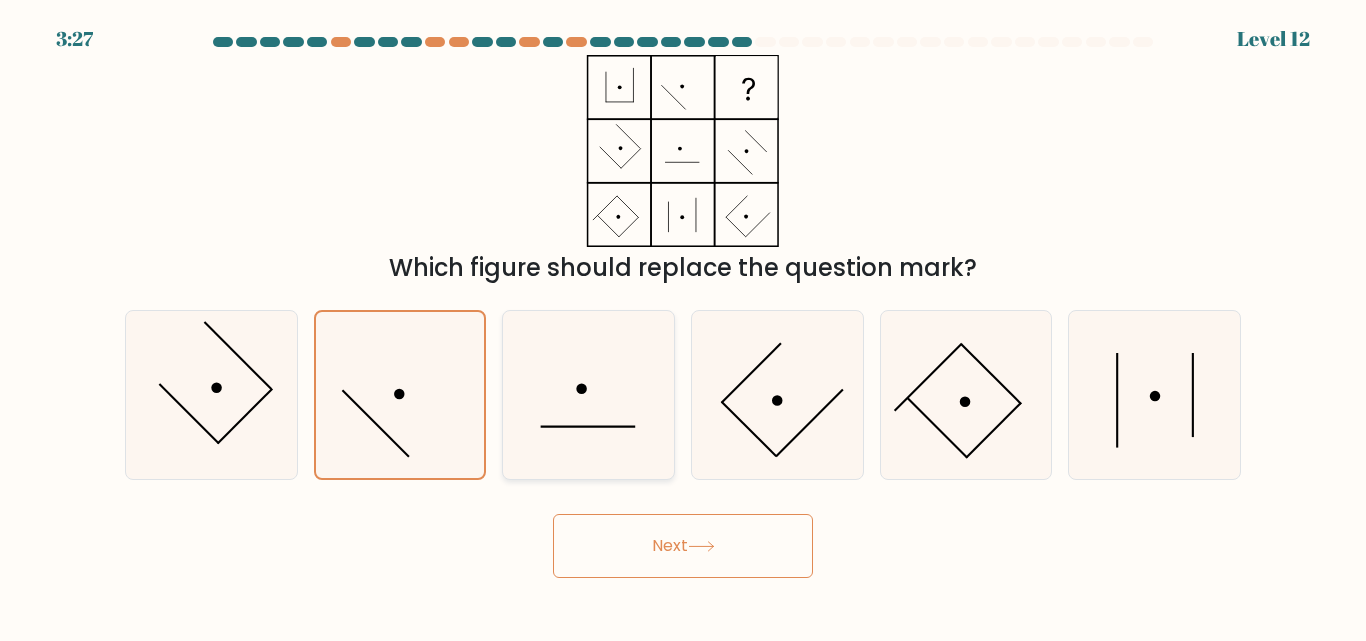 click 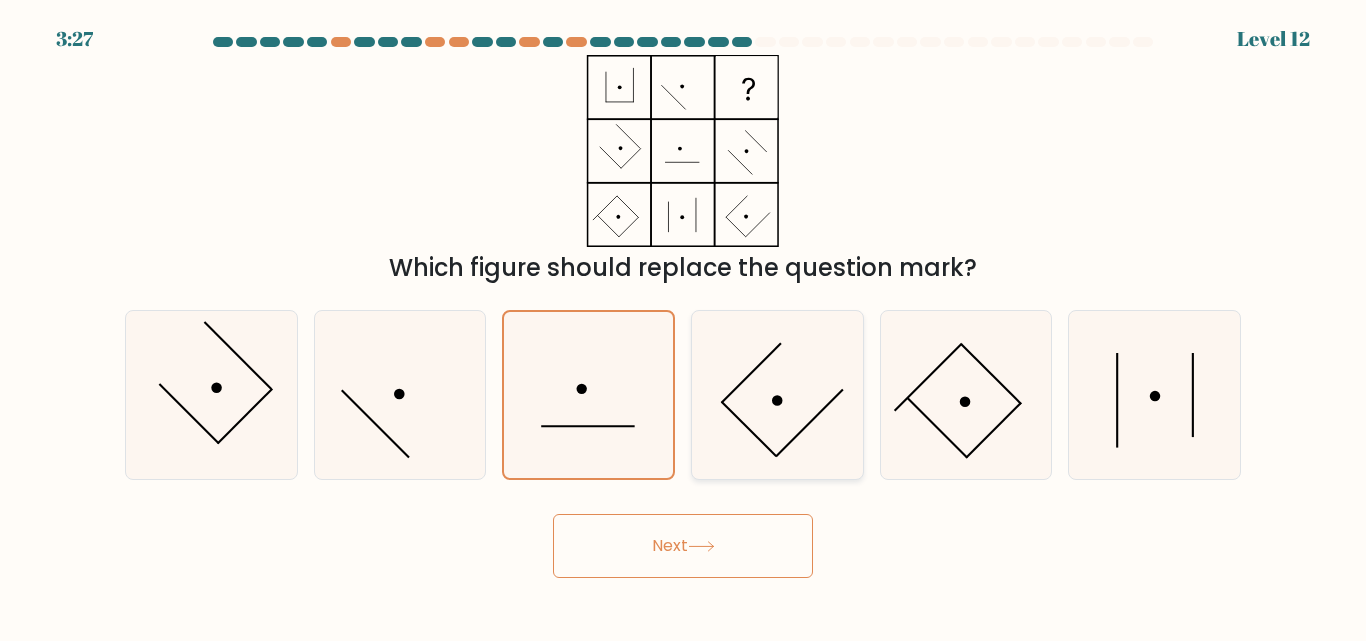 click 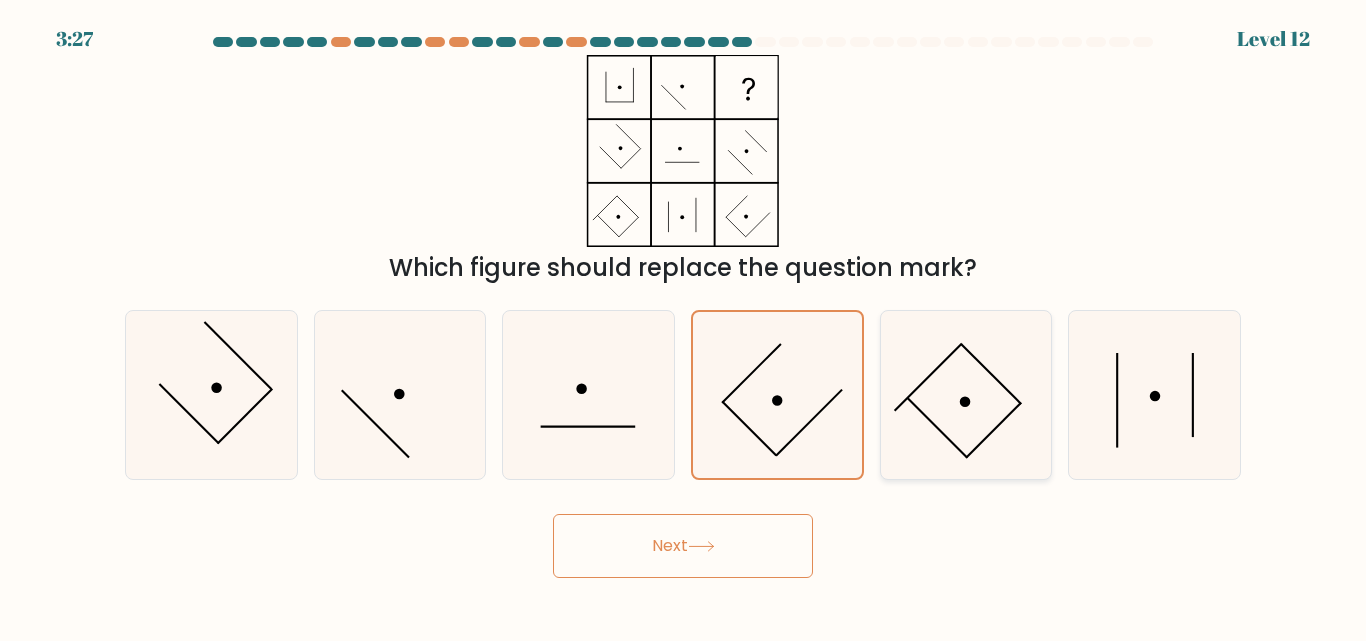 click at bounding box center (966, 394) 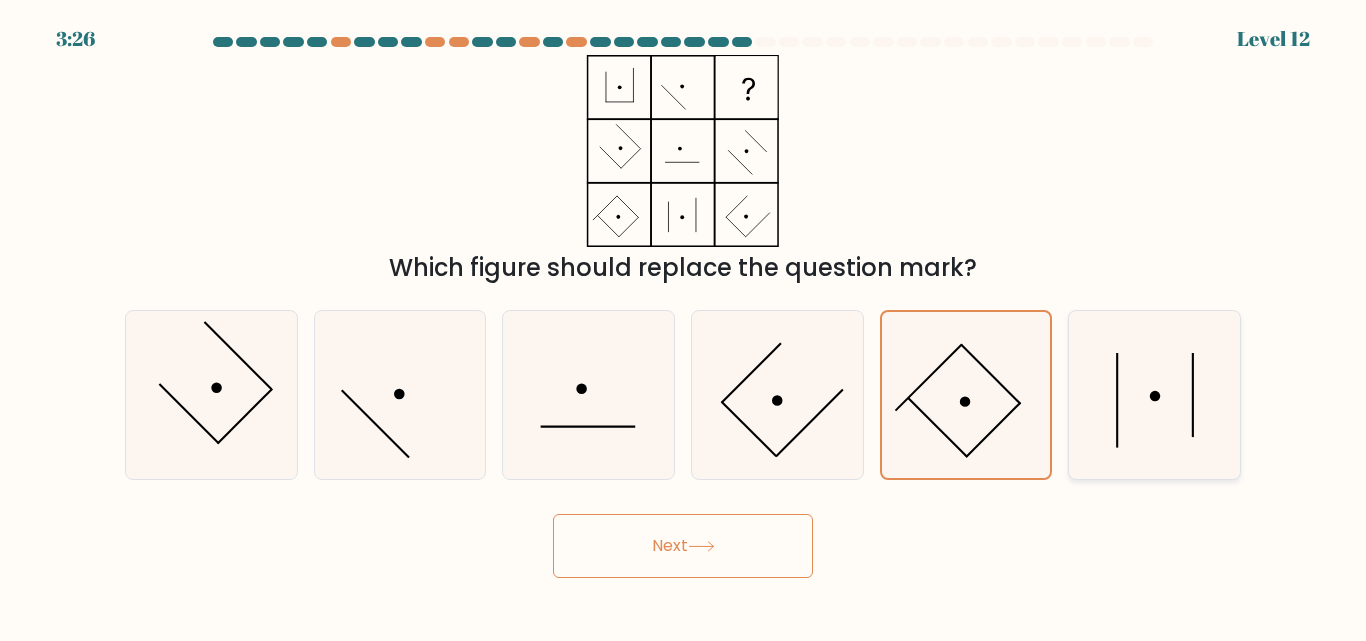 click 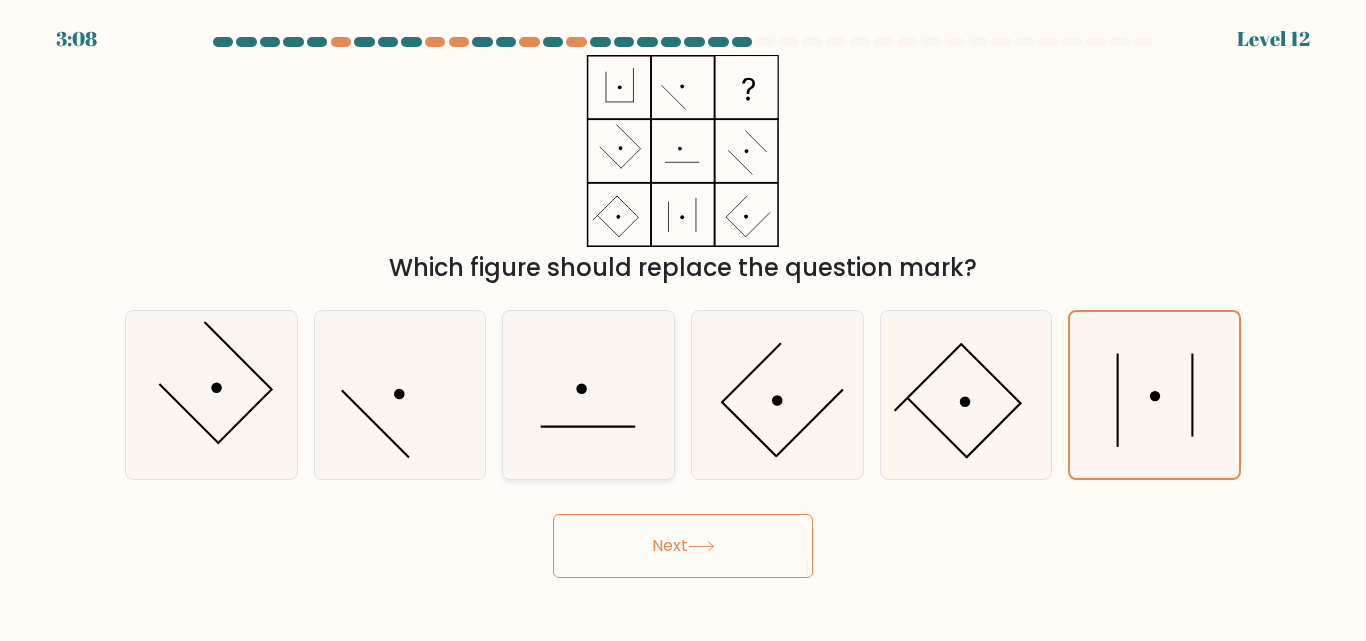 click 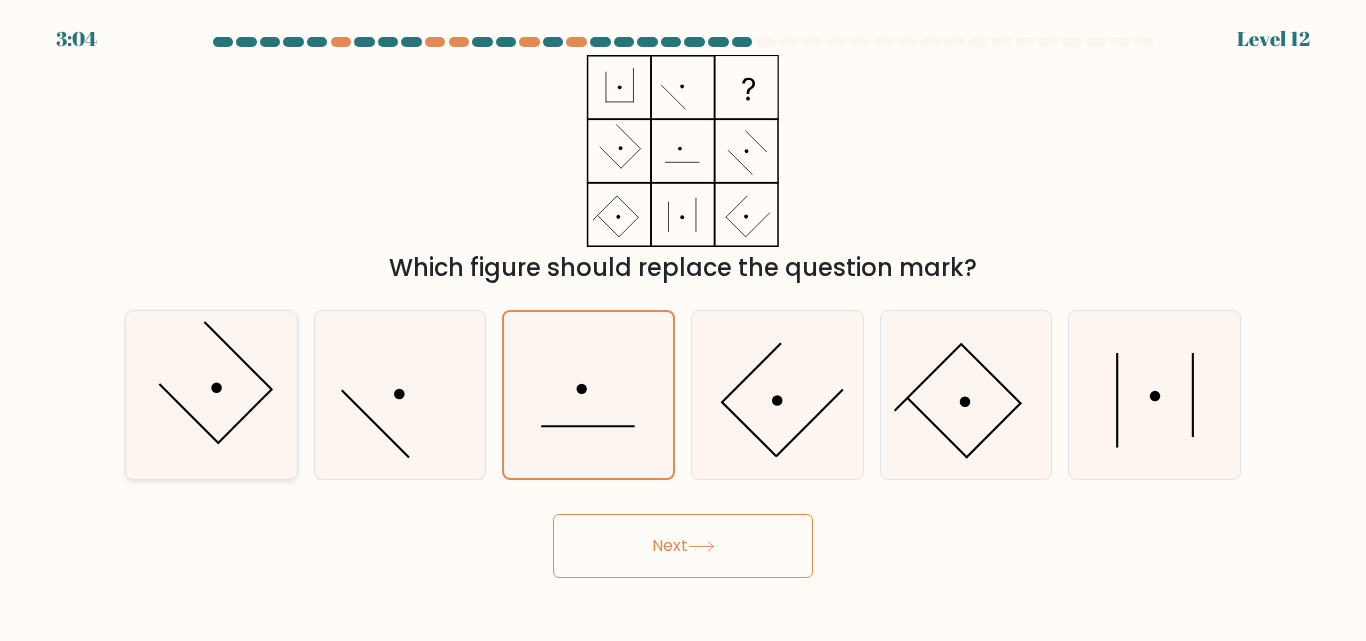 click 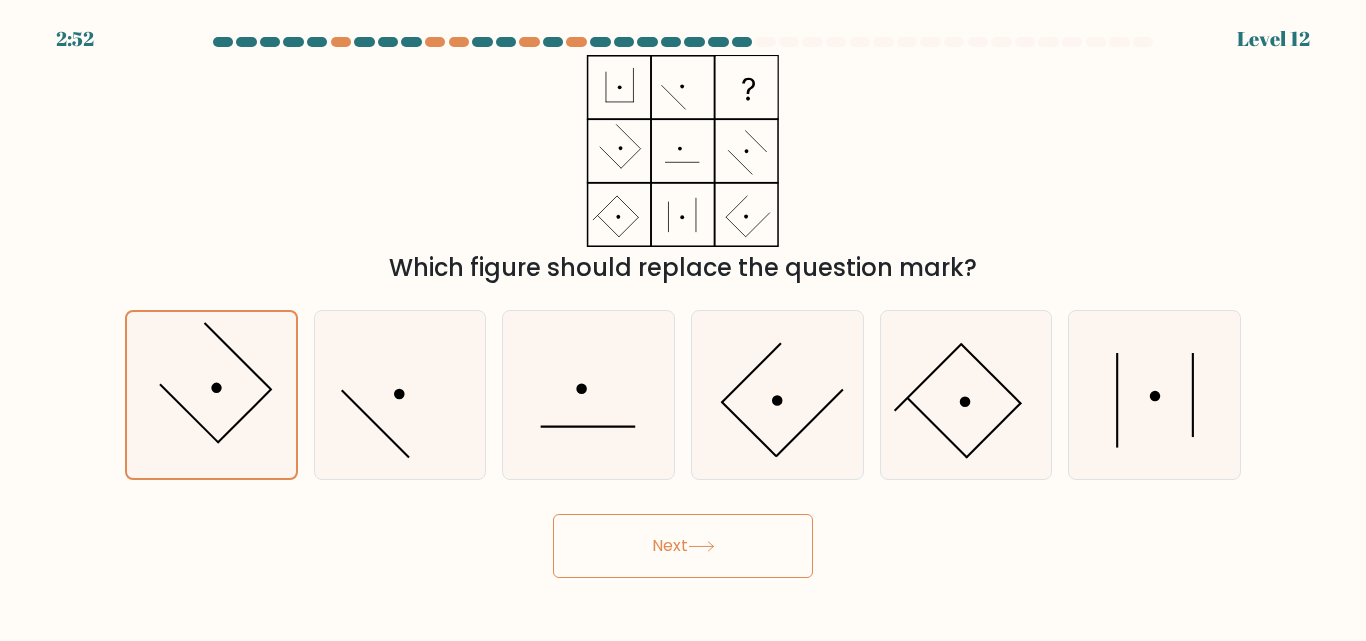 click on "Next" at bounding box center (683, 546) 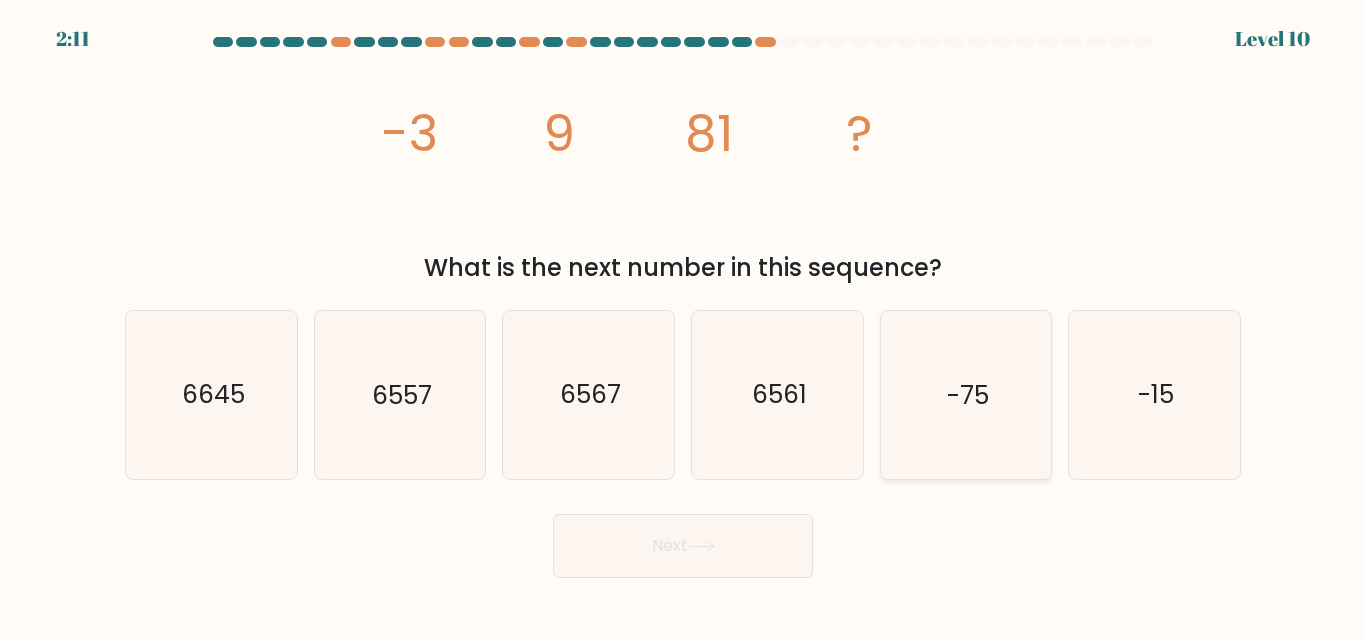 click on "-75" 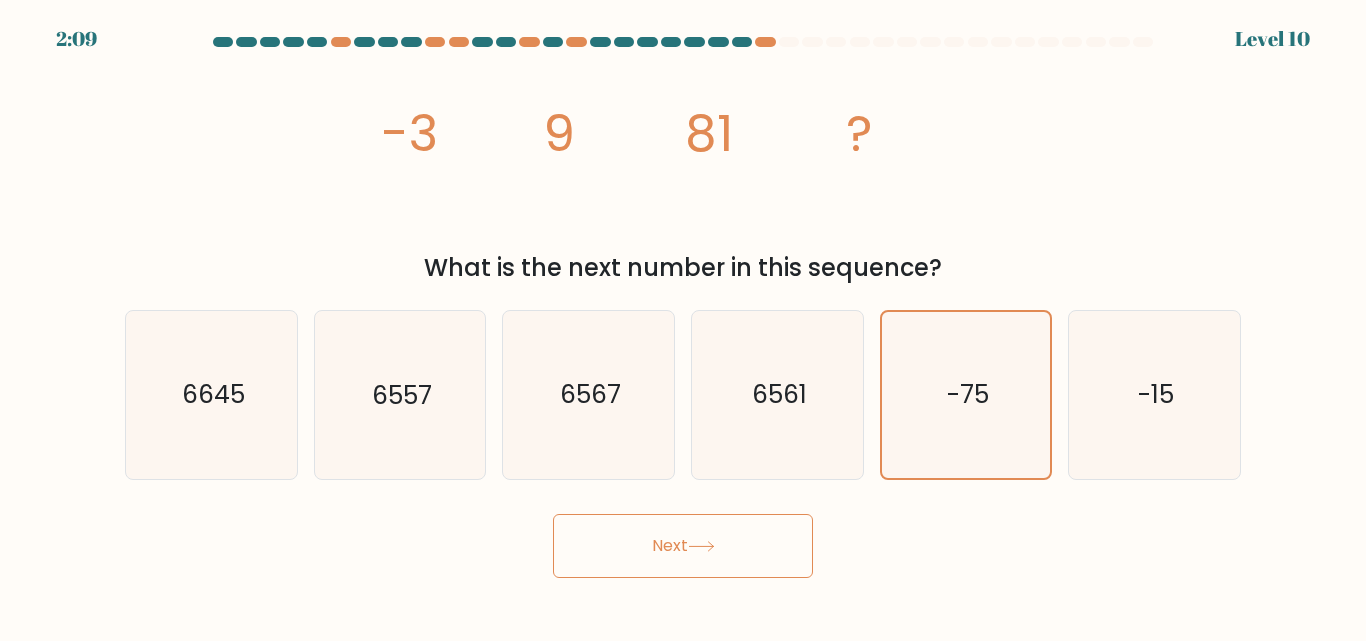click on "Next" at bounding box center (683, 546) 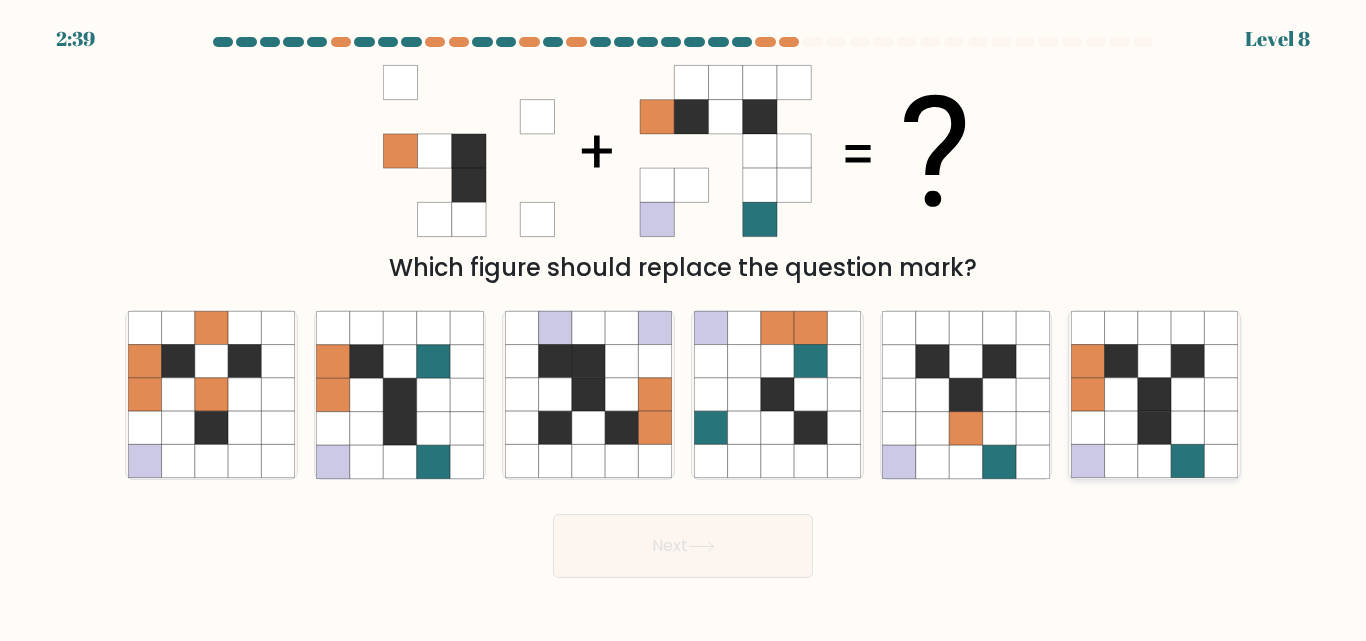 click 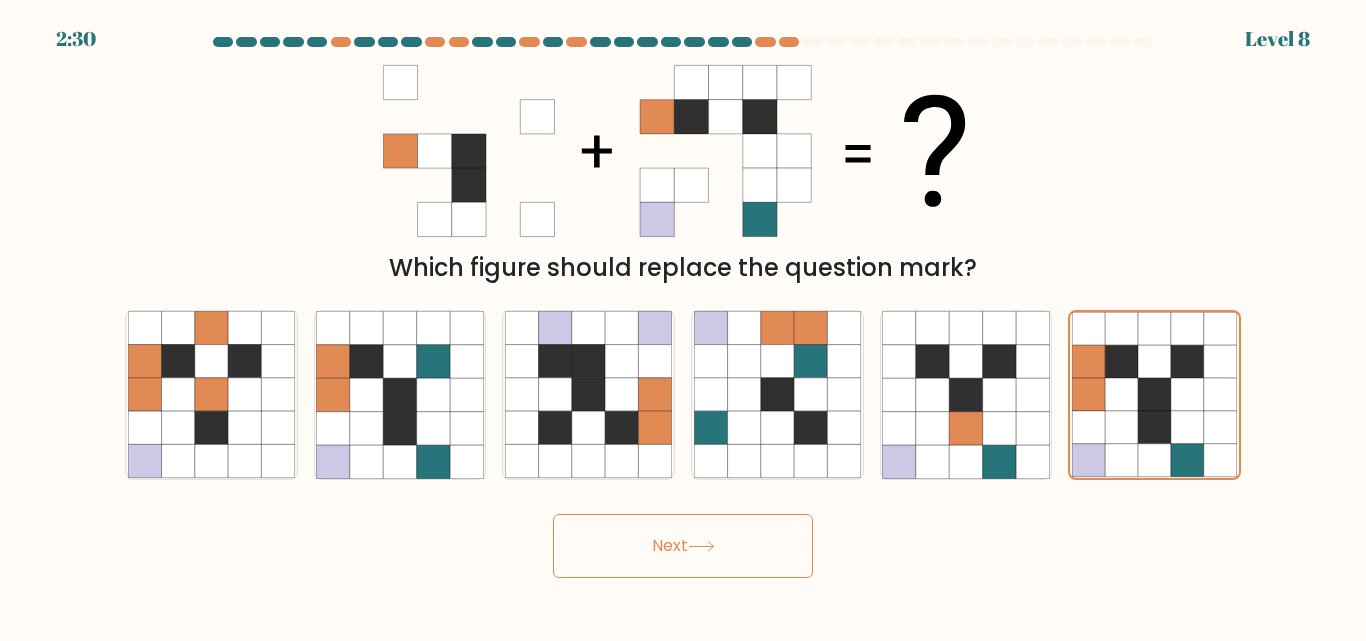 click on "Next" at bounding box center (683, 546) 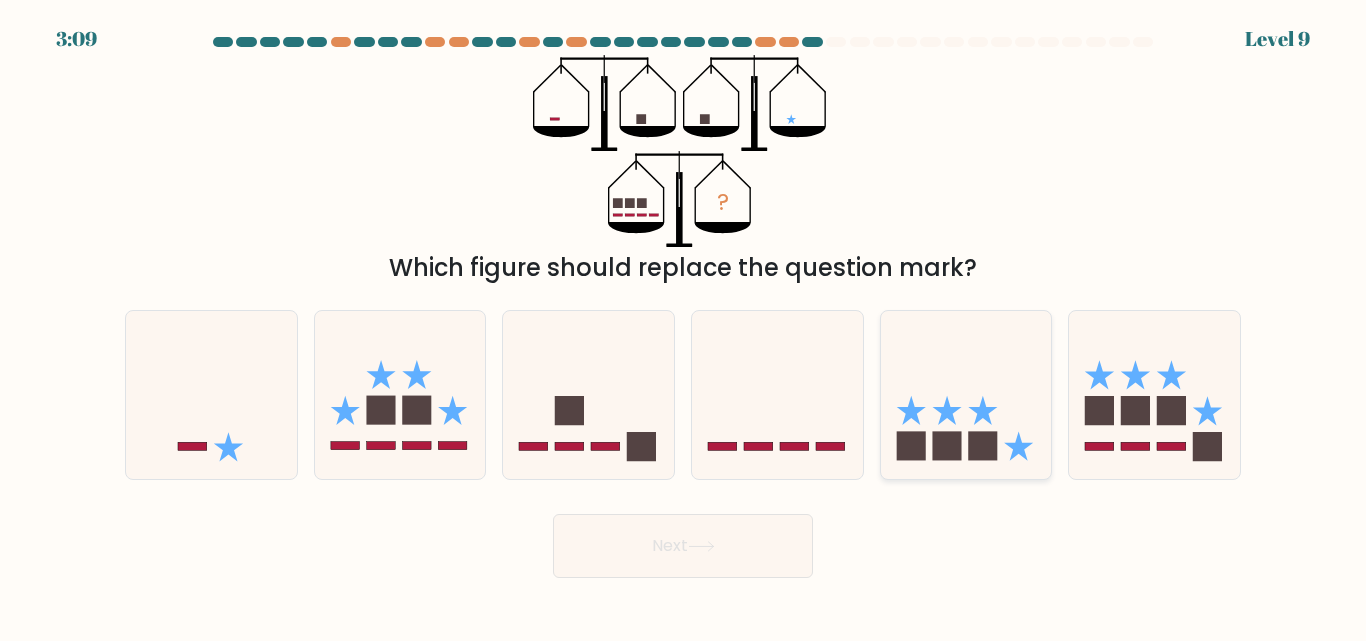 click 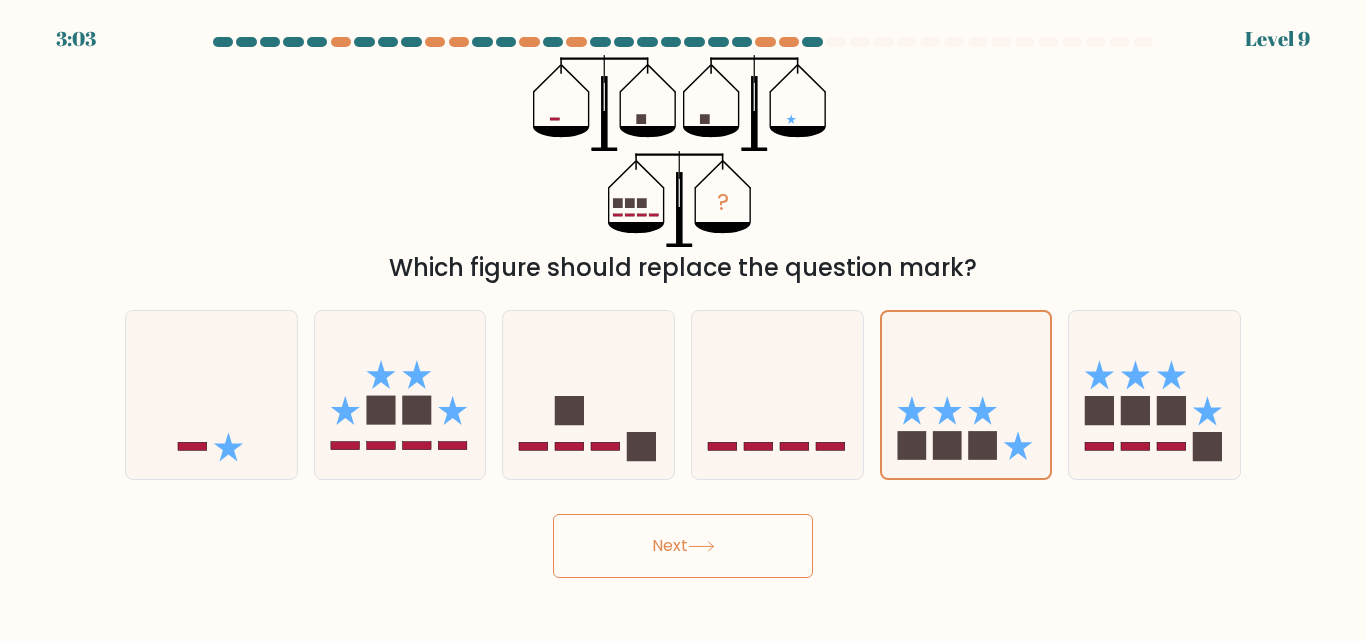 click on "Next" at bounding box center [683, 546] 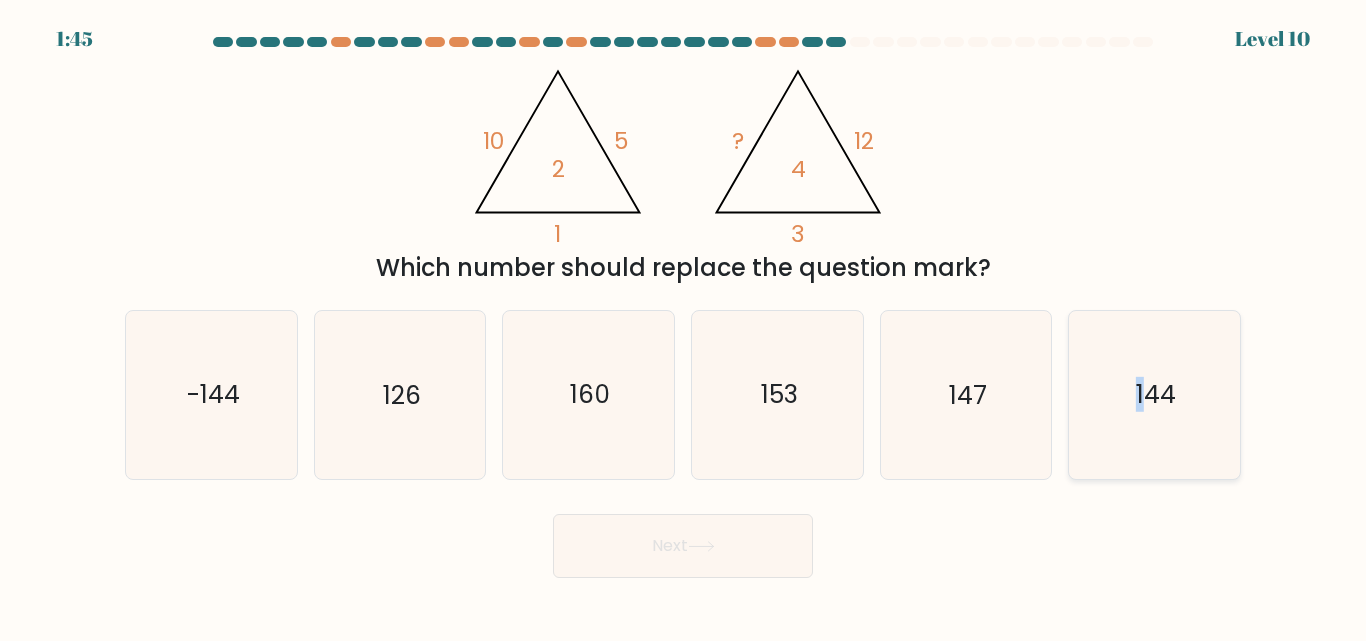 click on "144" 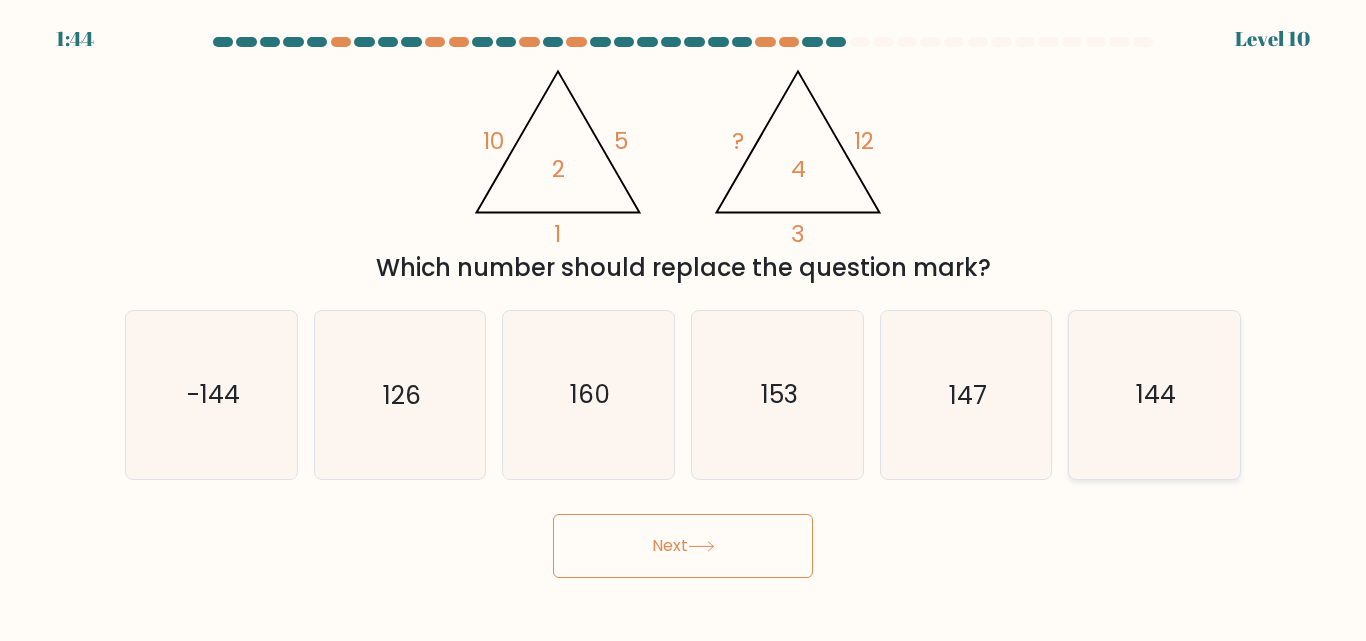 click on "144" 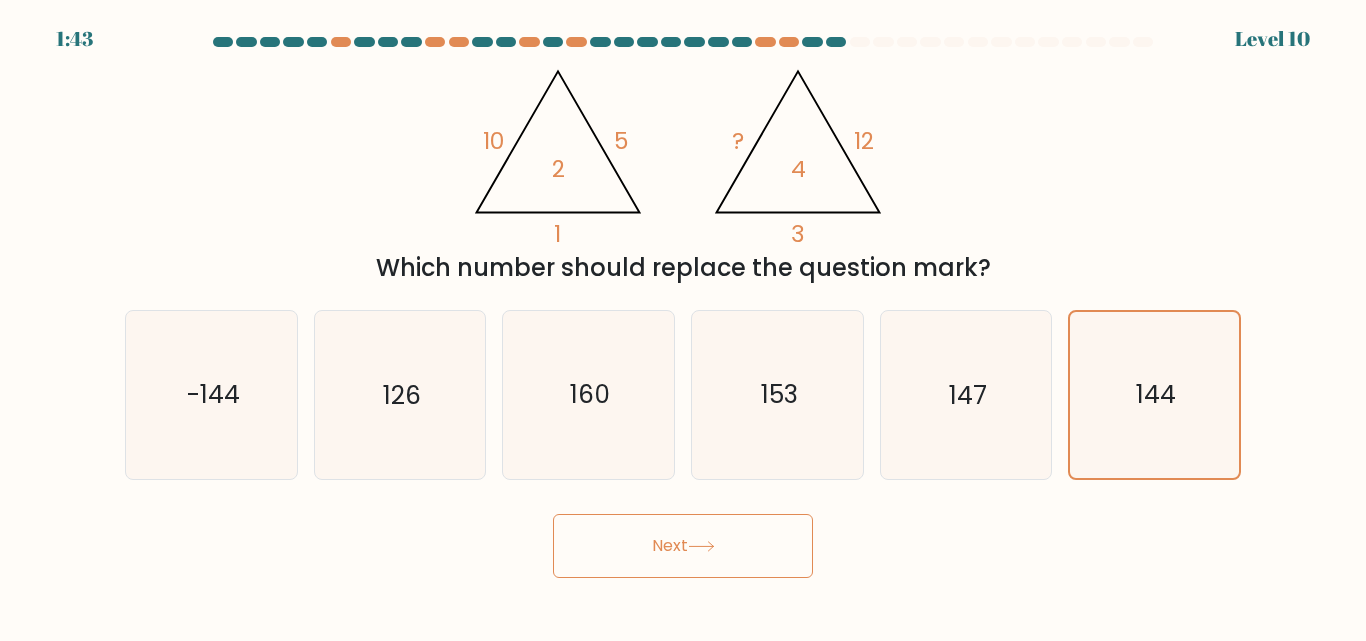 click on "Next" at bounding box center (683, 546) 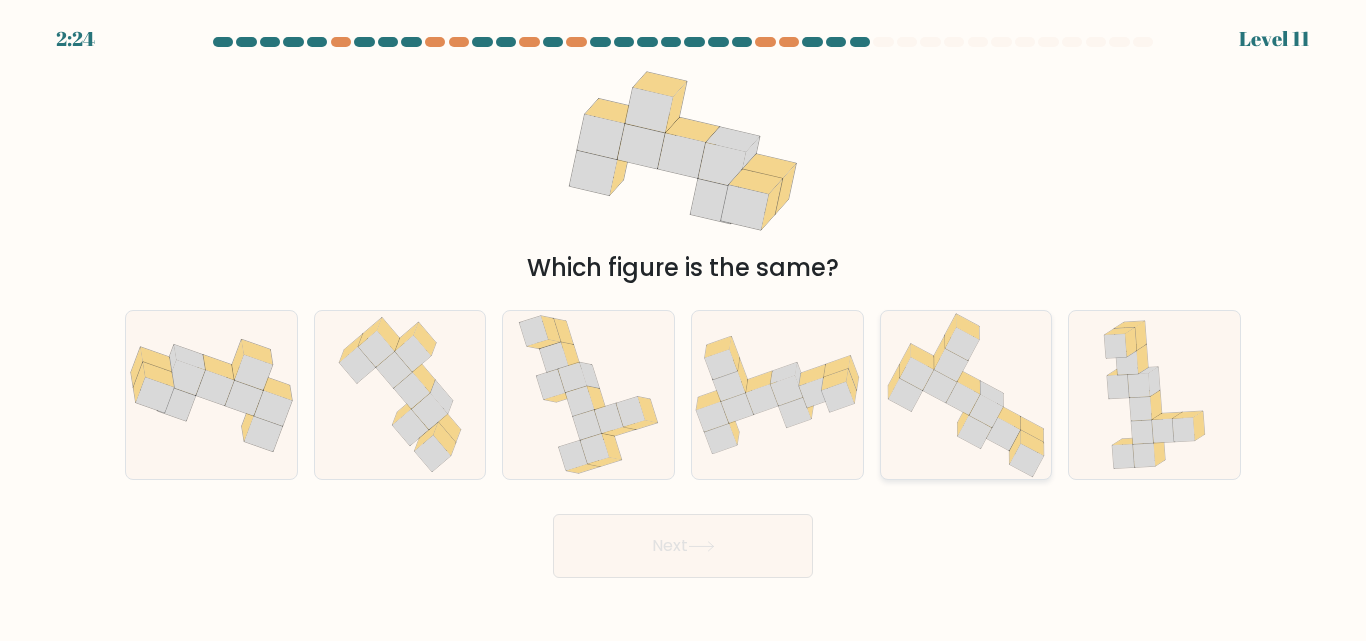 click 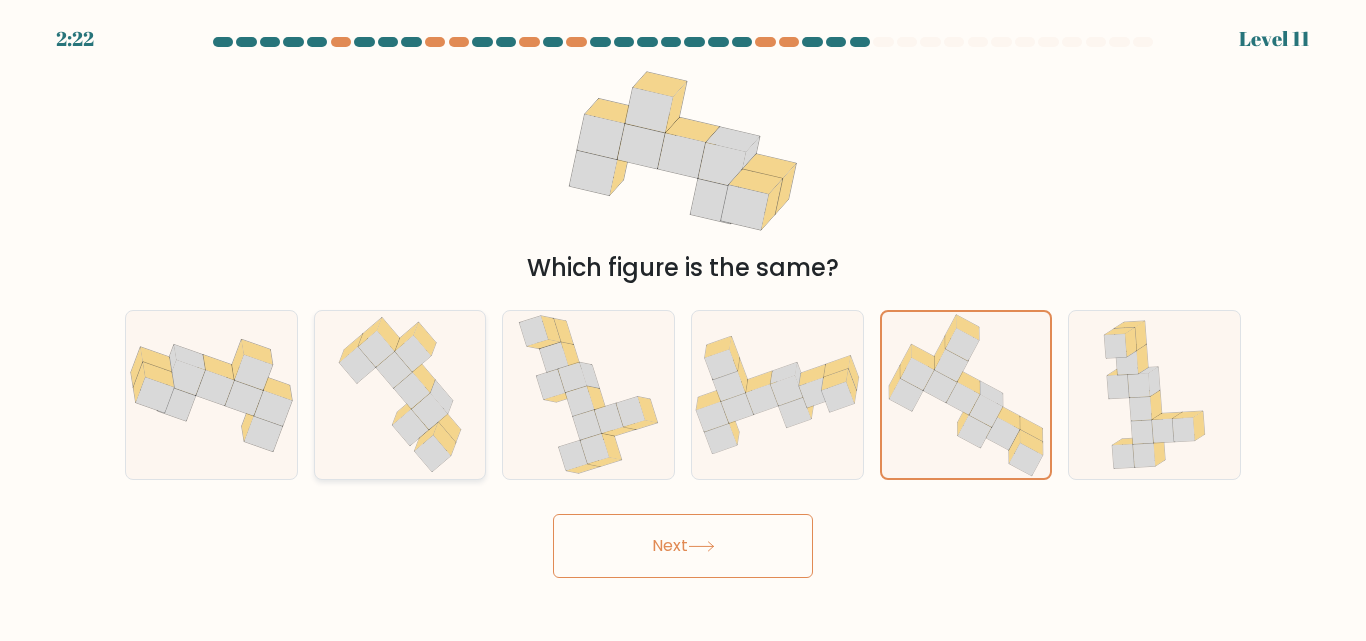 click 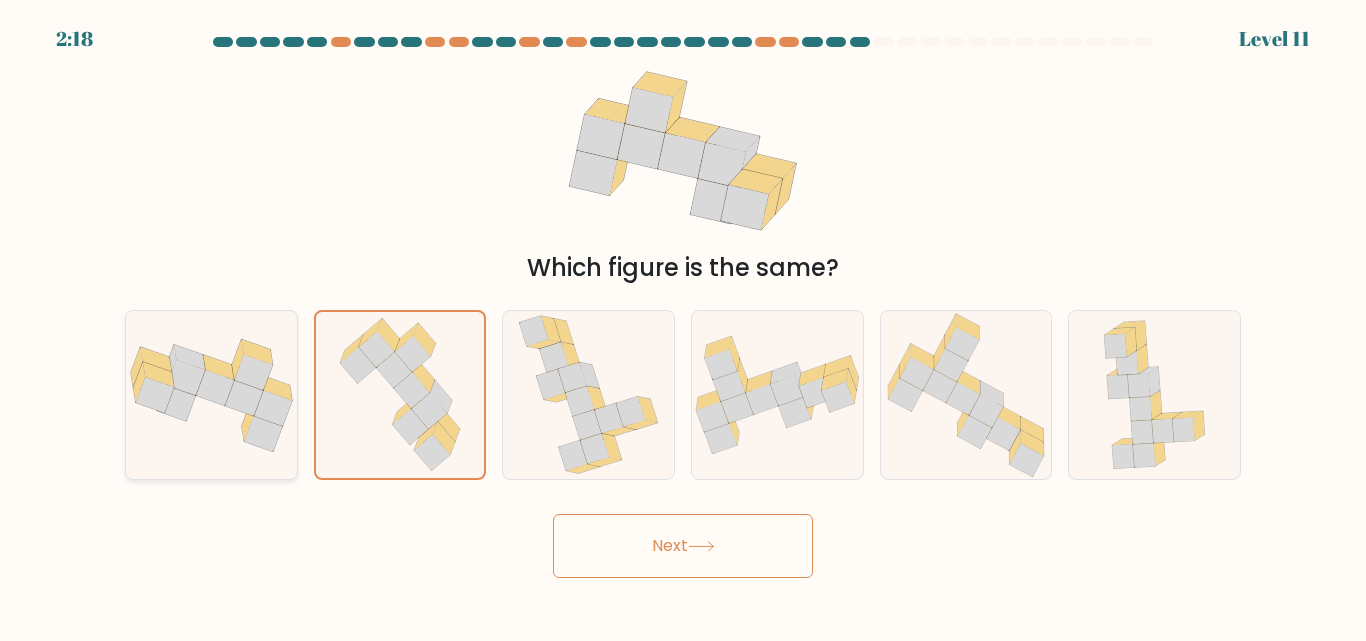 click 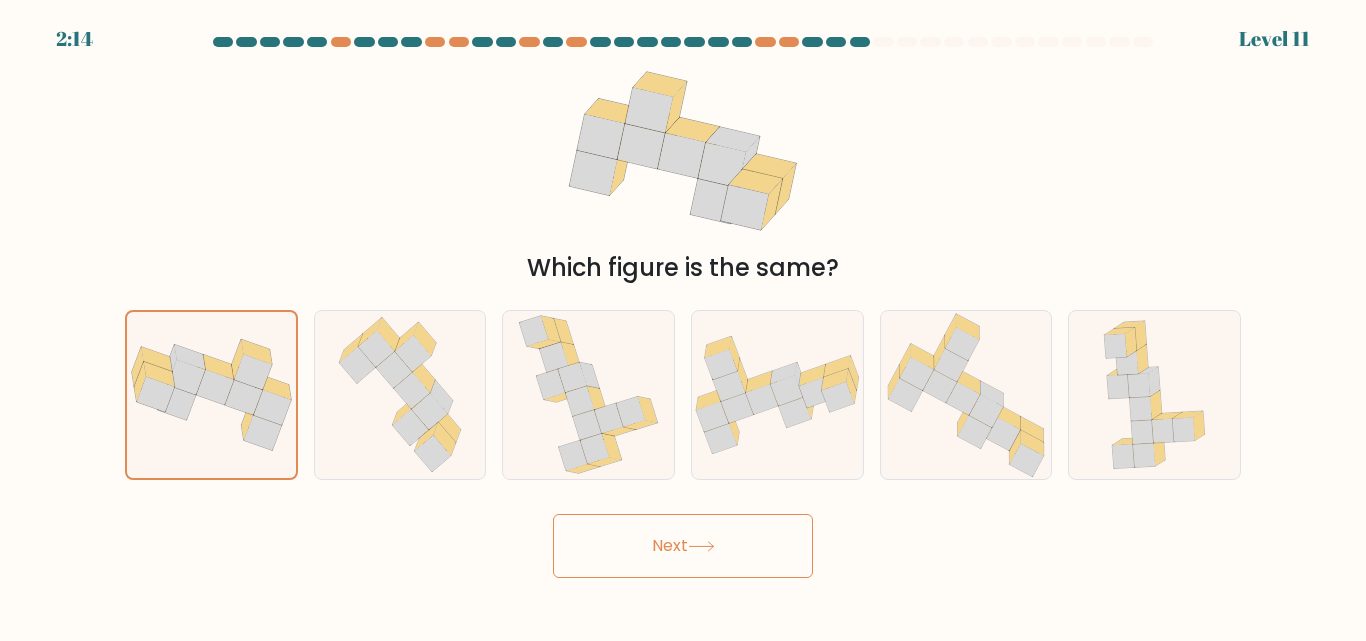 click on "Next" at bounding box center (683, 546) 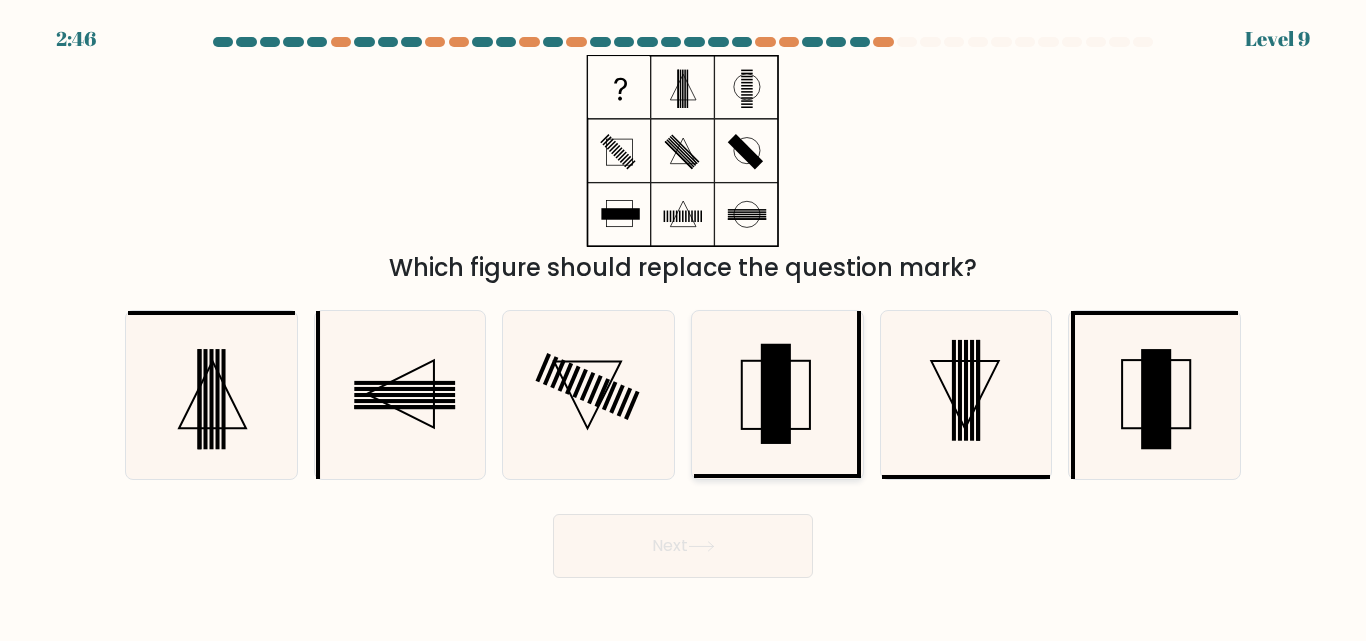 click 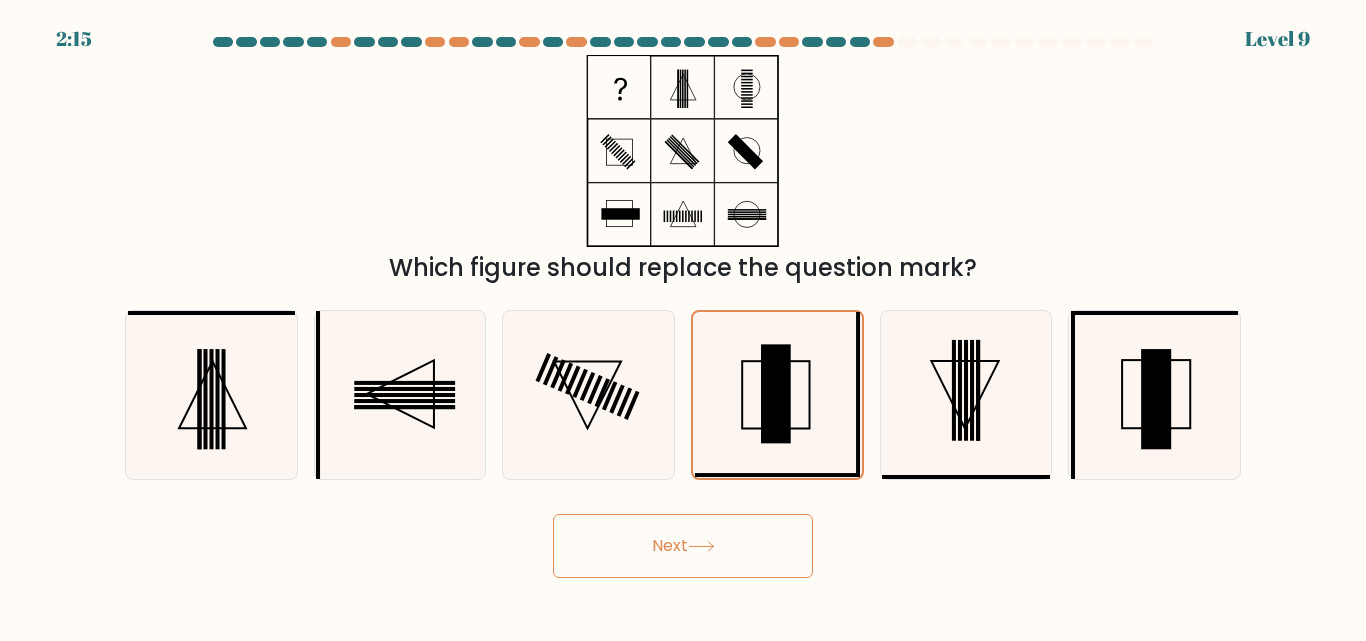 click 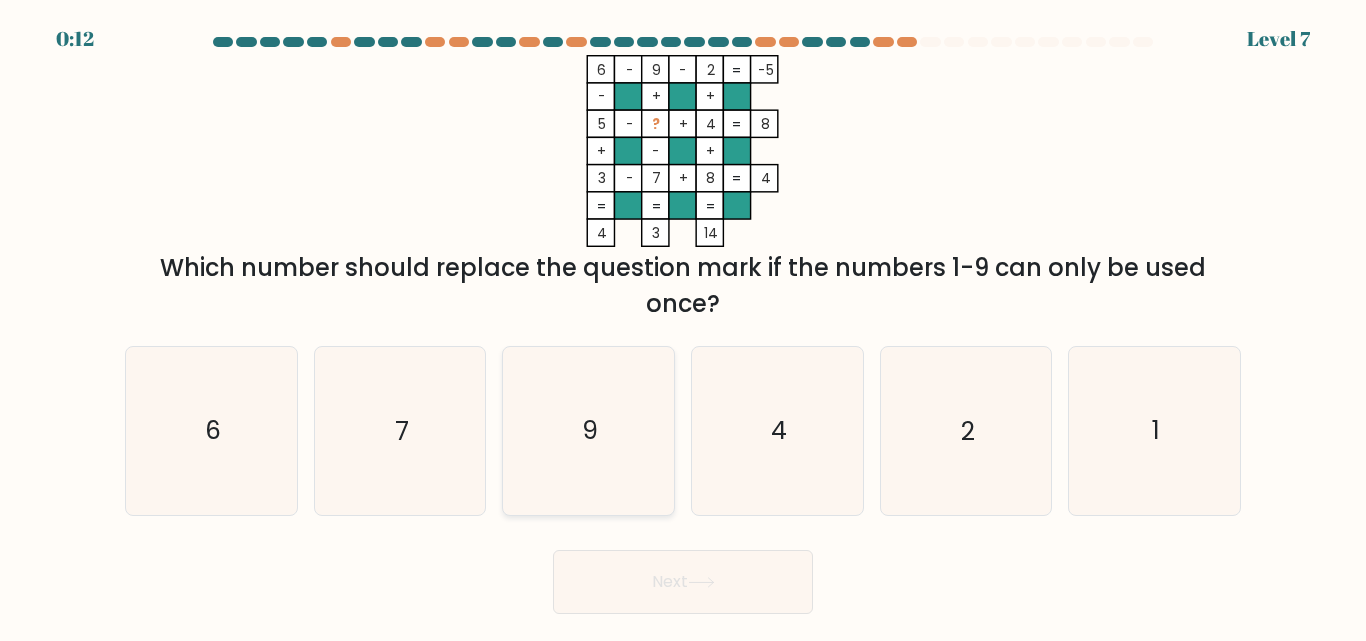 click on "9" 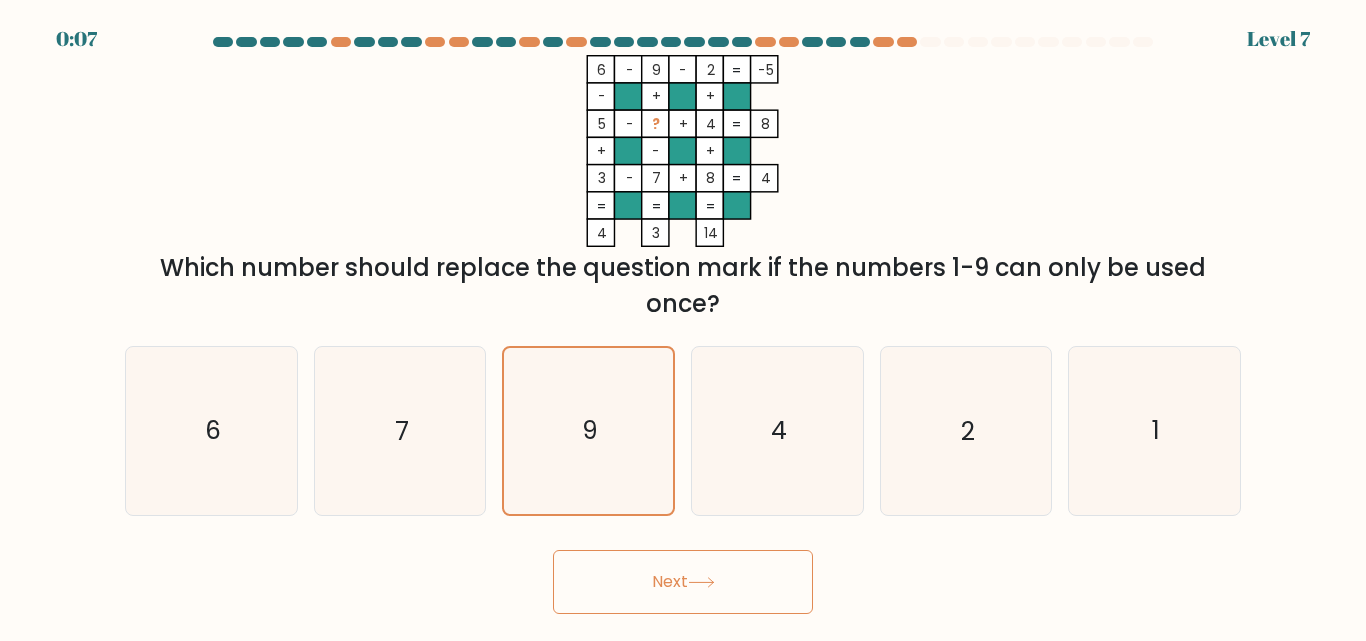 click on "Next" at bounding box center (683, 582) 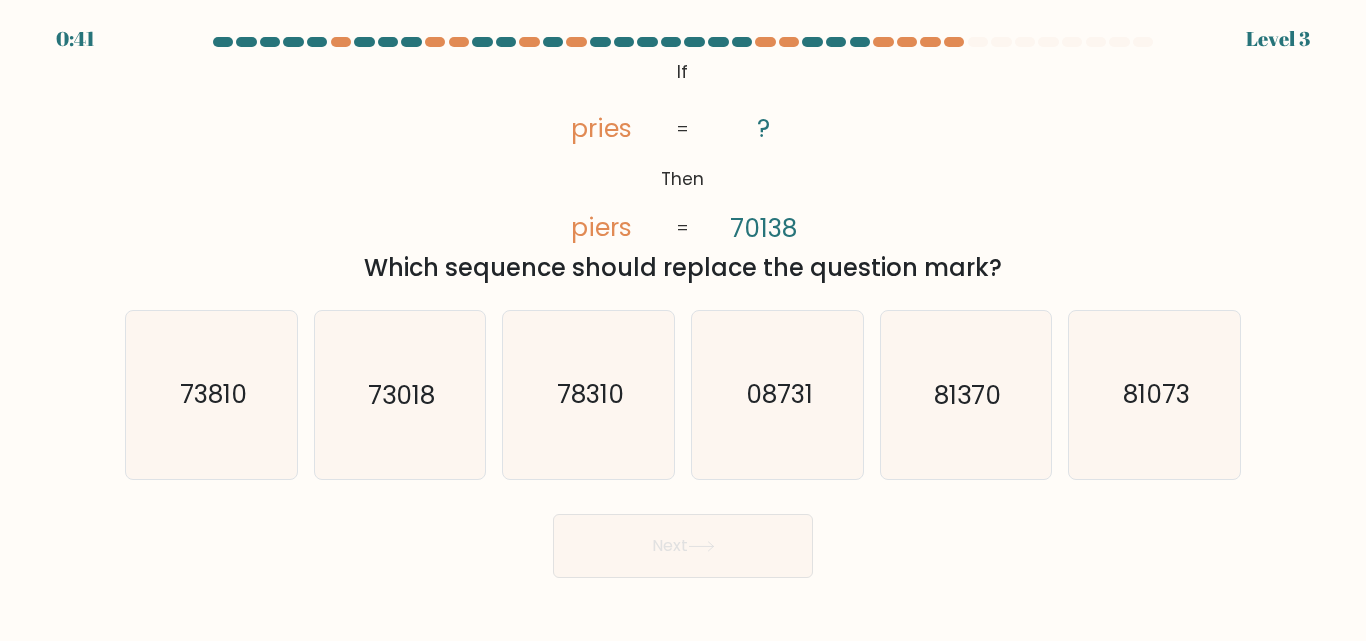 scroll, scrollTop: 0, scrollLeft: 0, axis: both 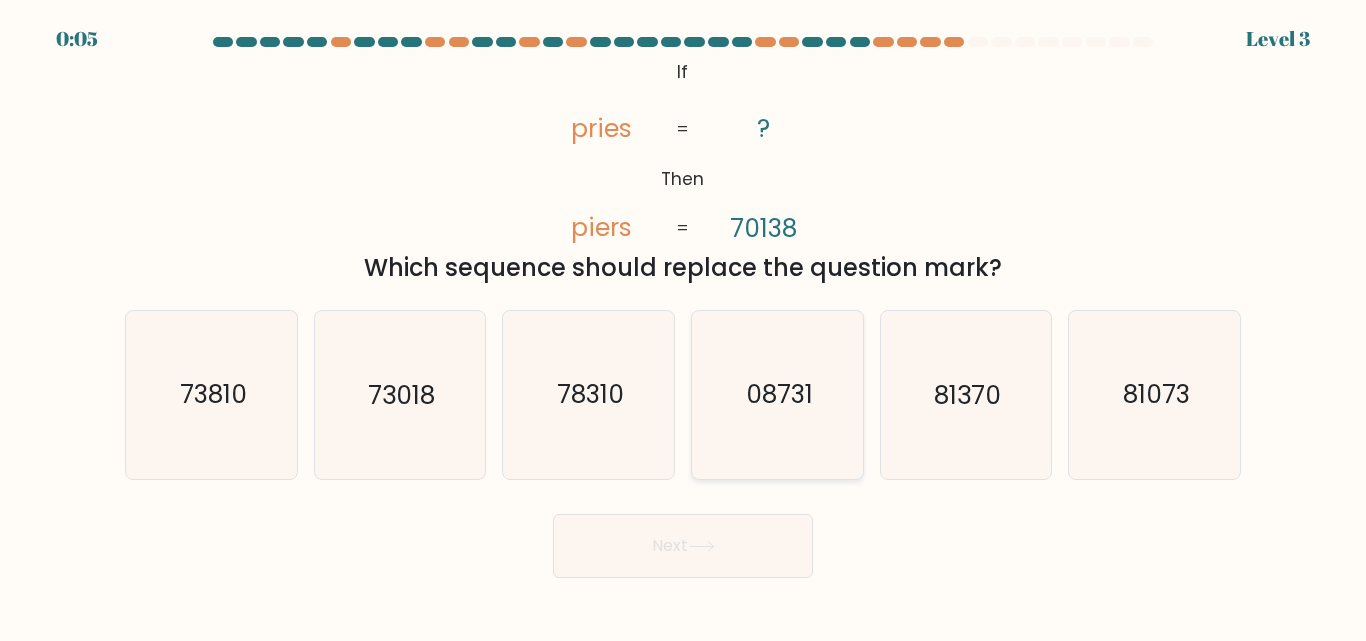 click on "08731" 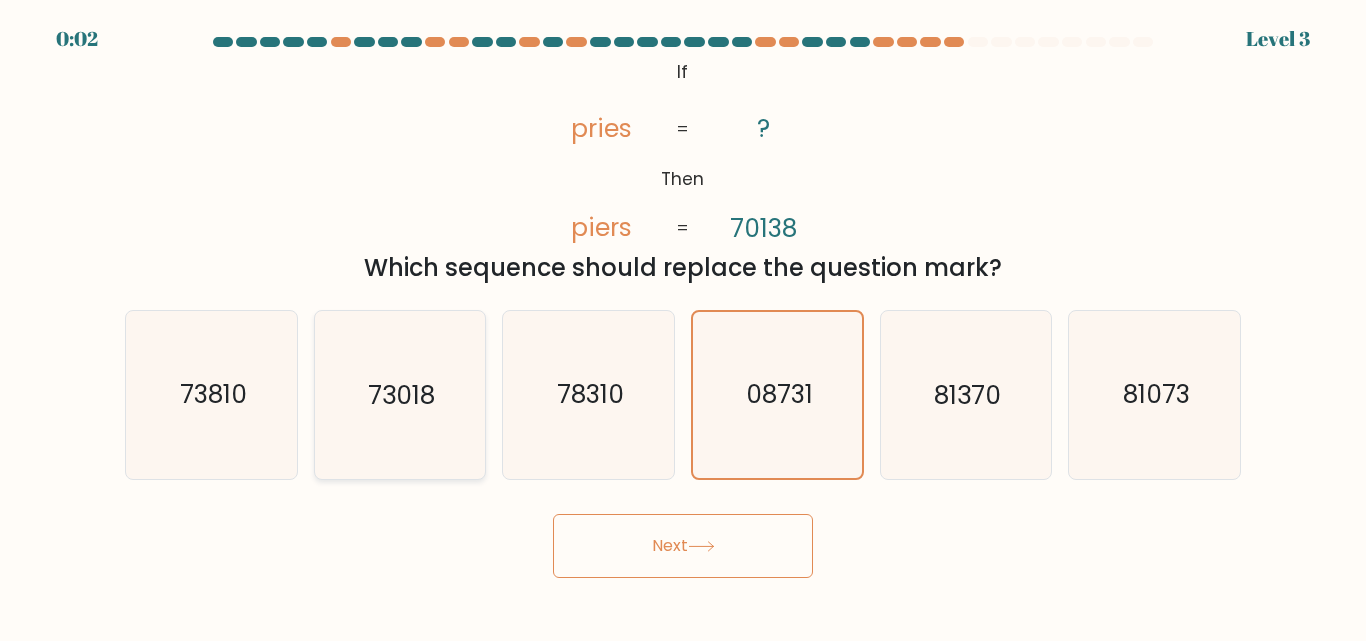 click on "73018" 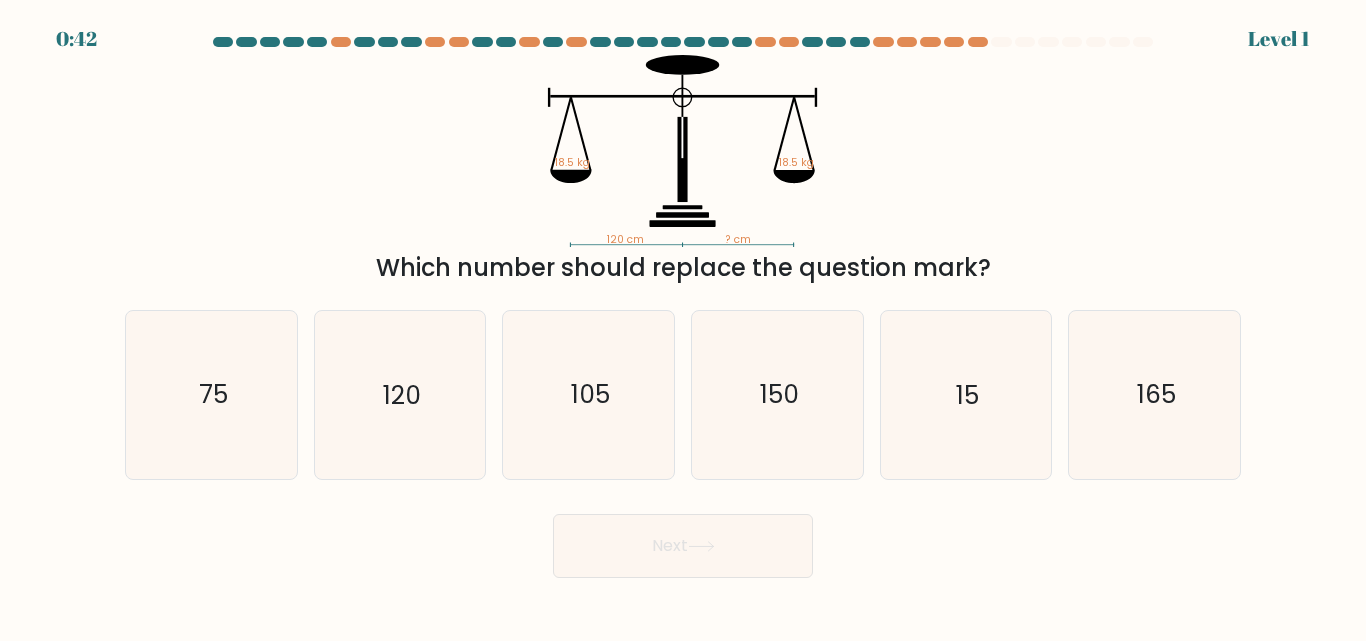 scroll, scrollTop: 0, scrollLeft: 0, axis: both 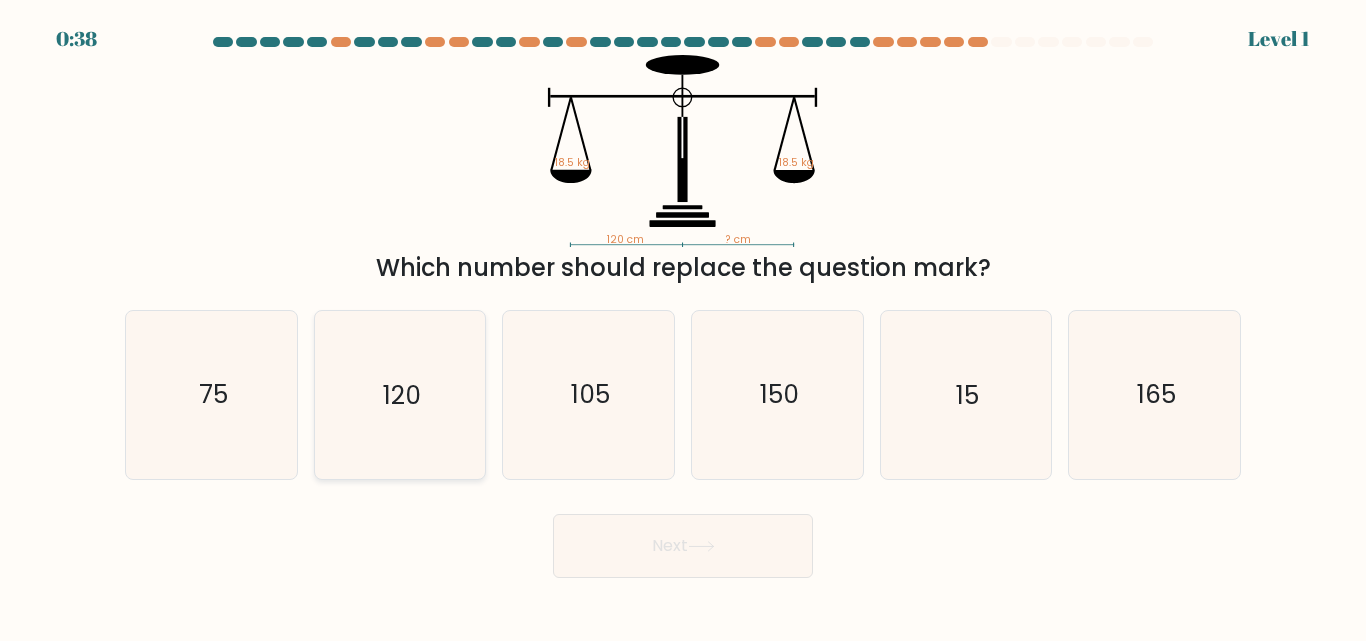 click on "120" 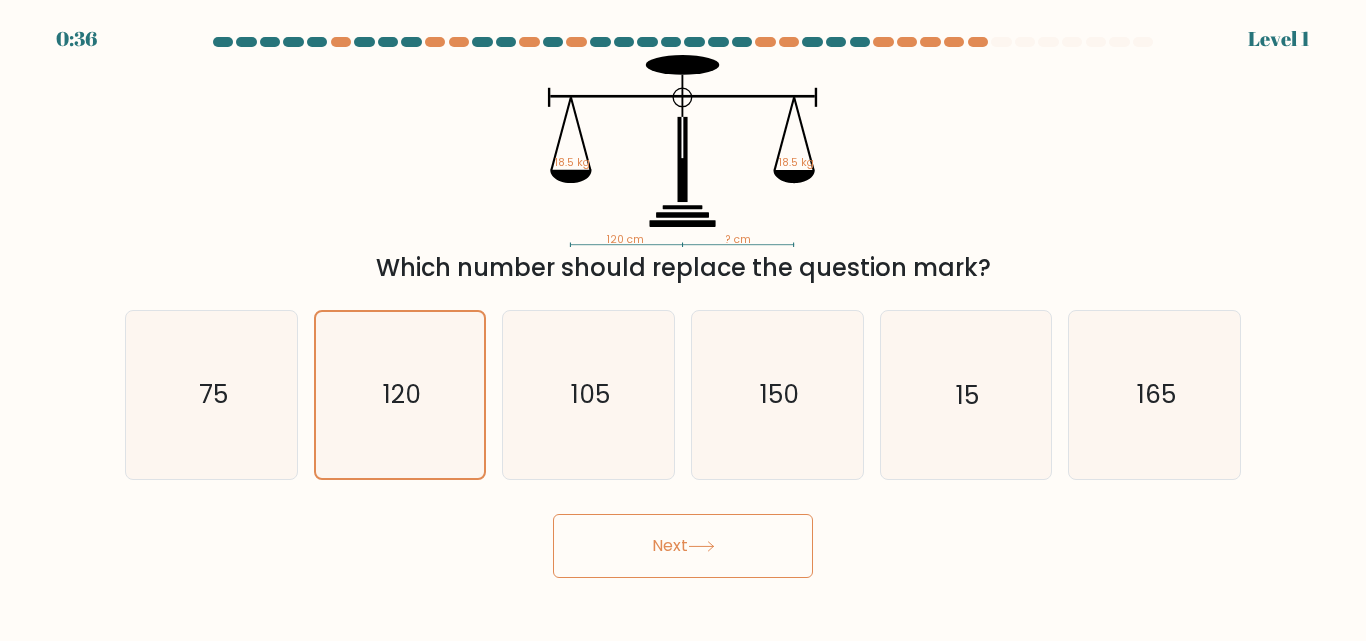click on "Next" at bounding box center [683, 546] 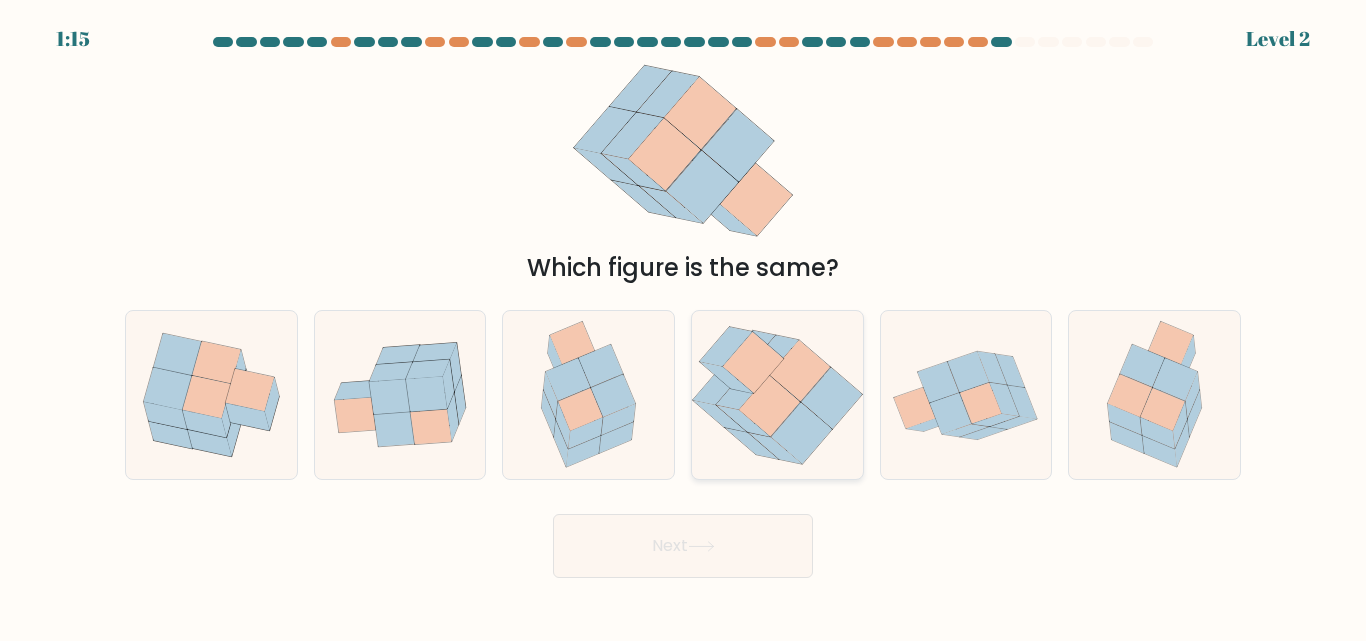click 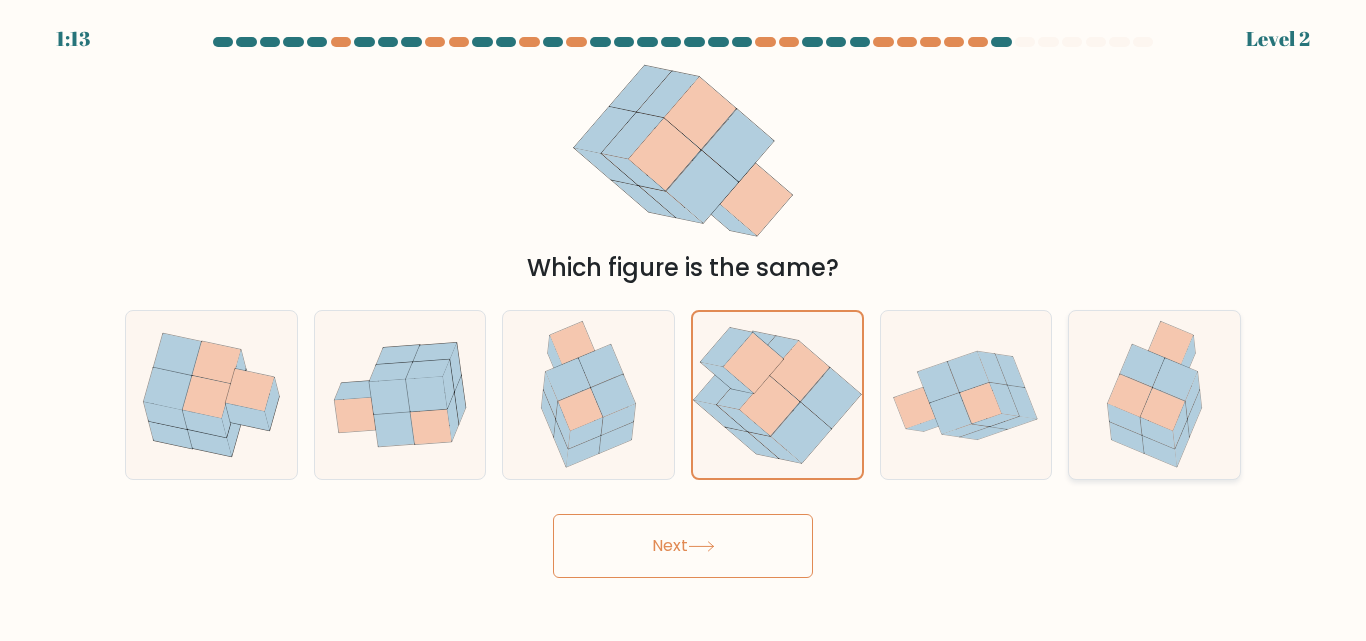click at bounding box center (1154, 394) 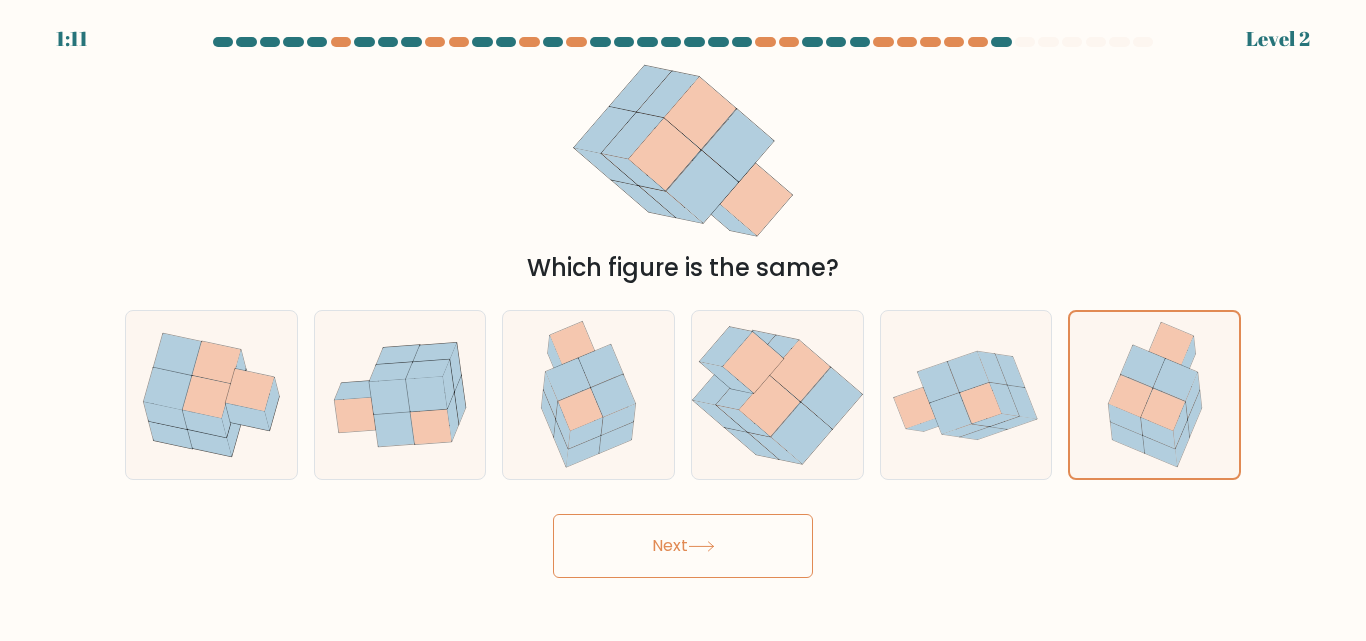 click on "Next" at bounding box center [683, 546] 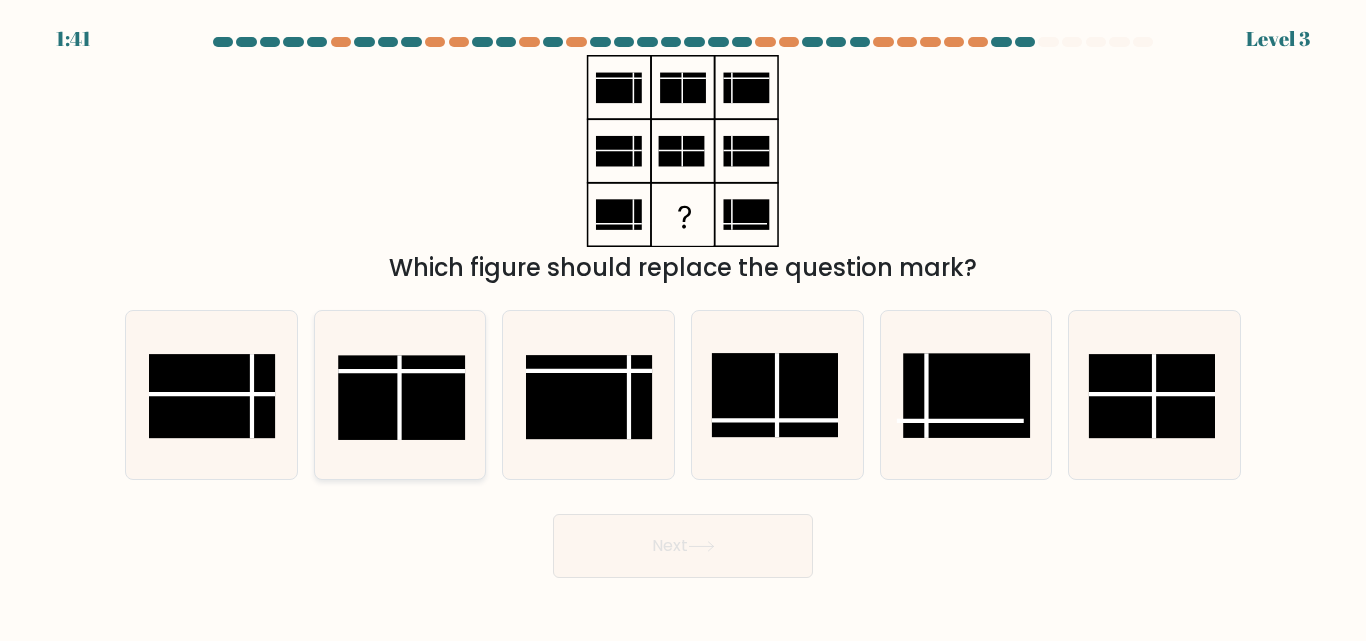 click 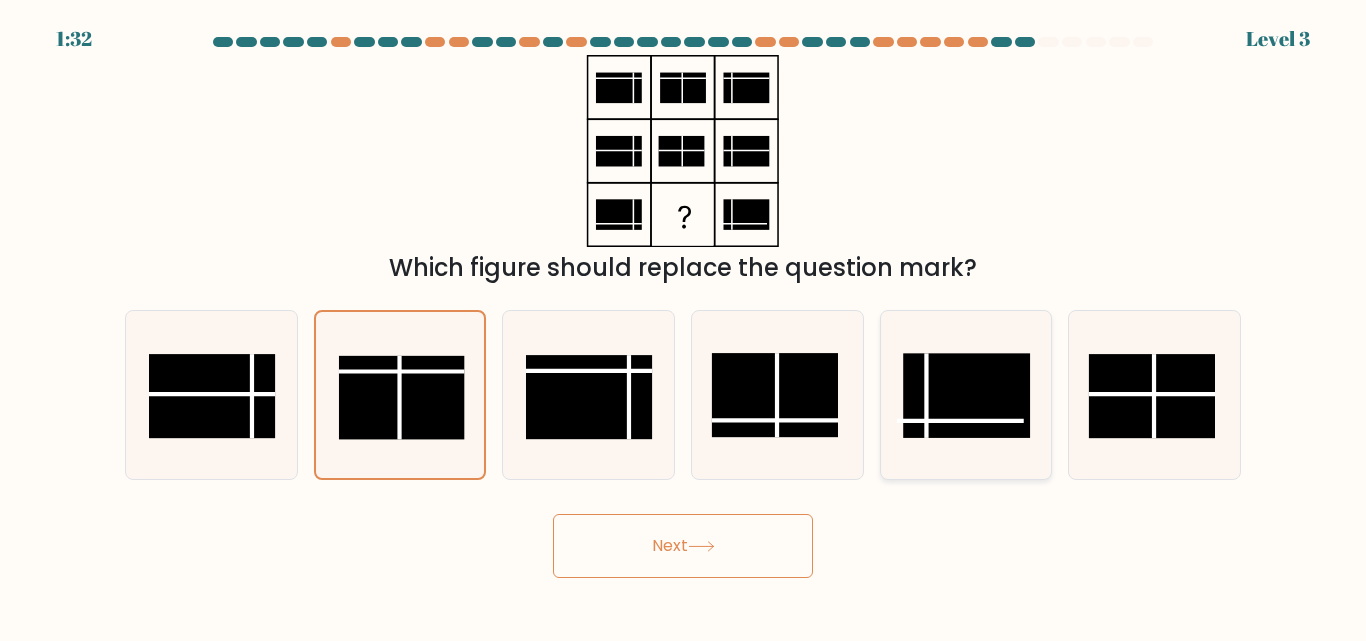 click 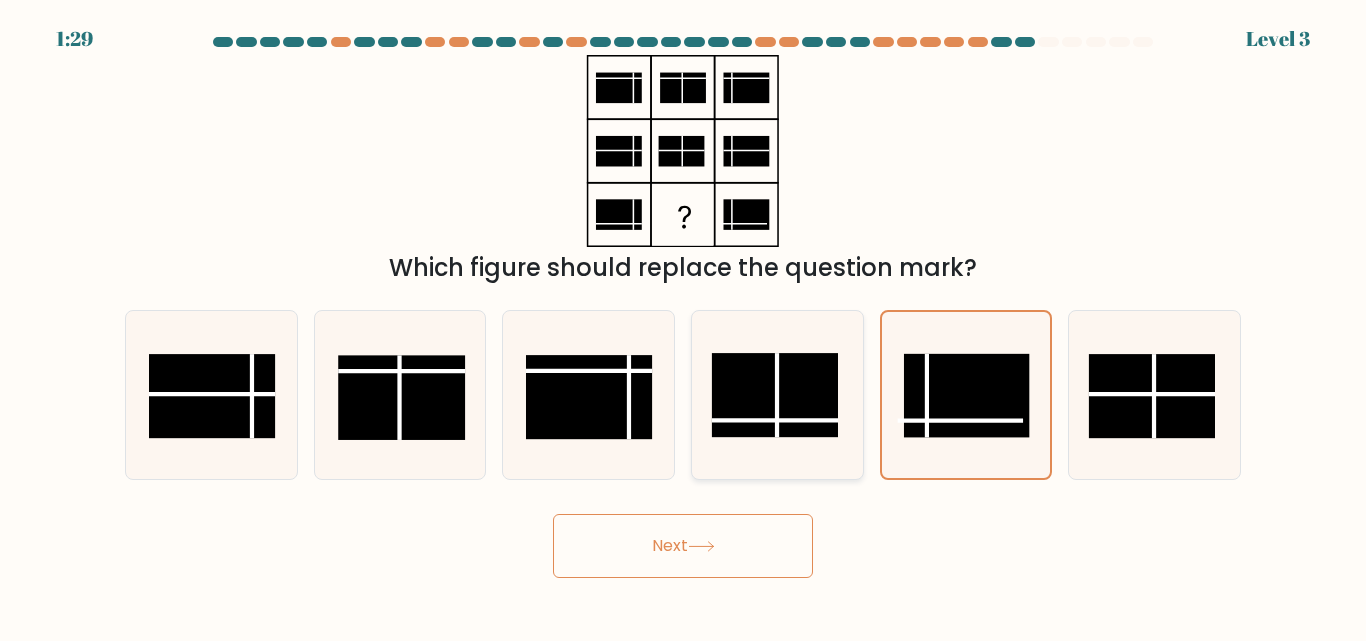click 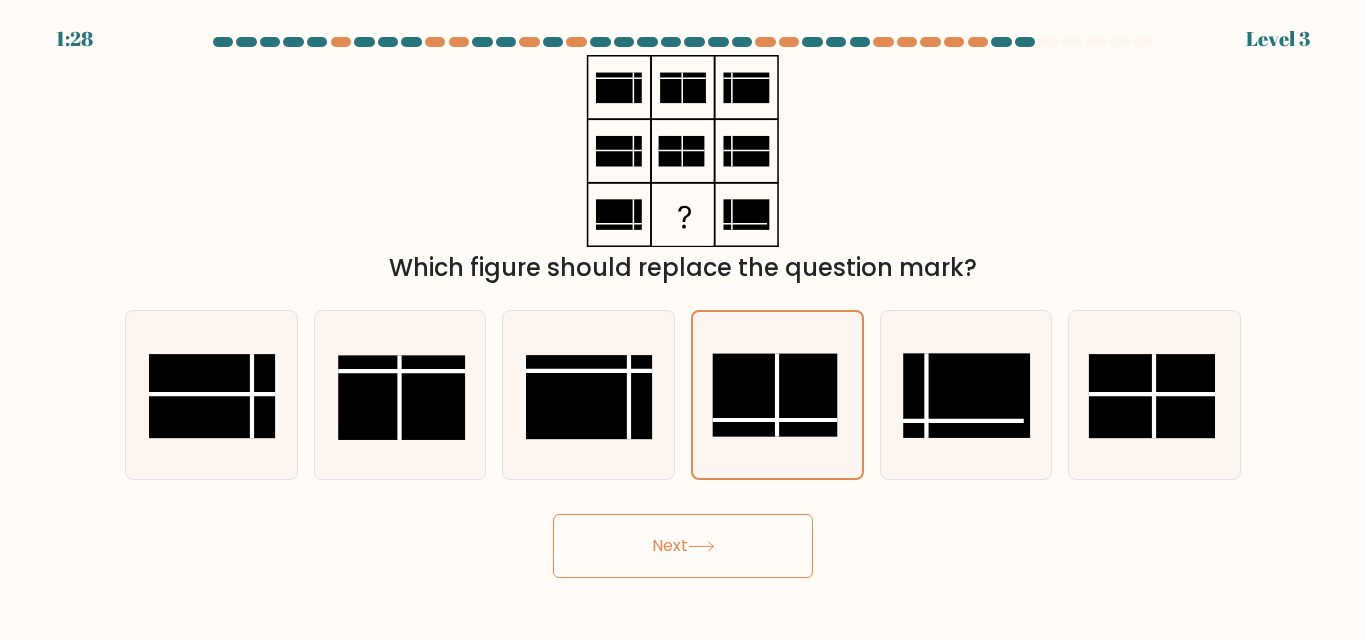 click on "Next" at bounding box center (683, 546) 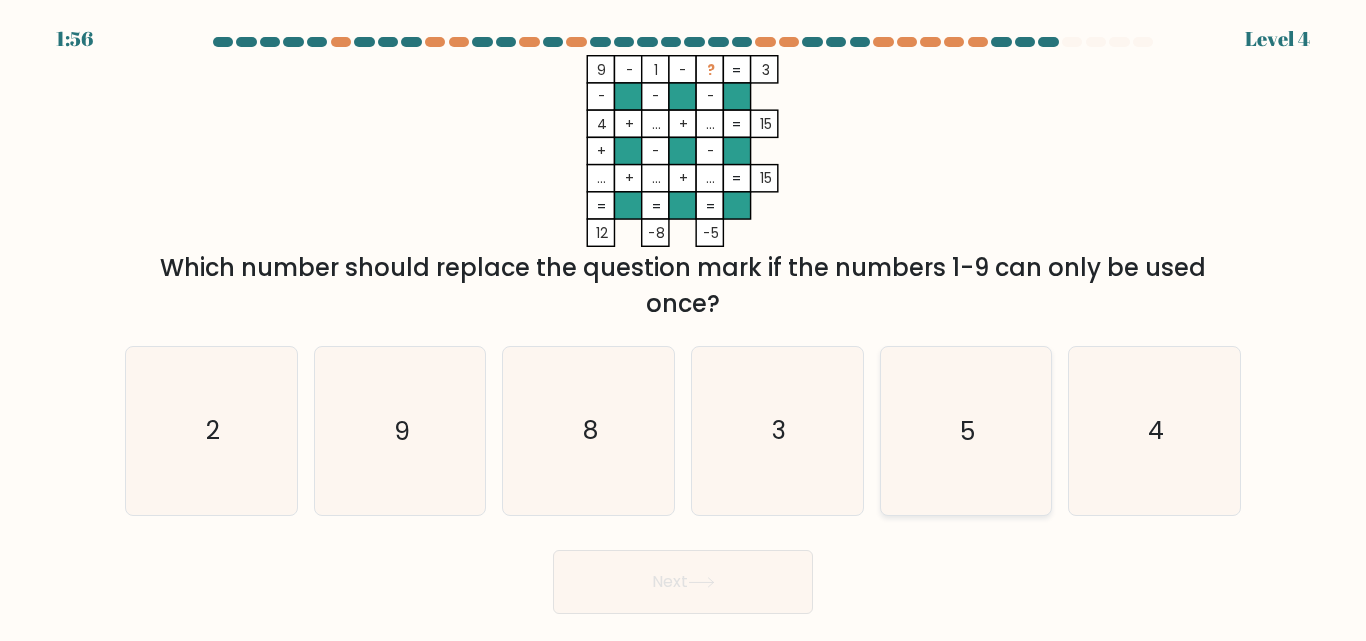 click on "5" 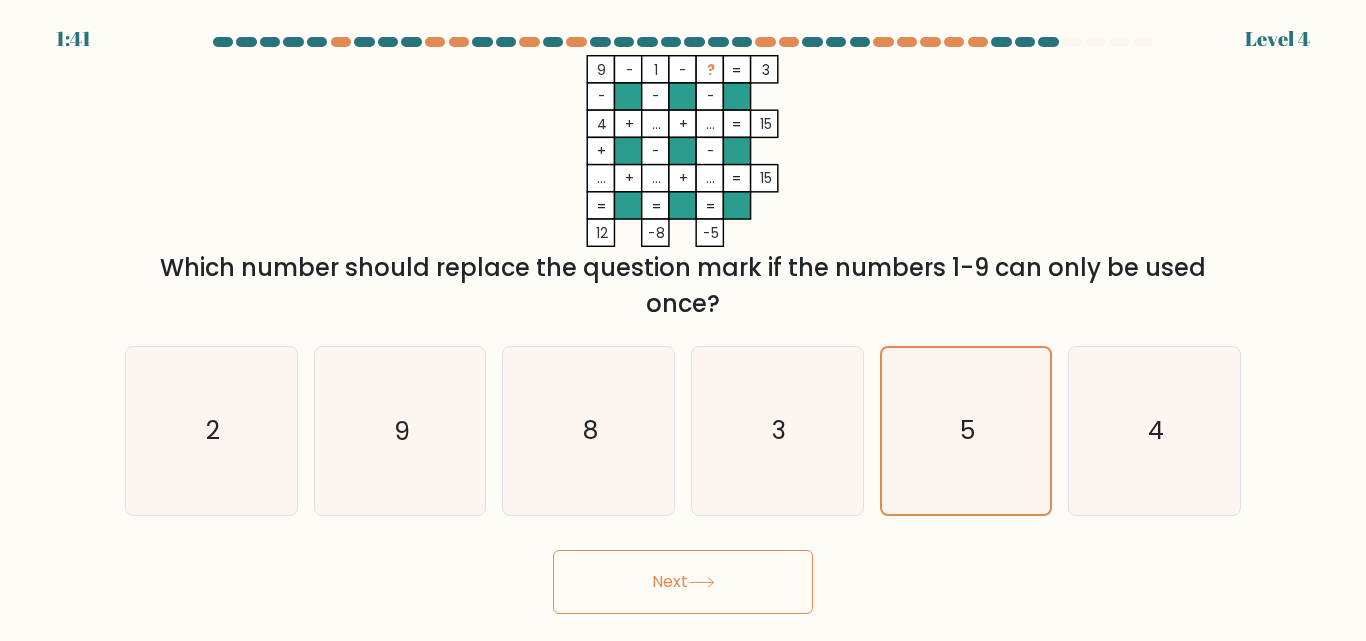 click on "Next" at bounding box center [683, 582] 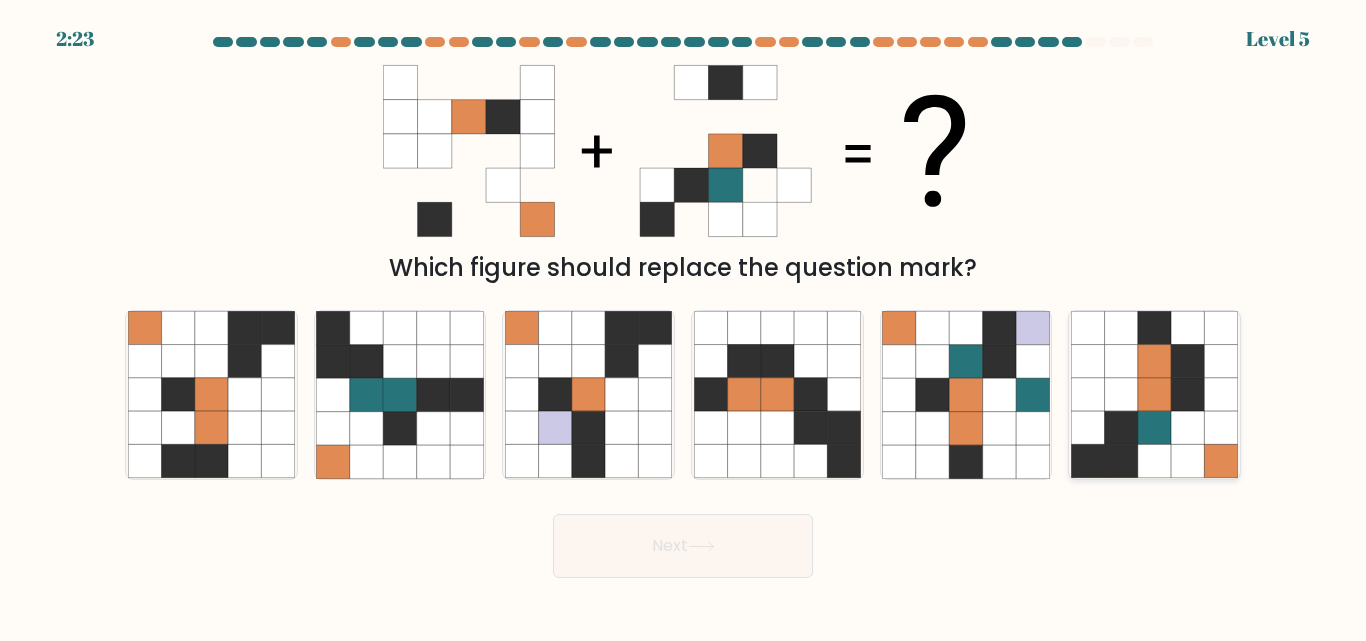 click 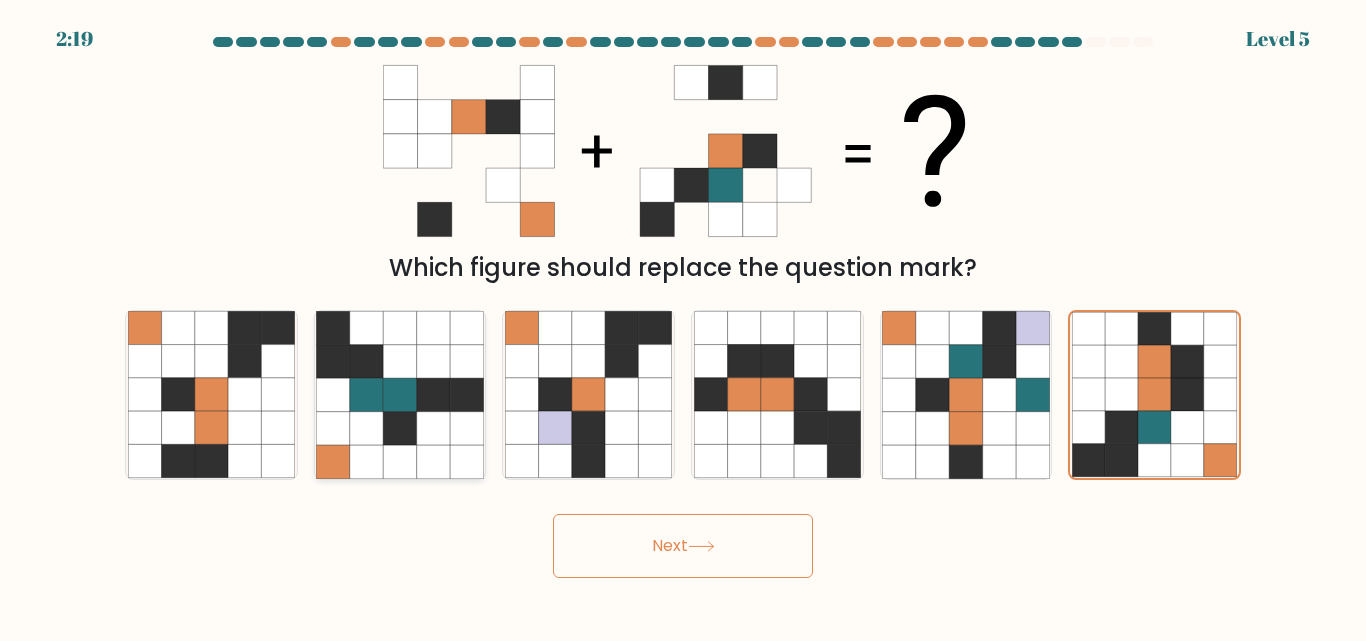 click 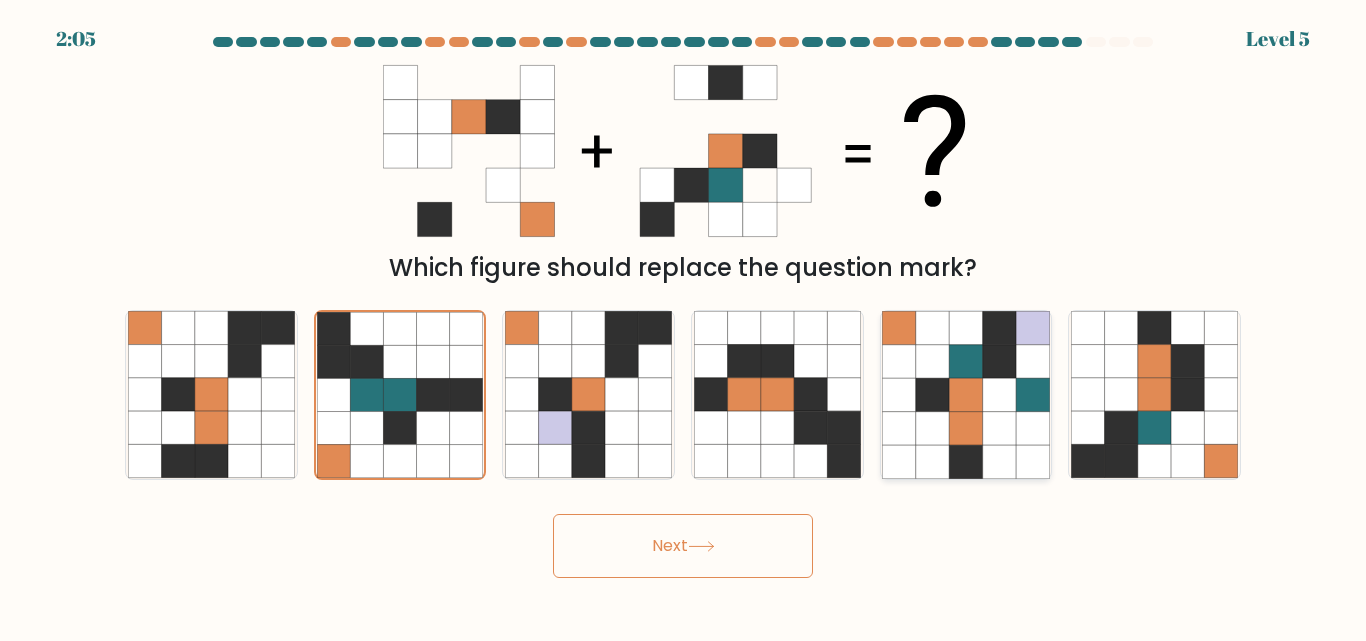 click 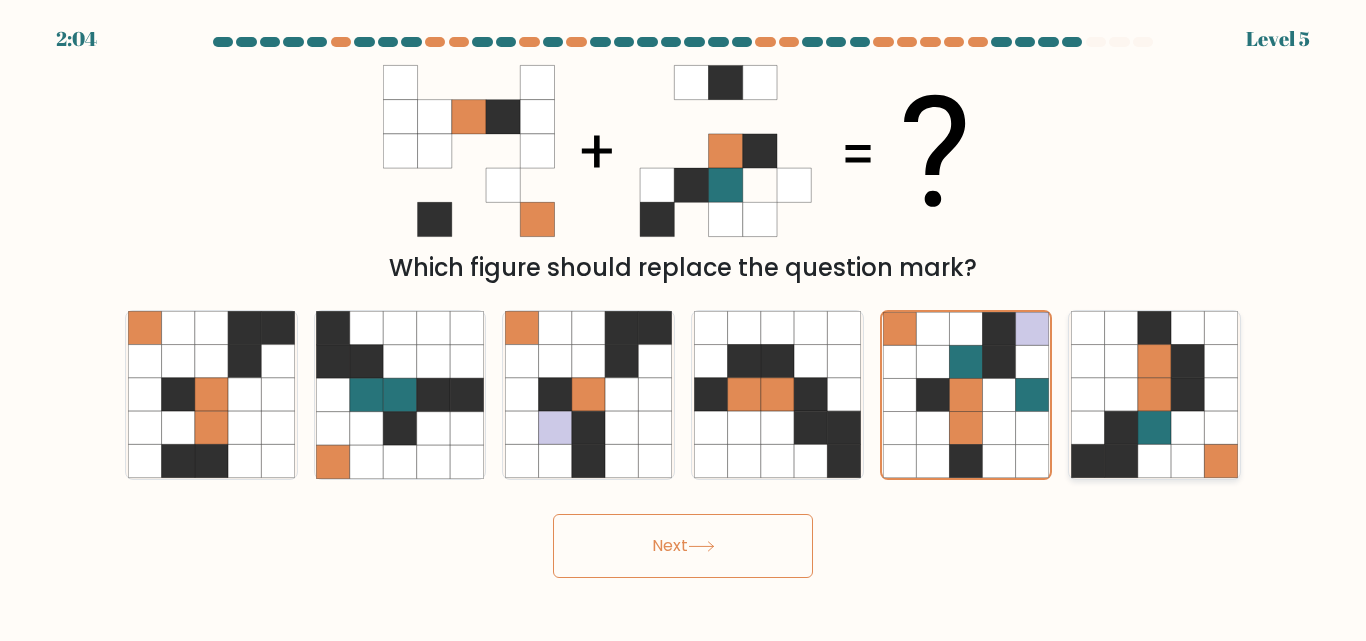 click 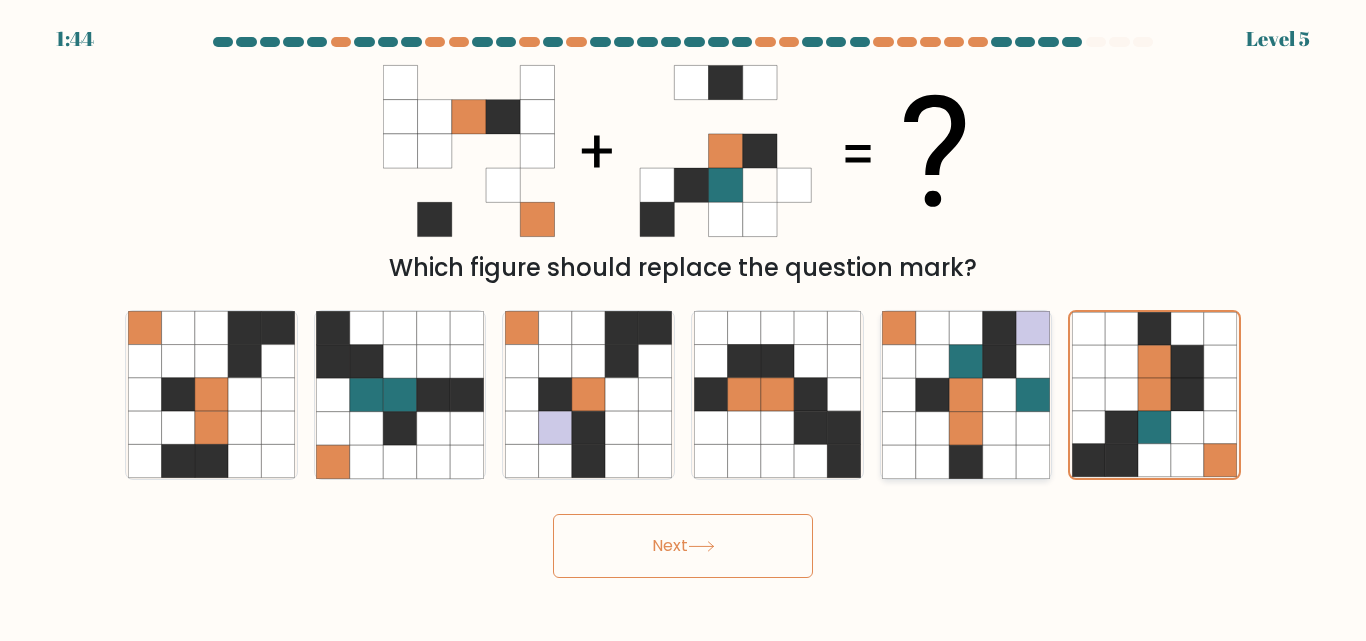 click 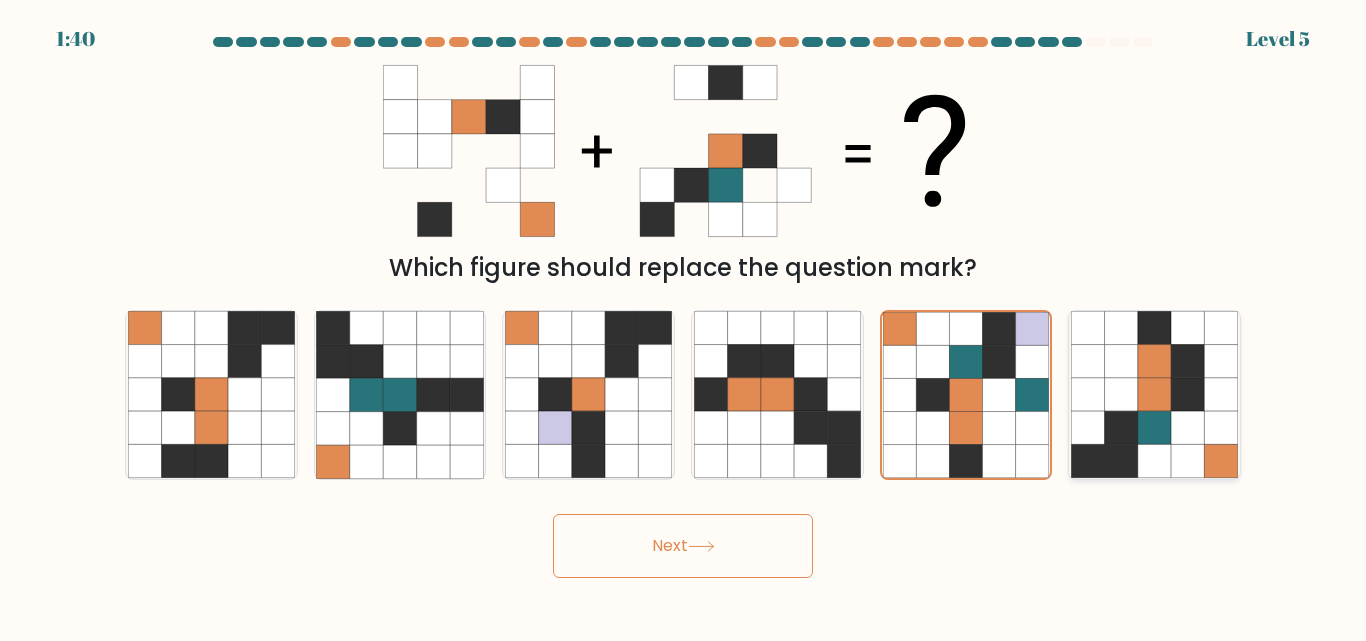 click 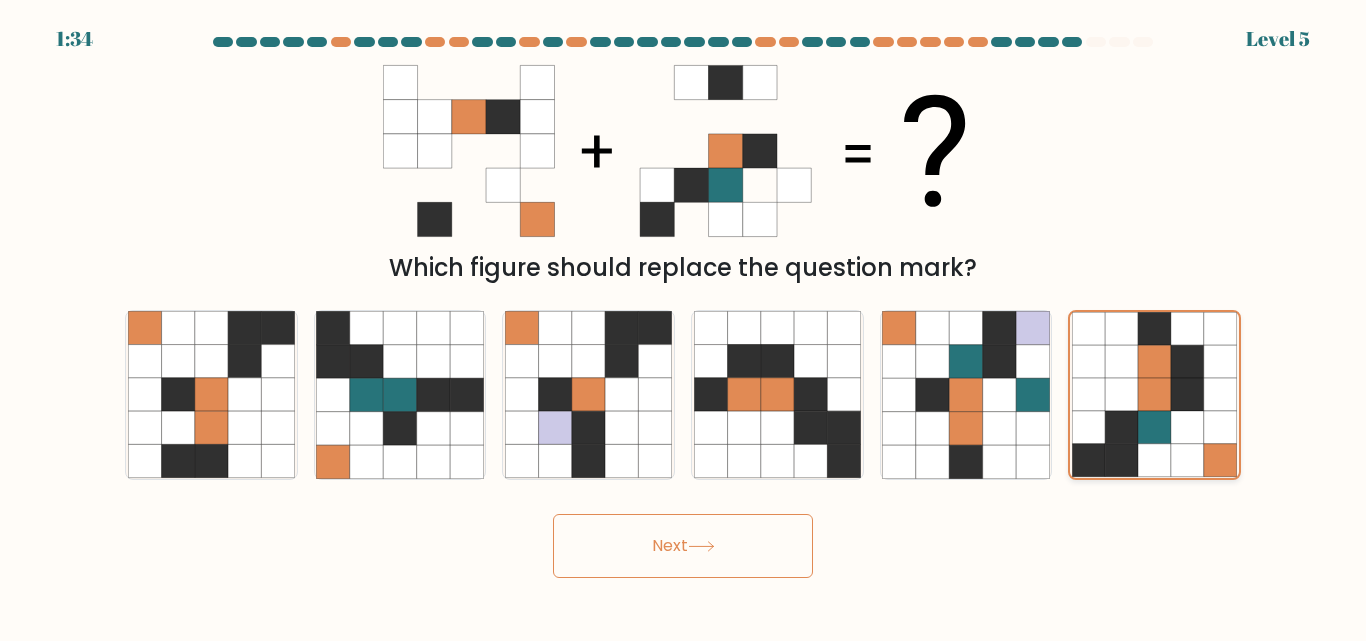 click 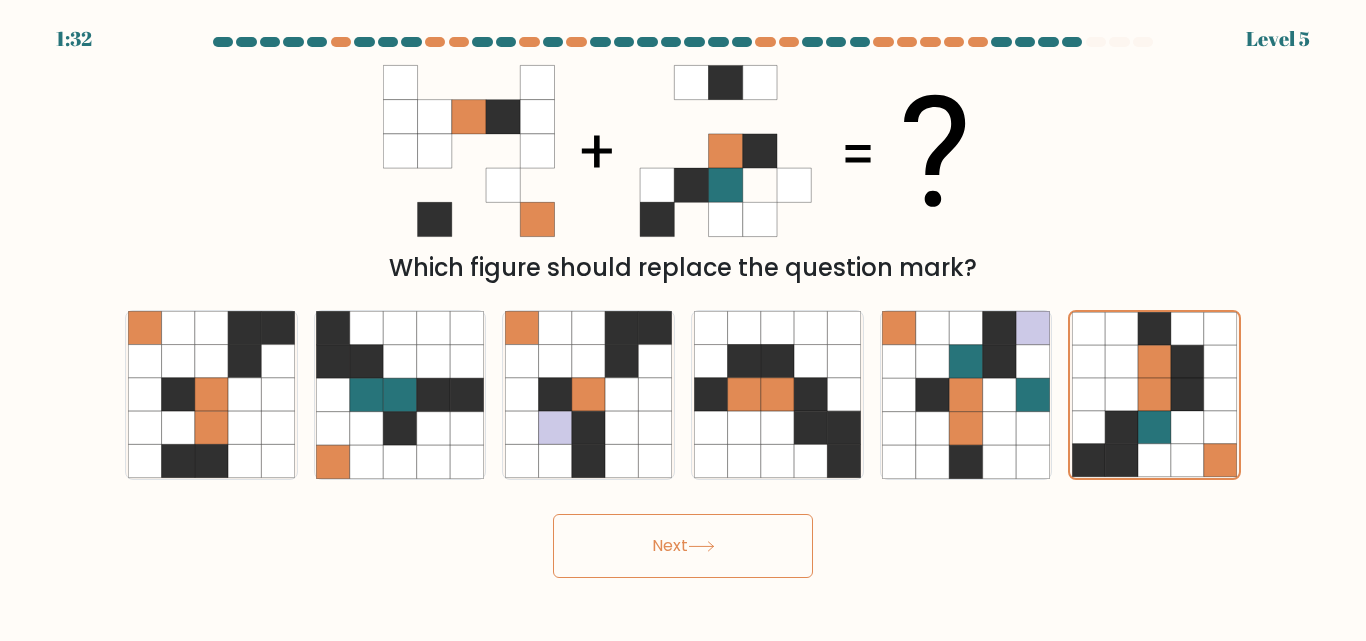click on "Next" at bounding box center [683, 546] 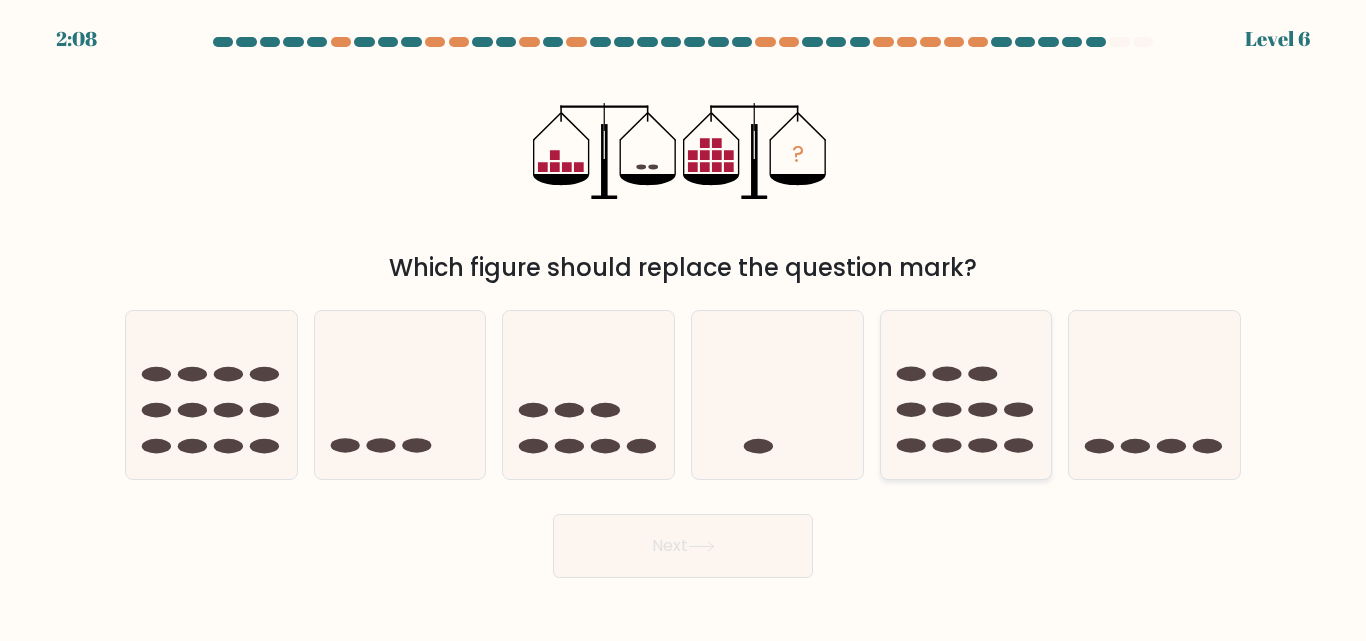 click 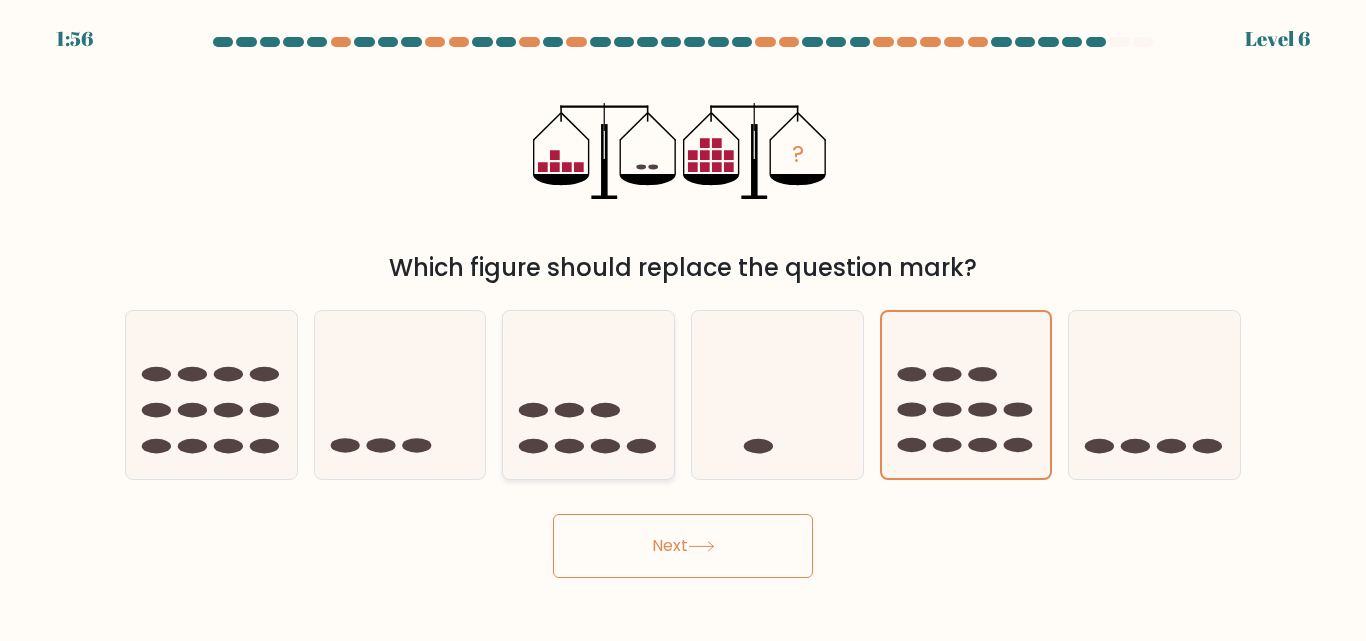 click 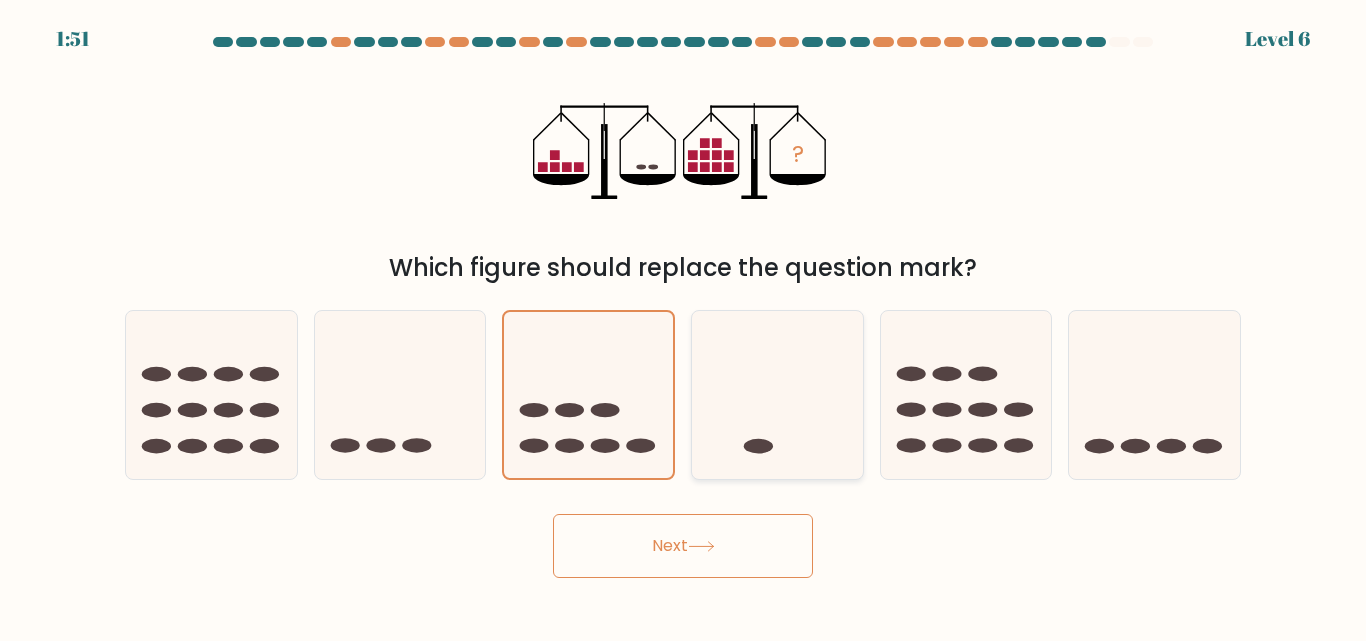click 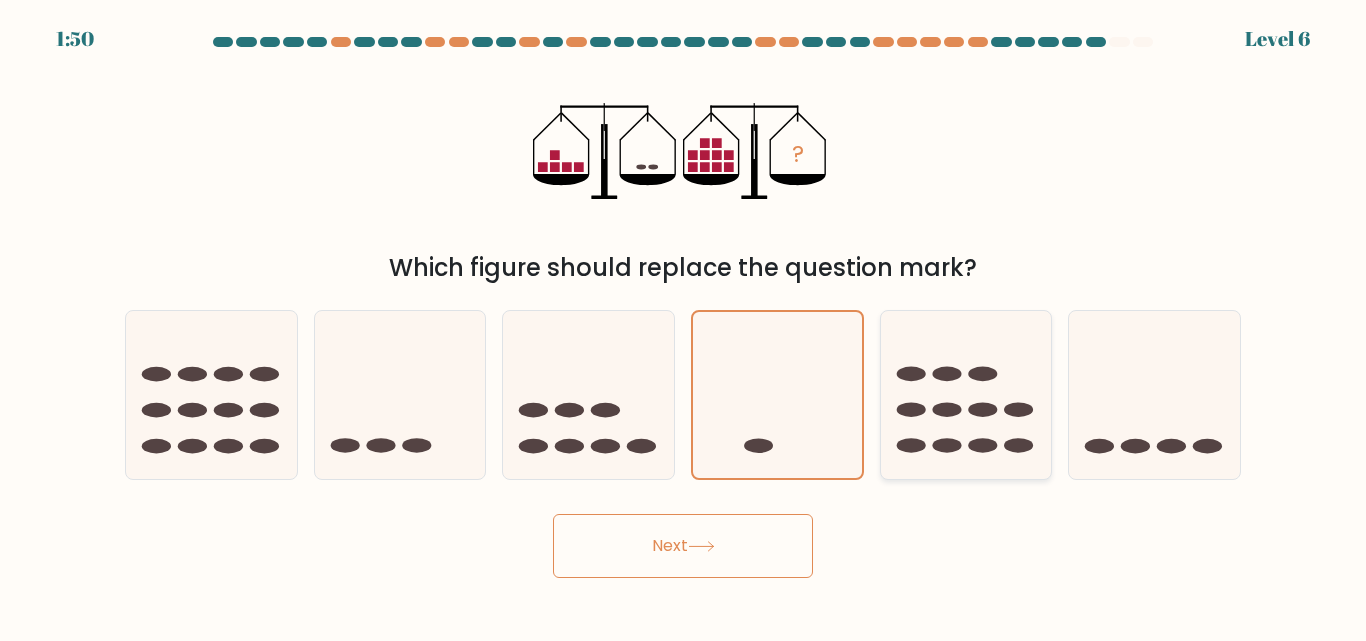 click 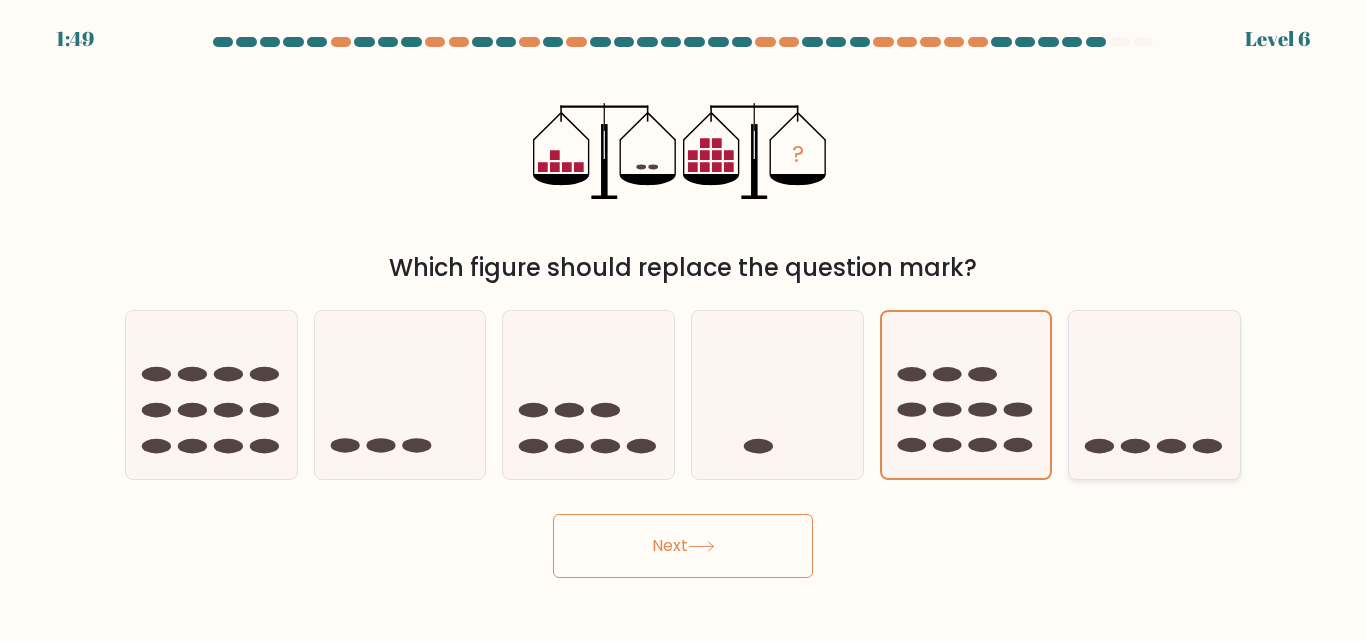 click 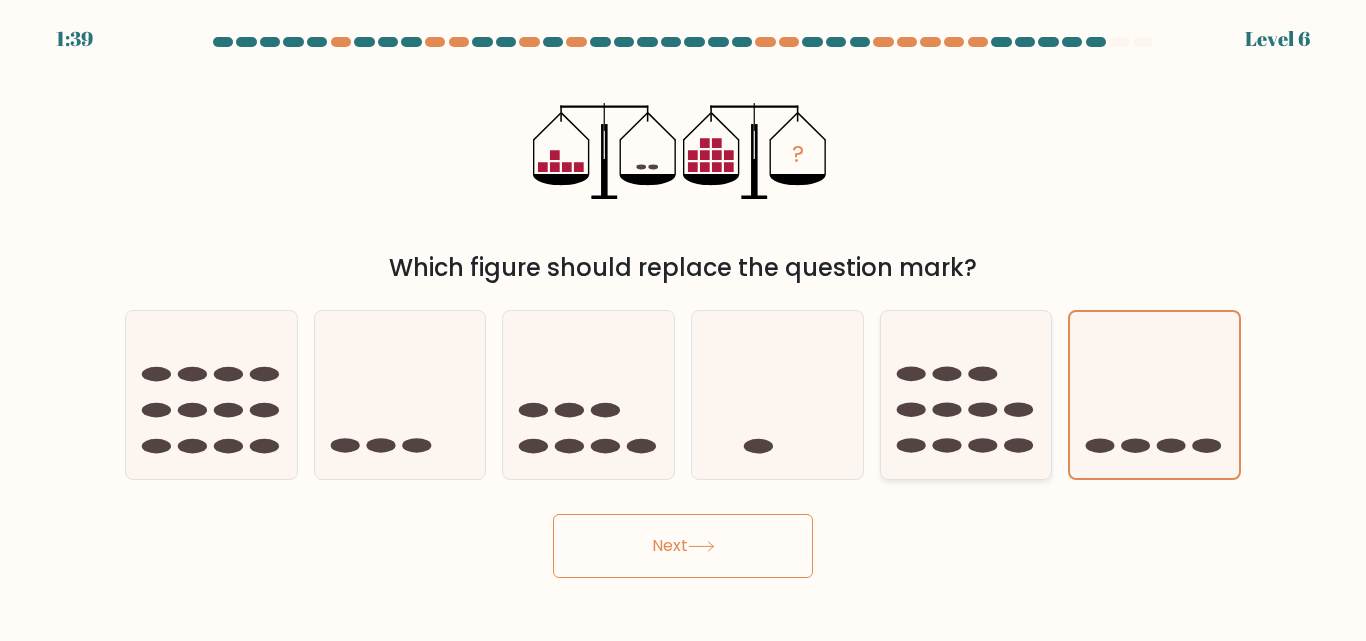 click 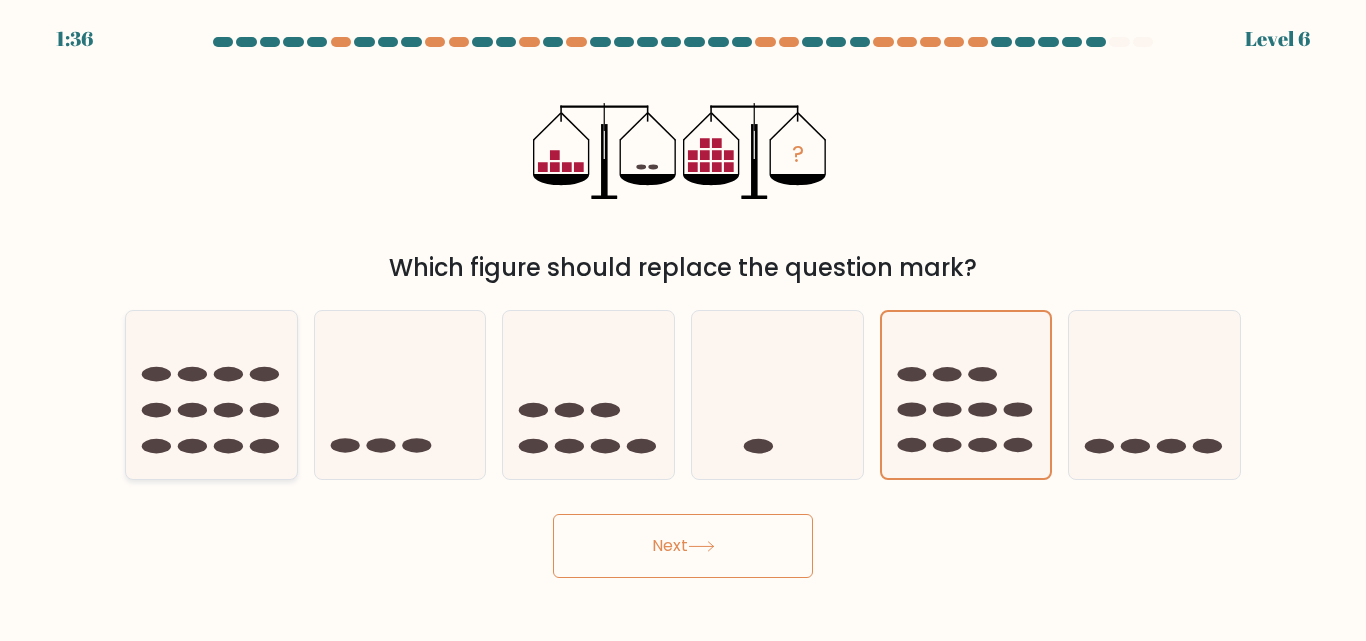 click 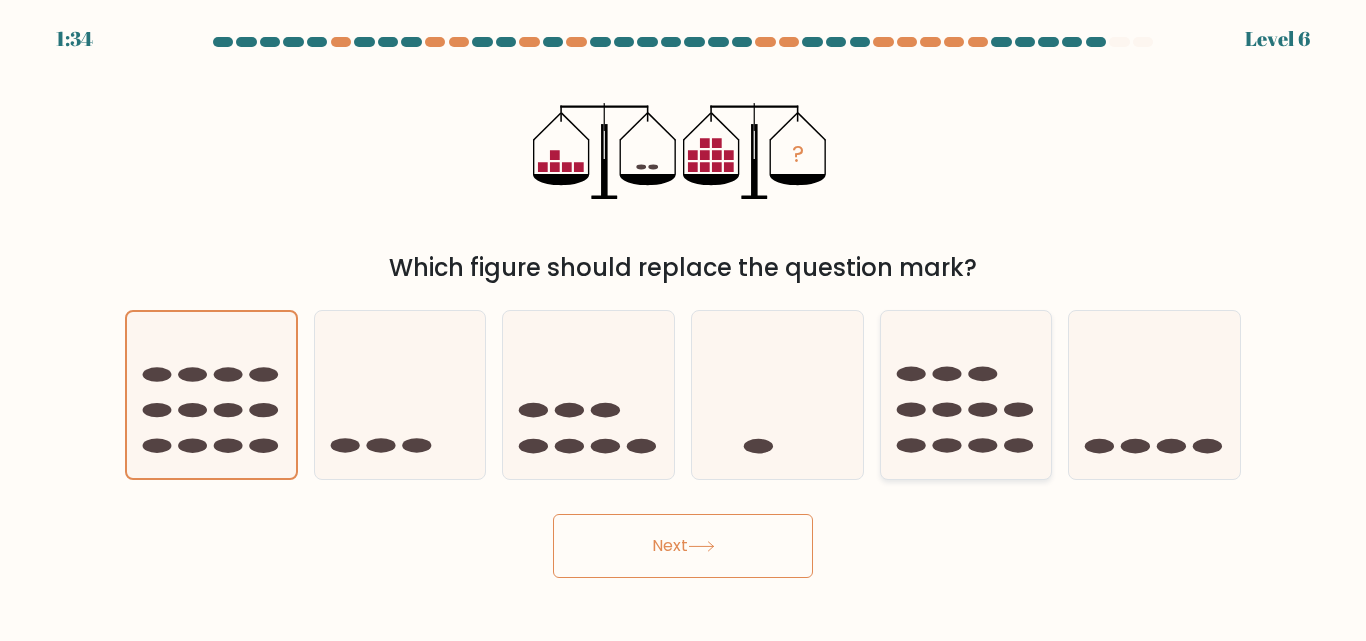 click 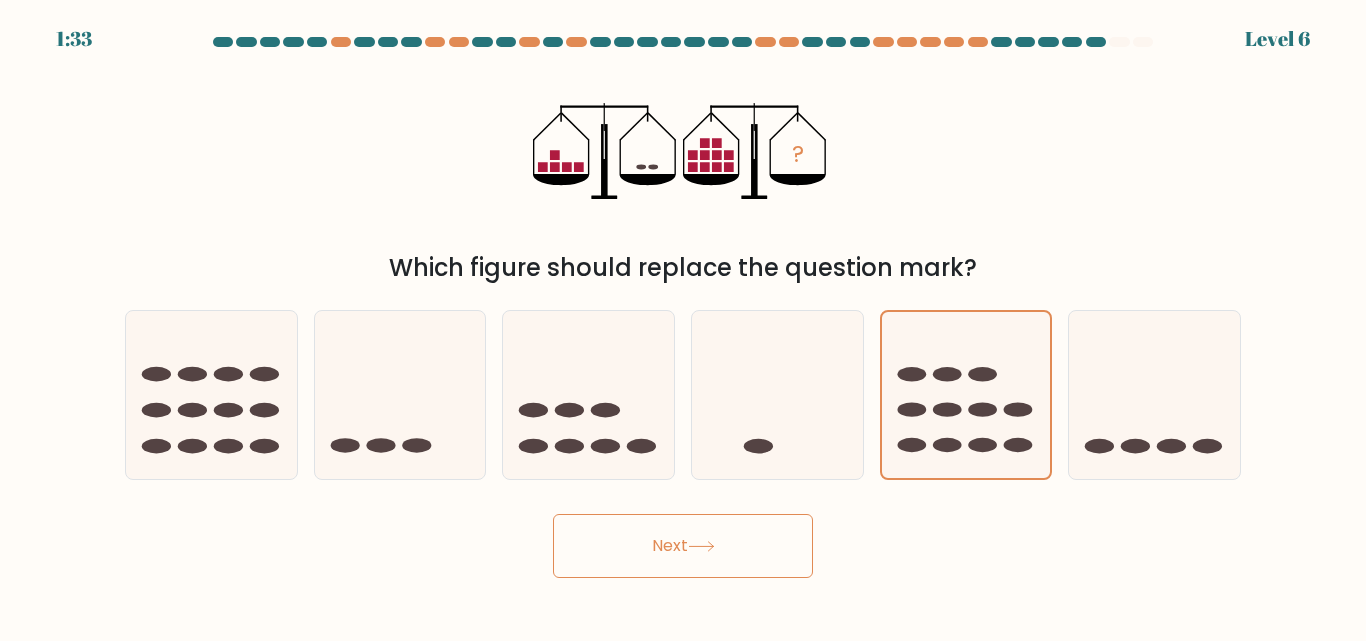 click 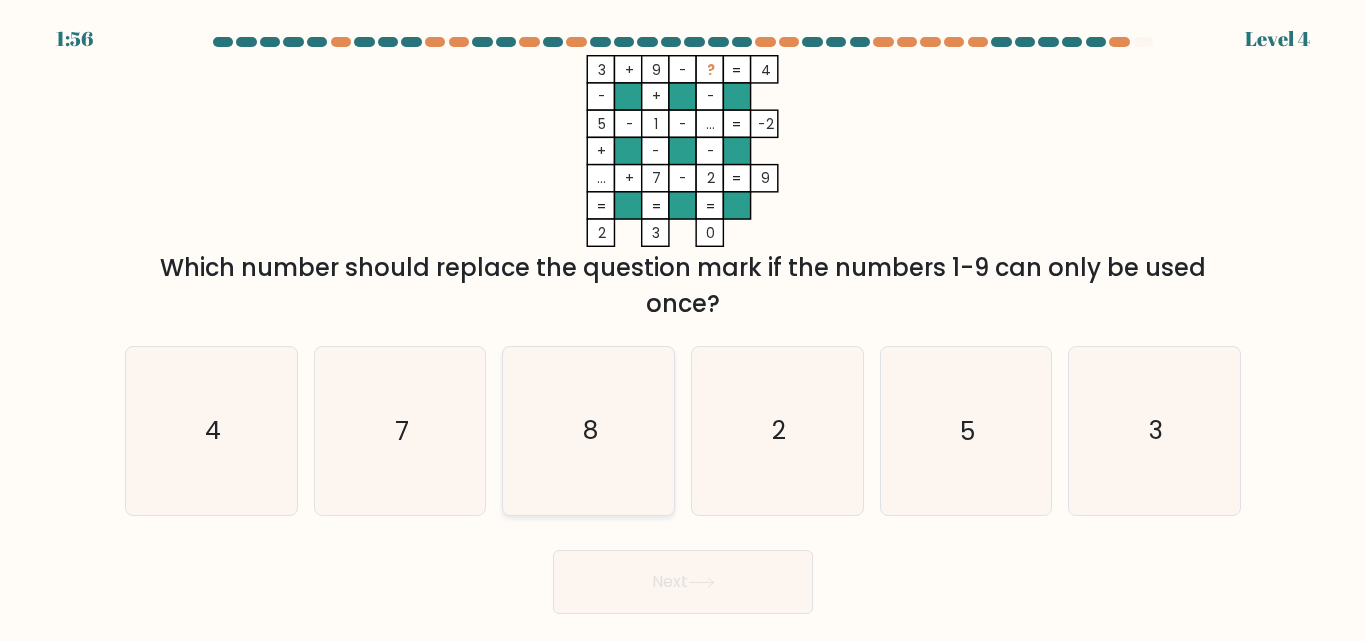 click on "8" 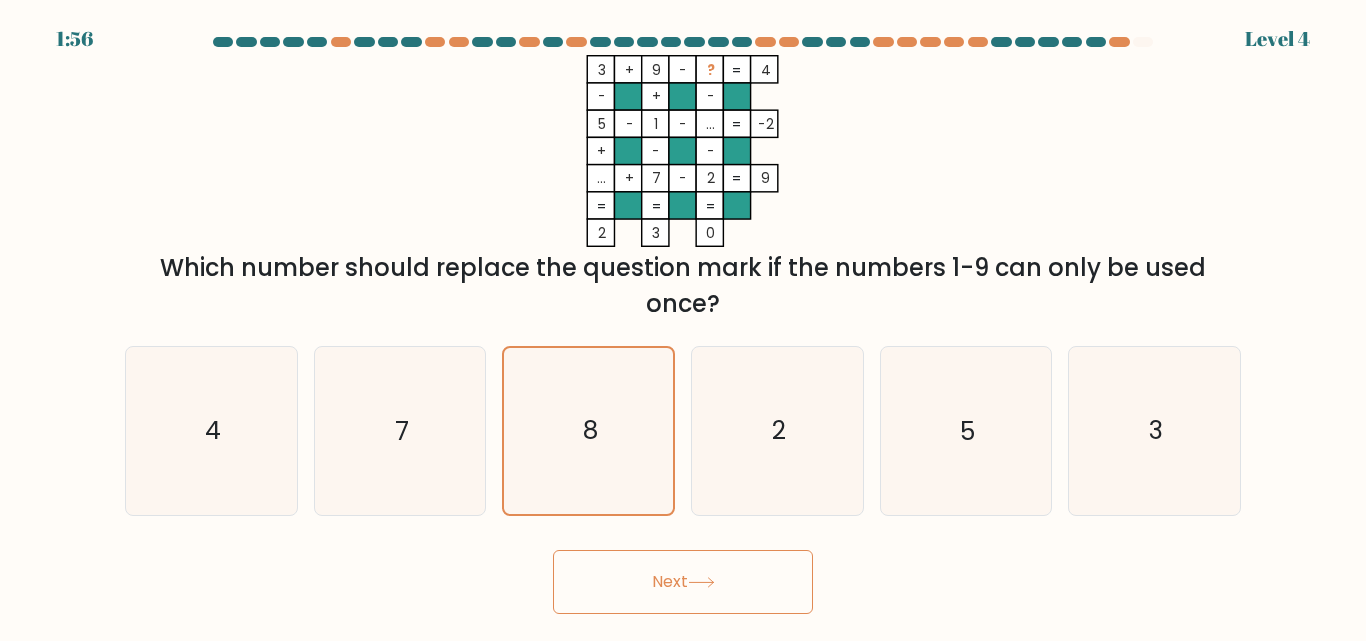 click 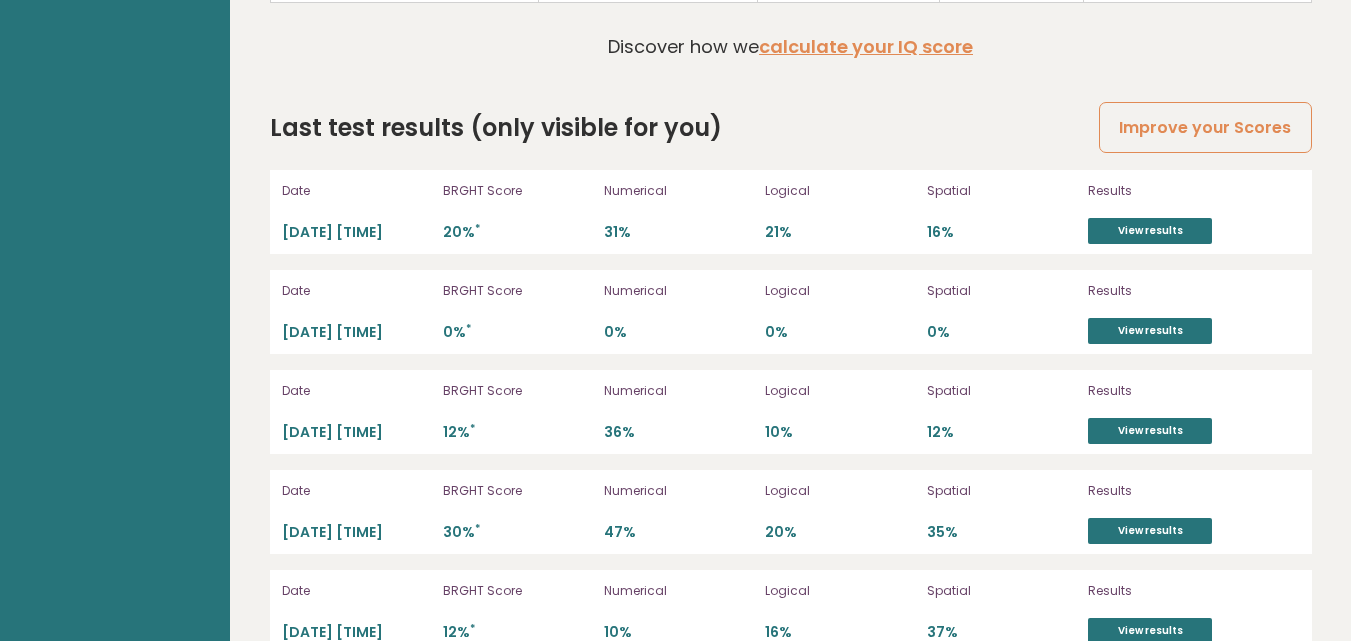 scroll, scrollTop: 5700, scrollLeft: 0, axis: vertical 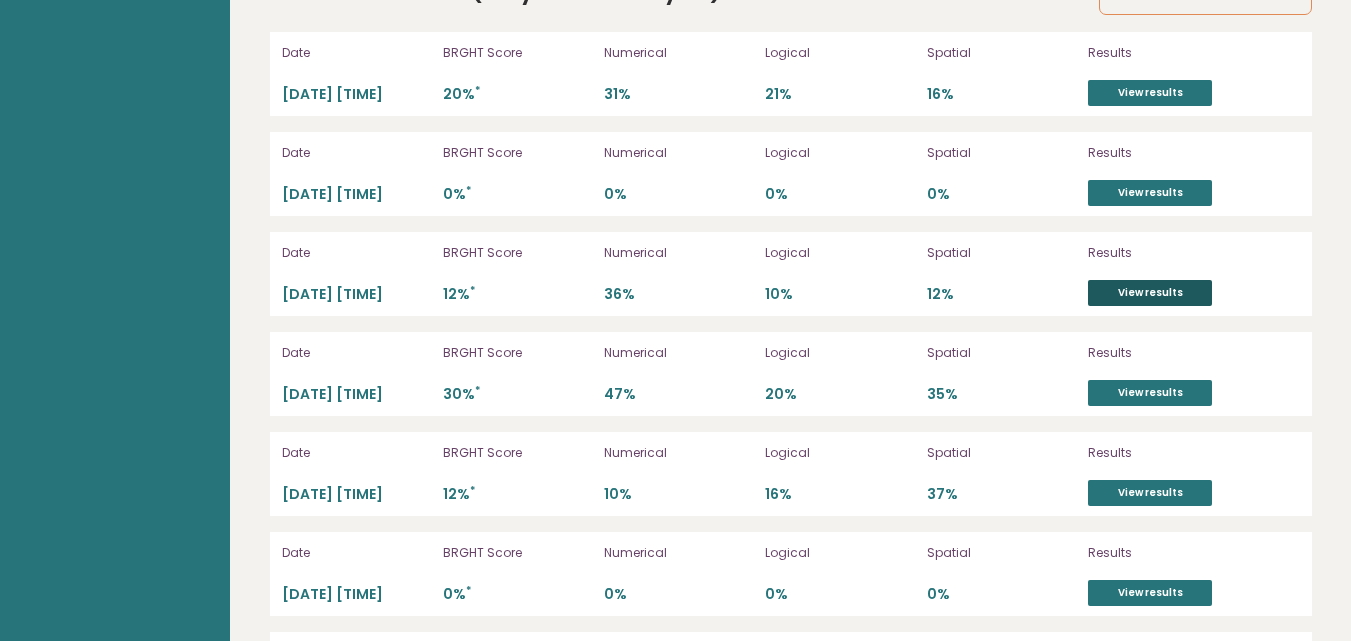 click on "View results" at bounding box center [1150, 293] 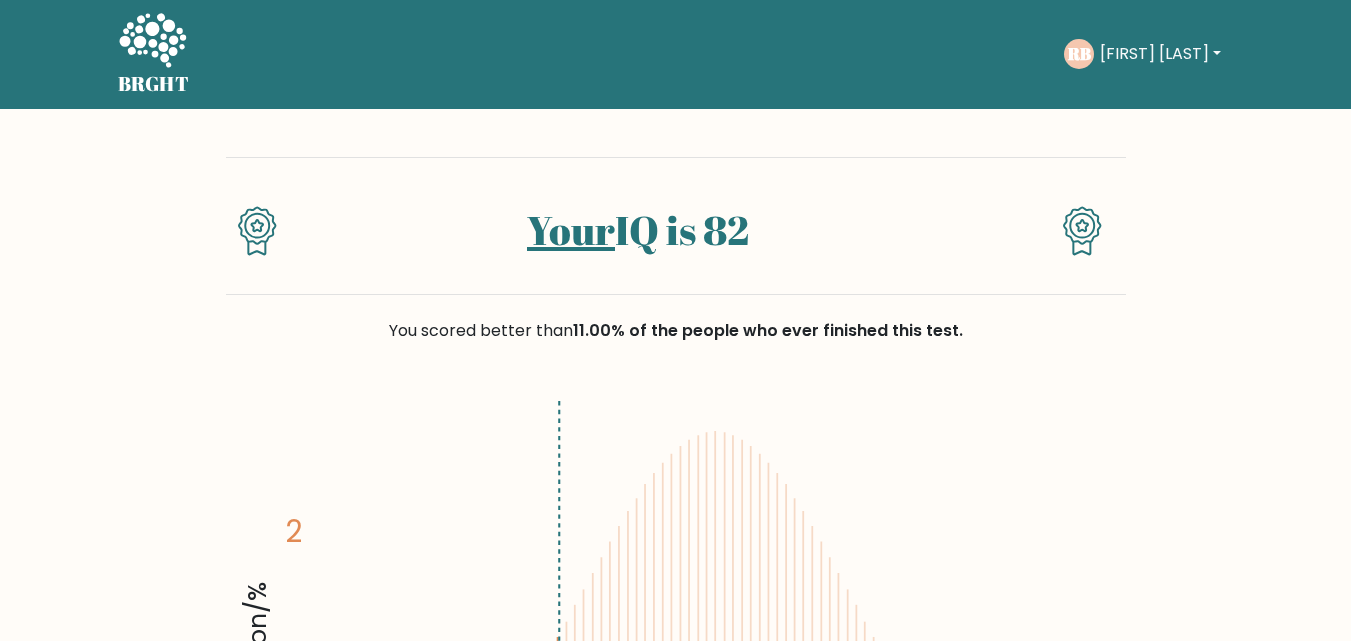 scroll, scrollTop: 0, scrollLeft: 0, axis: both 